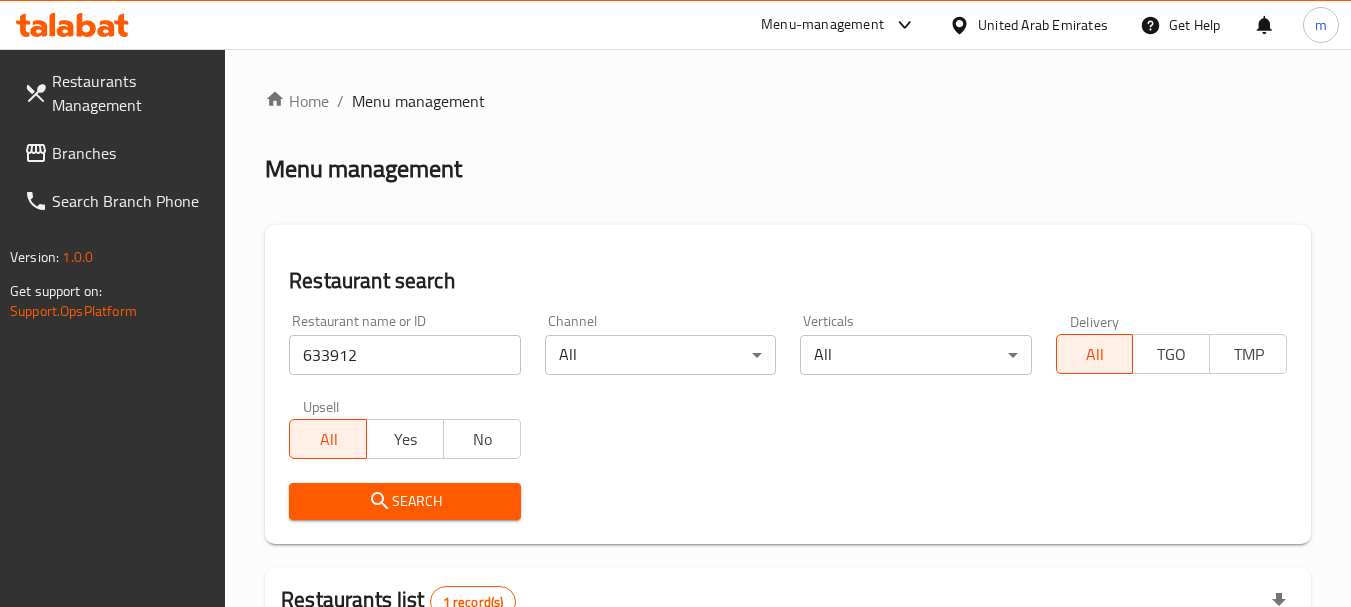 scroll, scrollTop: 285, scrollLeft: 0, axis: vertical 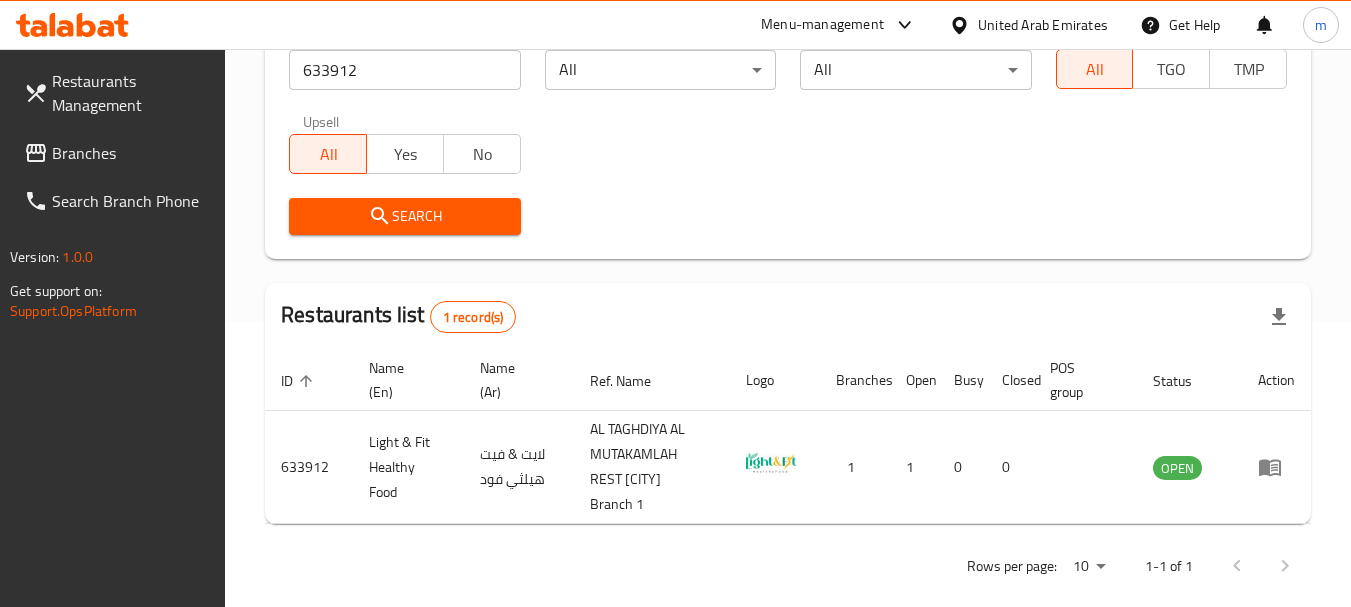 click on "Branches" at bounding box center [131, 153] 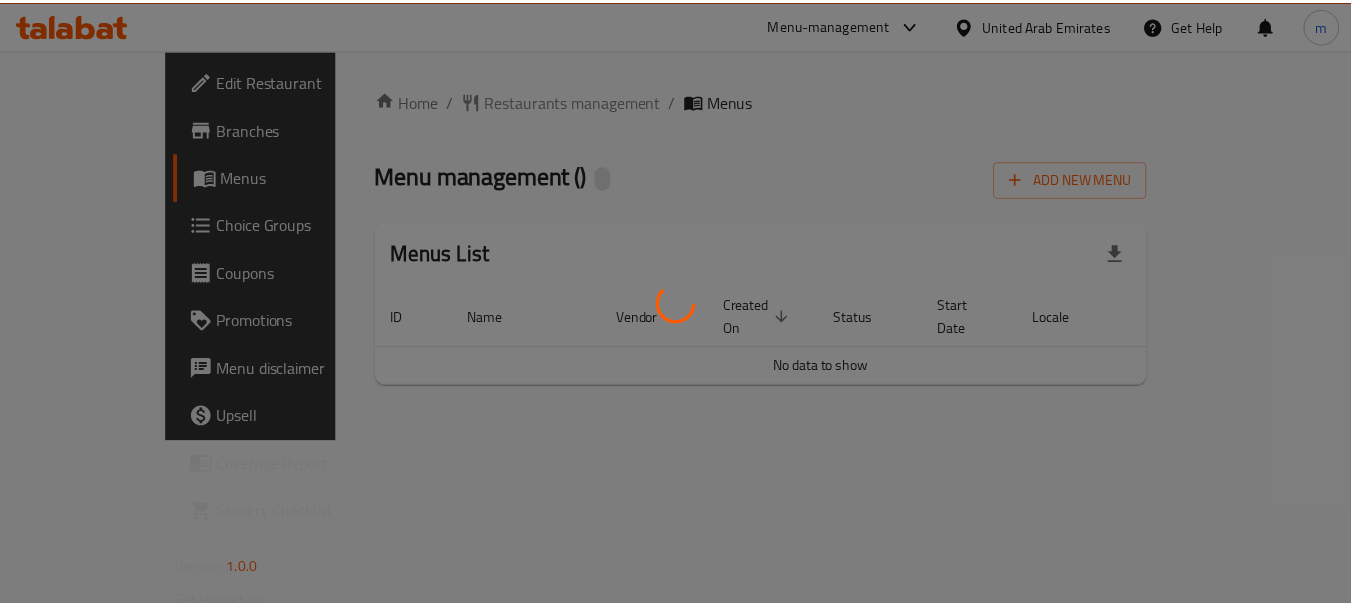 scroll, scrollTop: 0, scrollLeft: 0, axis: both 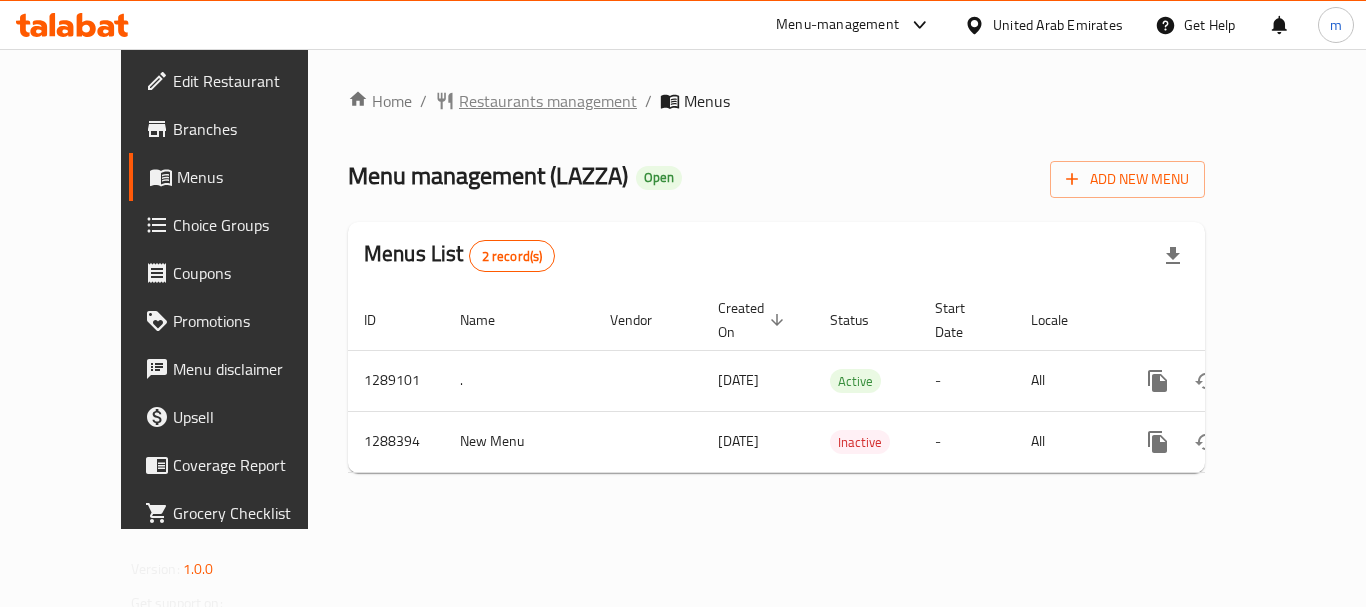 click on "Restaurants management" at bounding box center [548, 101] 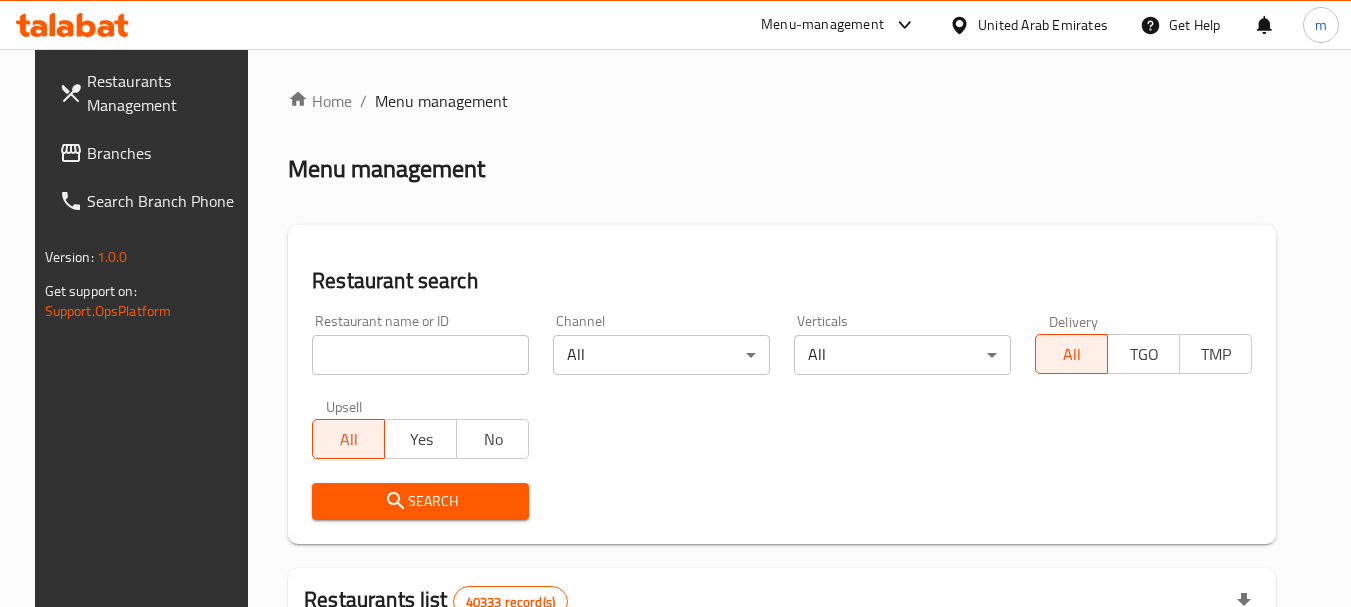 click at bounding box center [420, 355] 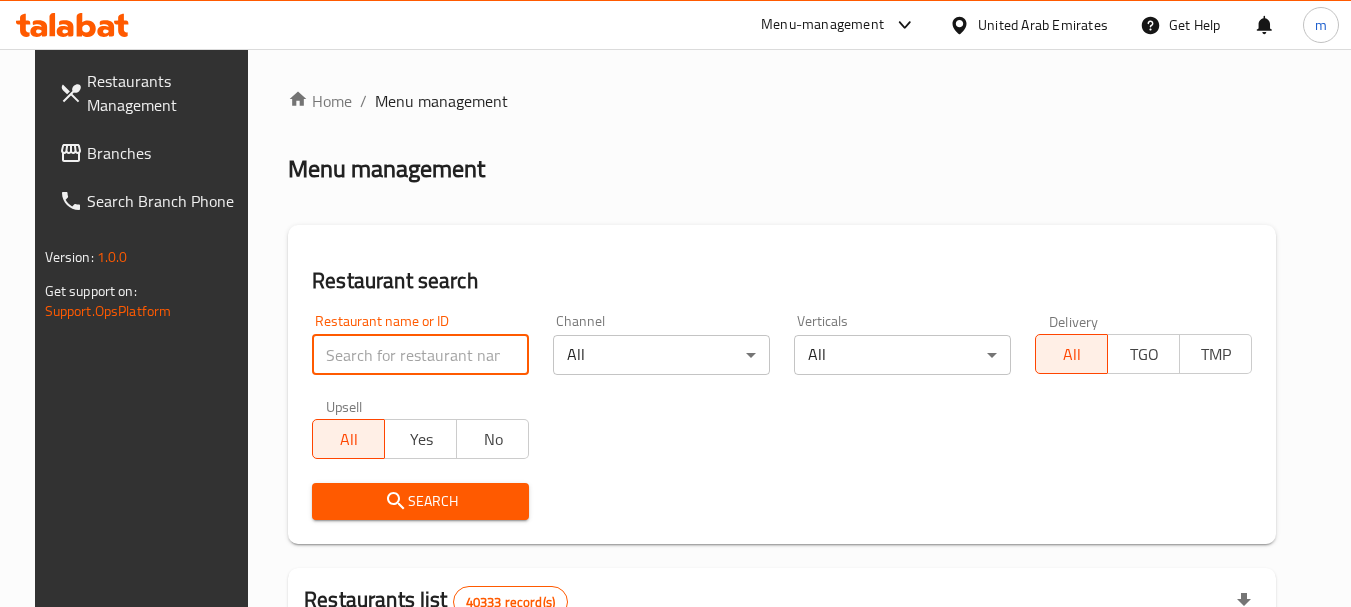 paste on "697175" 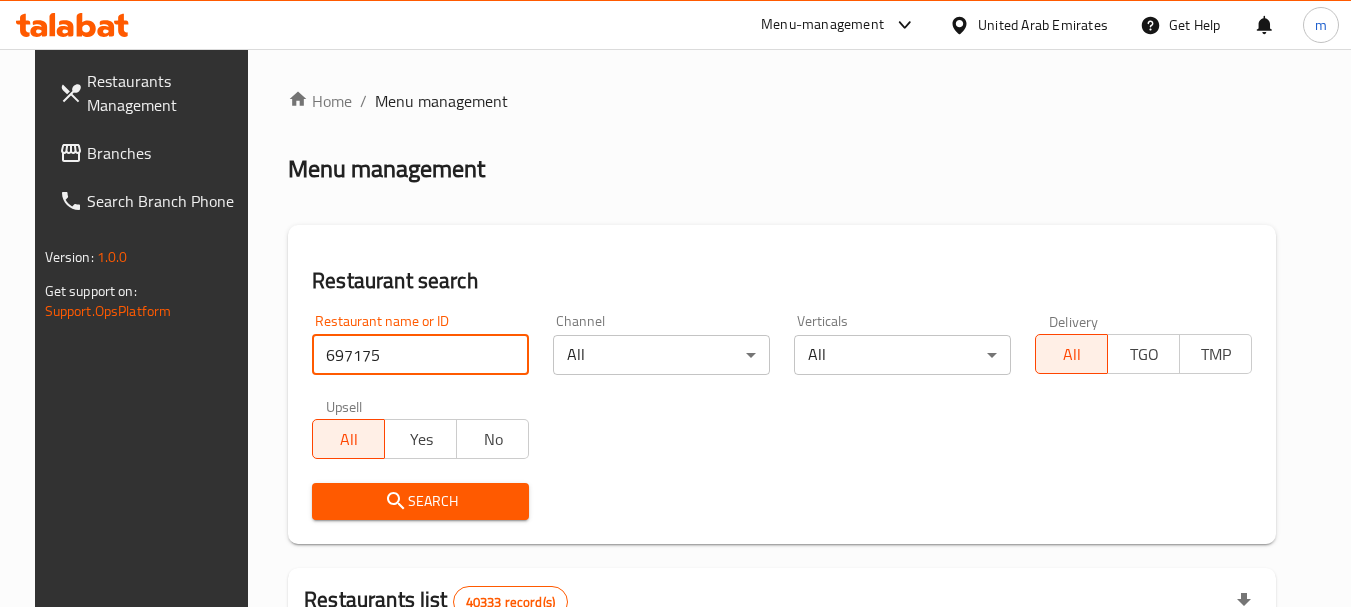 type on "697175" 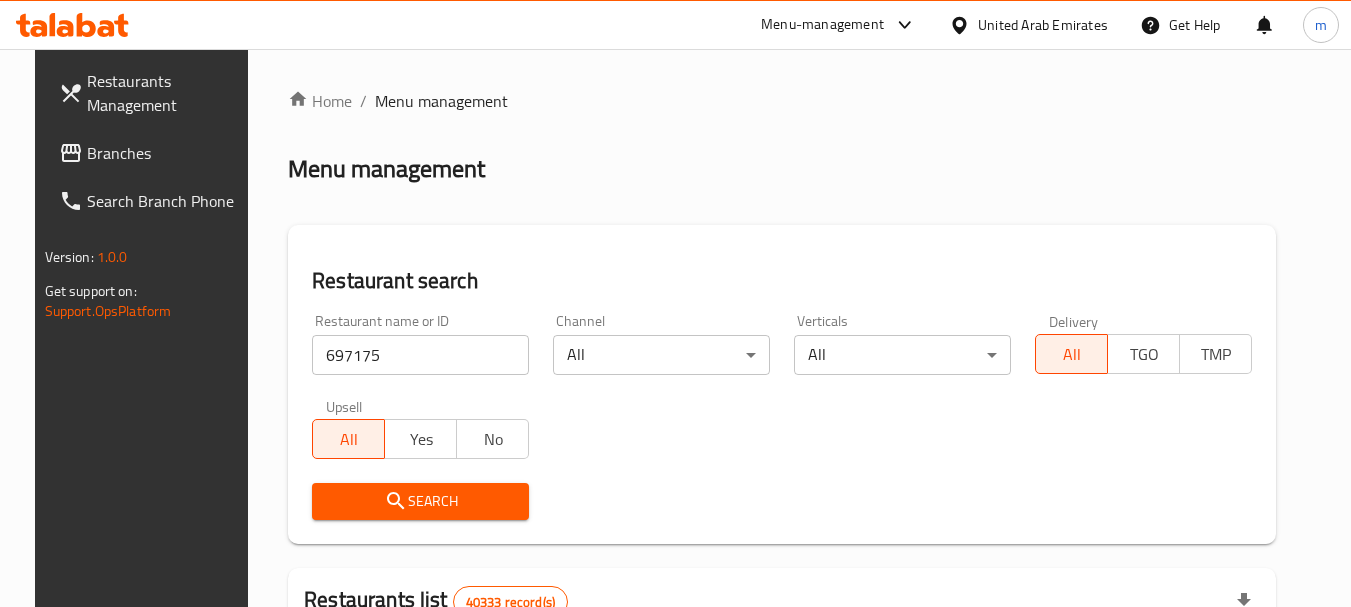 click on "Search" at bounding box center [420, 501] 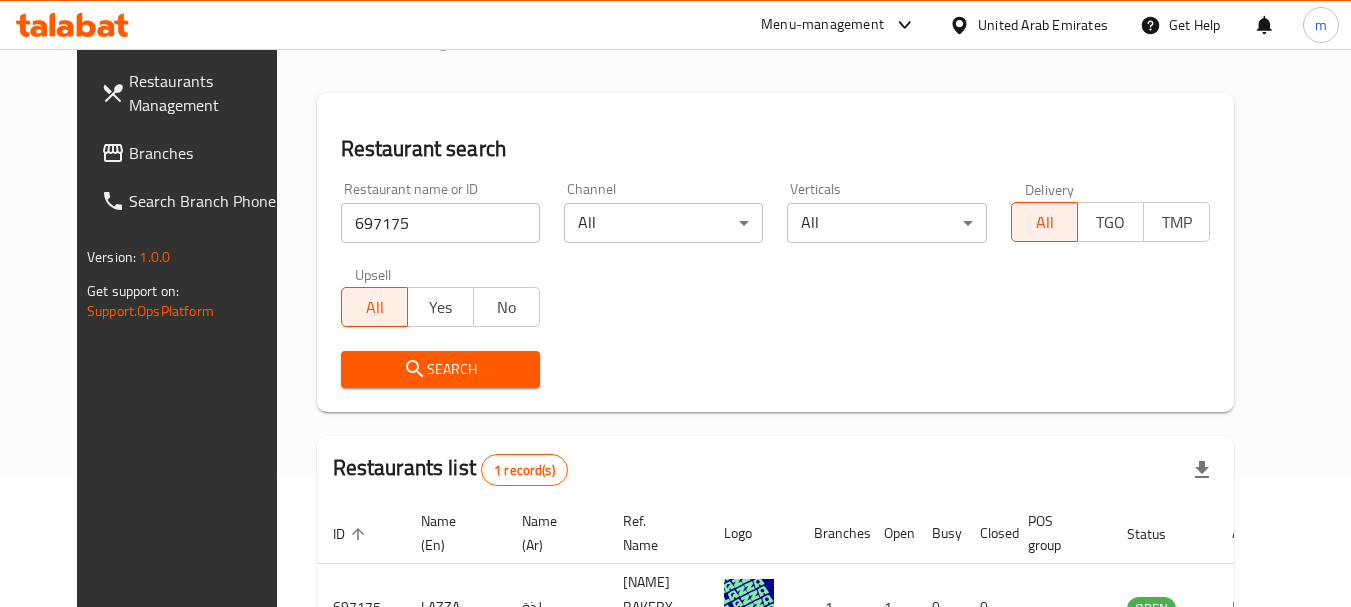 scroll, scrollTop: 260, scrollLeft: 0, axis: vertical 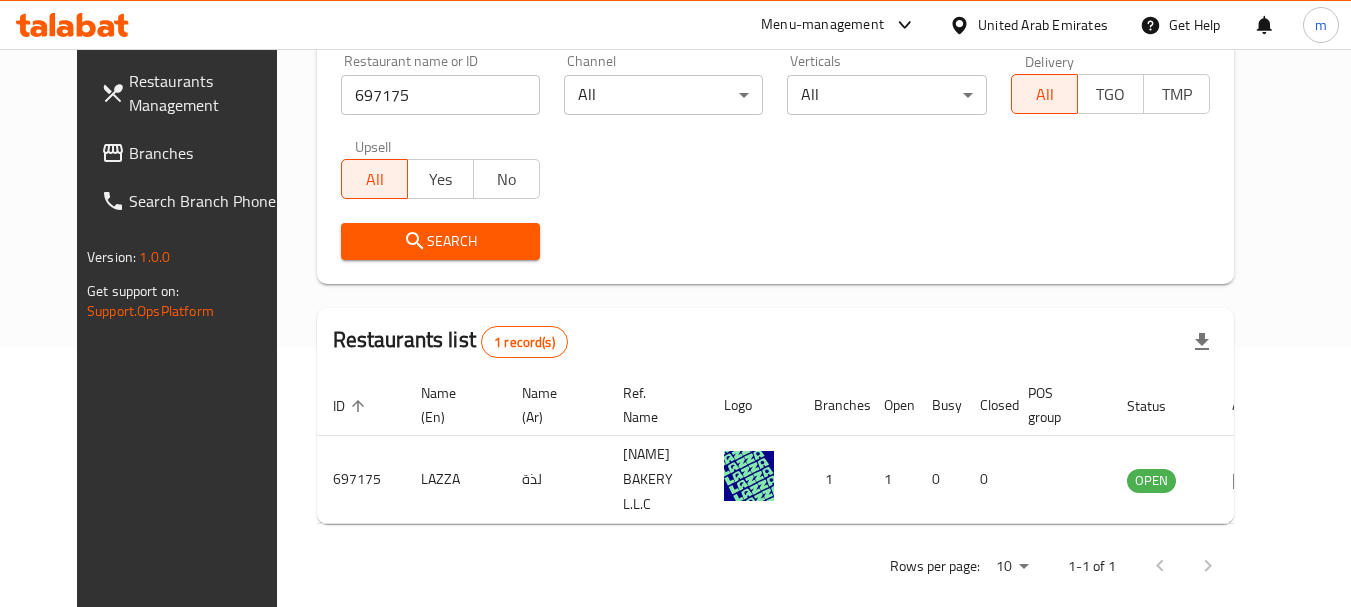 click 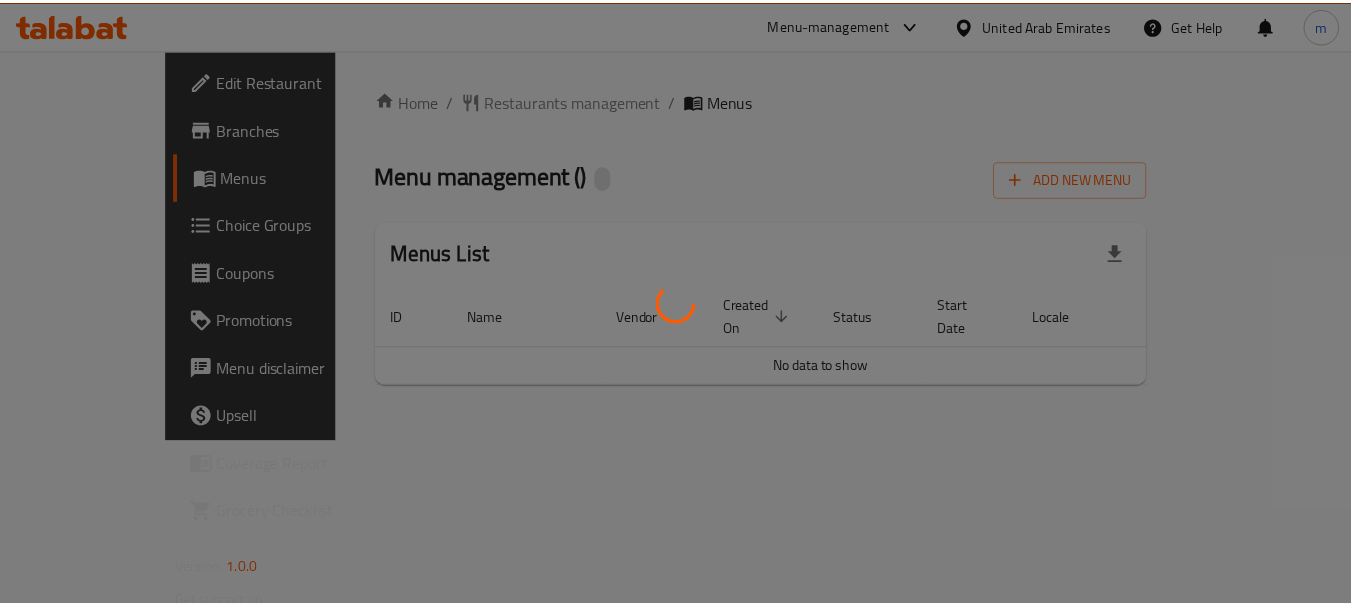 scroll, scrollTop: 0, scrollLeft: 0, axis: both 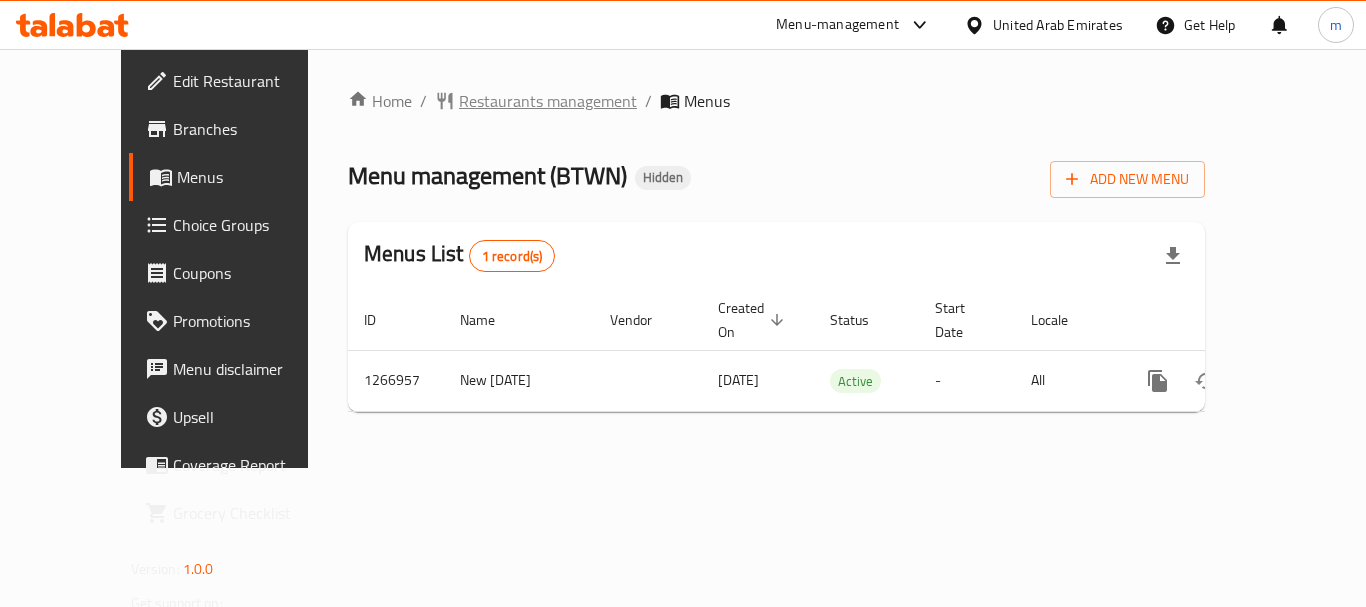 click on "Restaurants management" at bounding box center (548, 101) 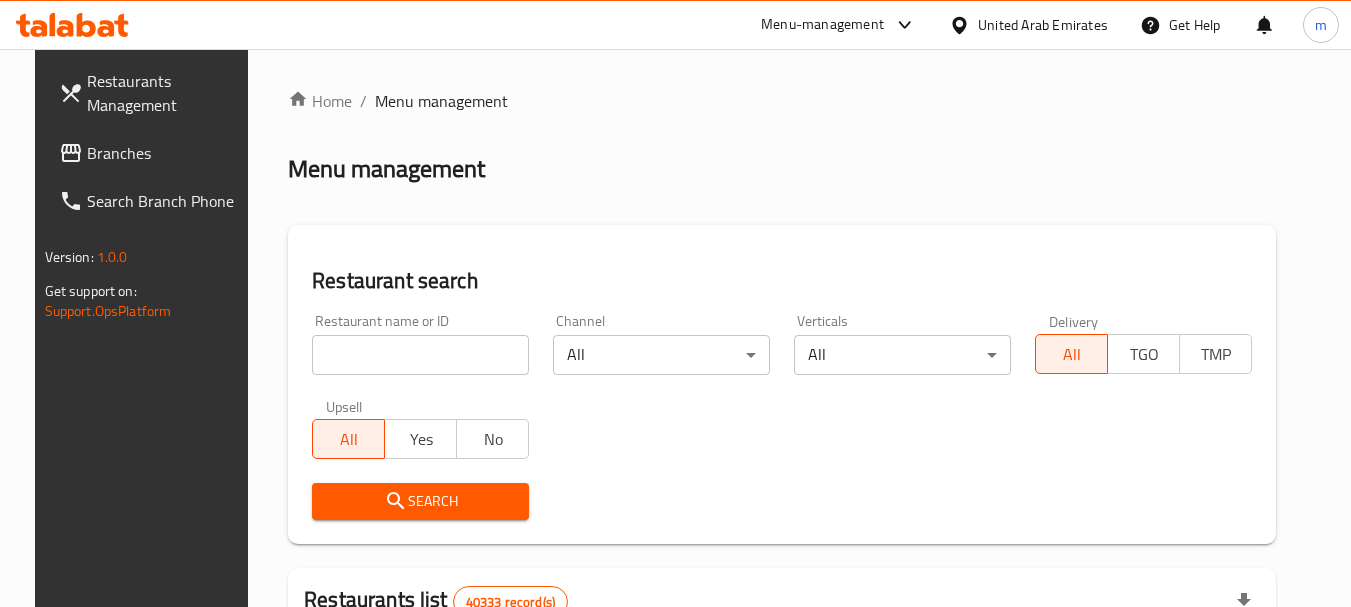 click at bounding box center [420, 355] 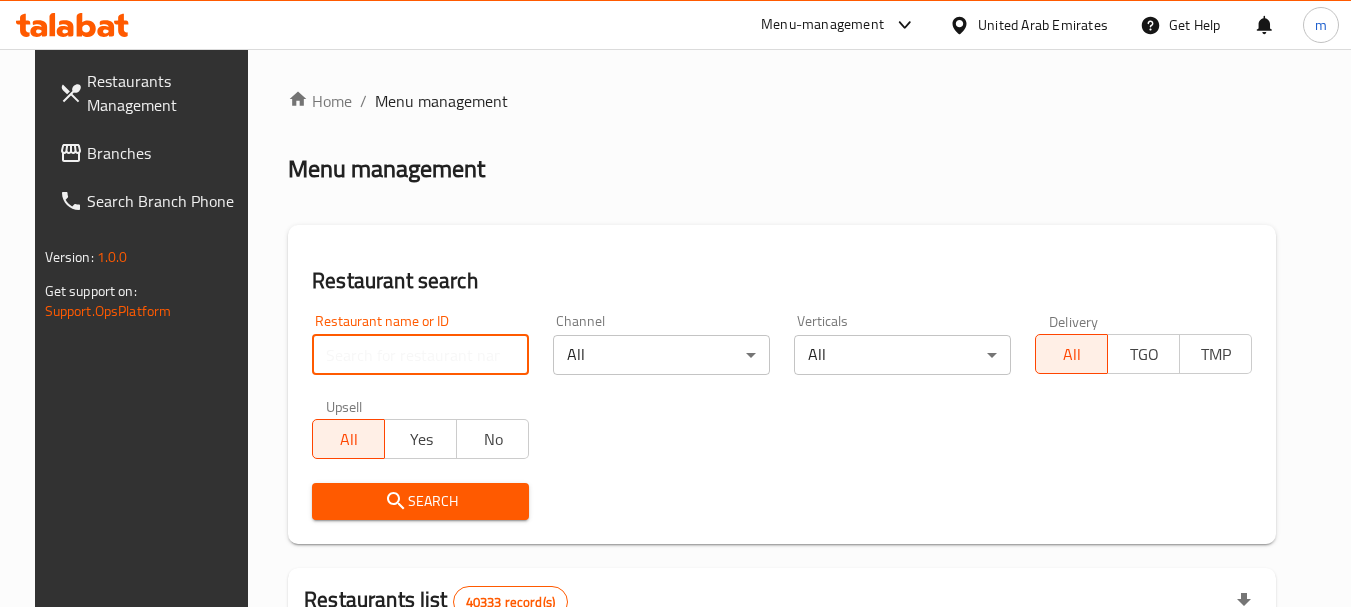 paste on "687524" 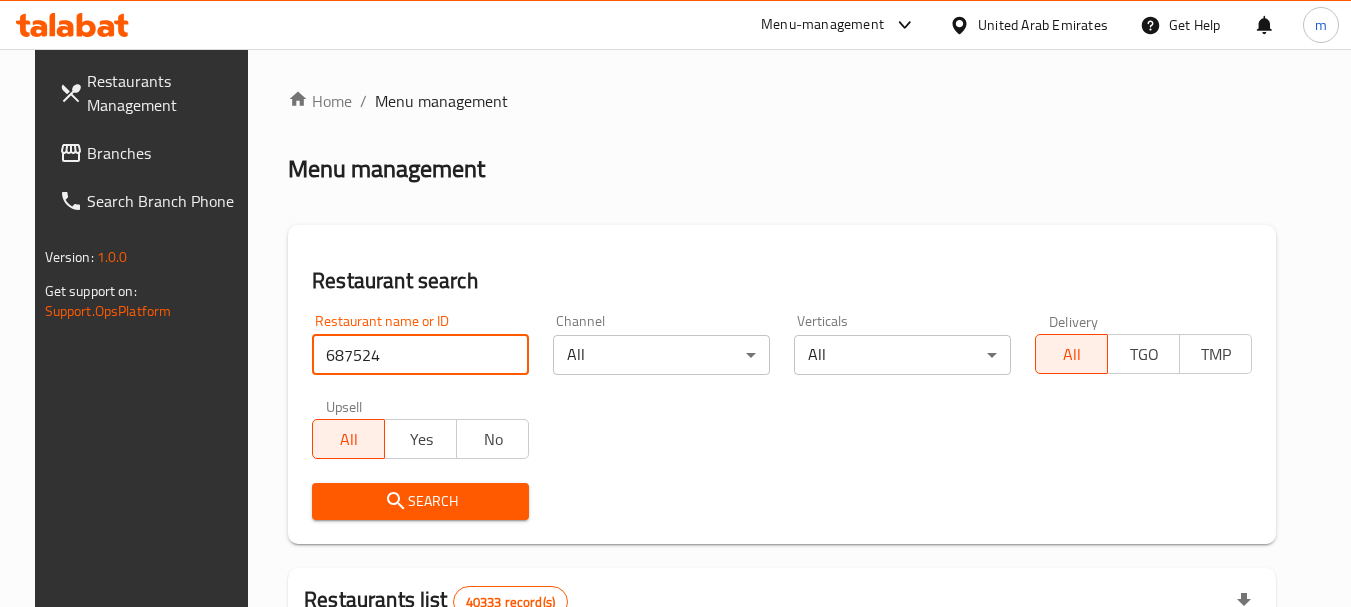 type on "687524" 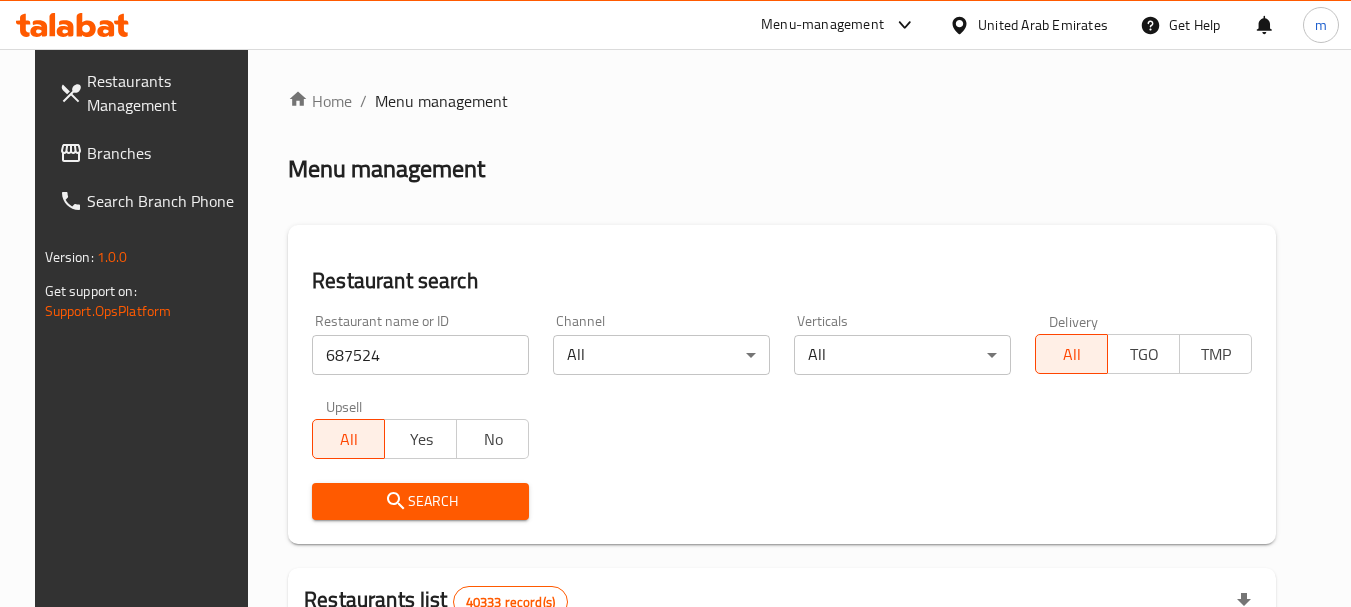click on "Search" at bounding box center (420, 501) 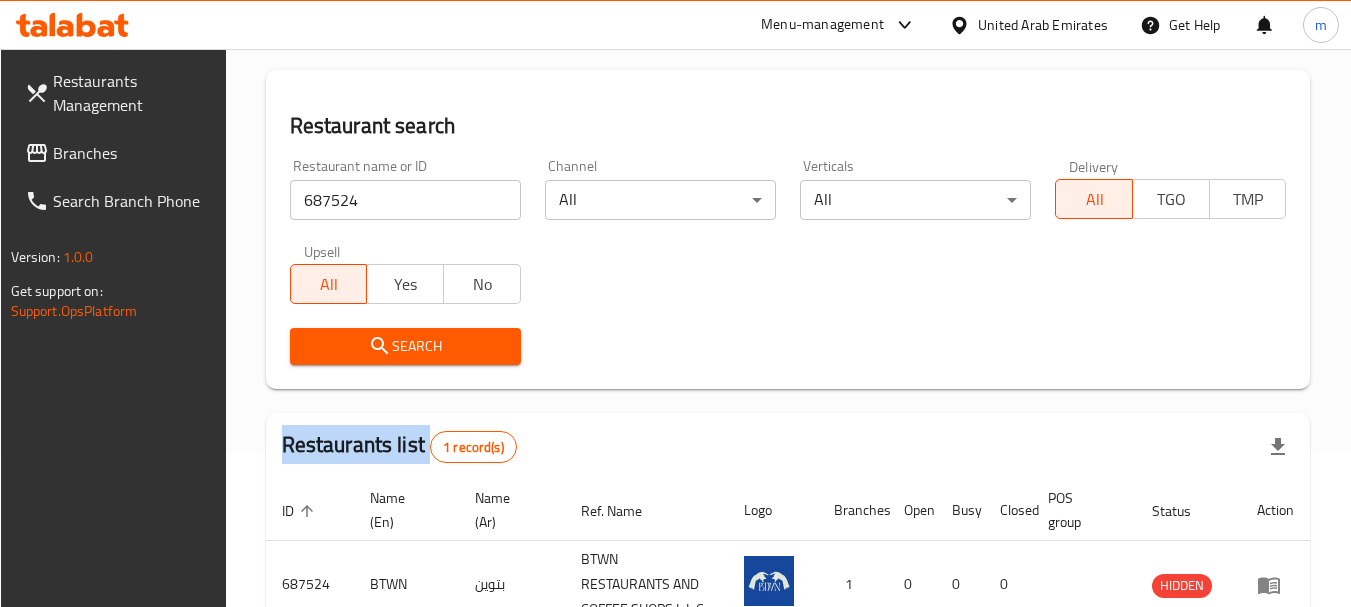 scroll, scrollTop: 285, scrollLeft: 0, axis: vertical 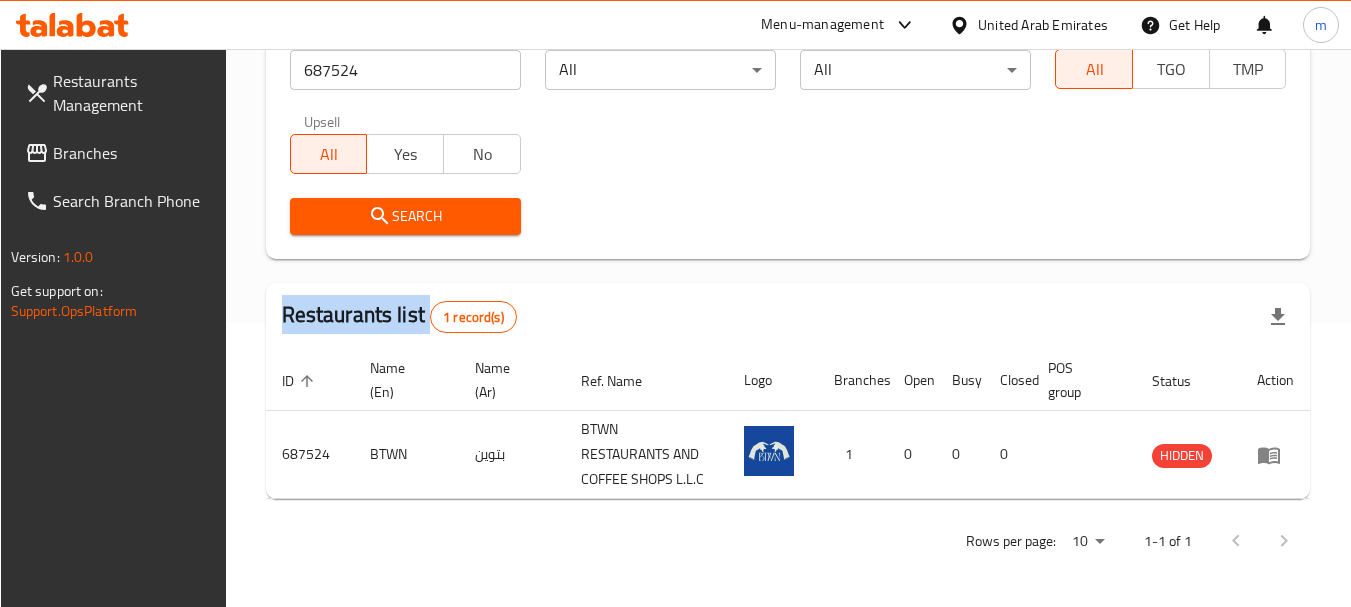 click on "Branches" at bounding box center [132, 153] 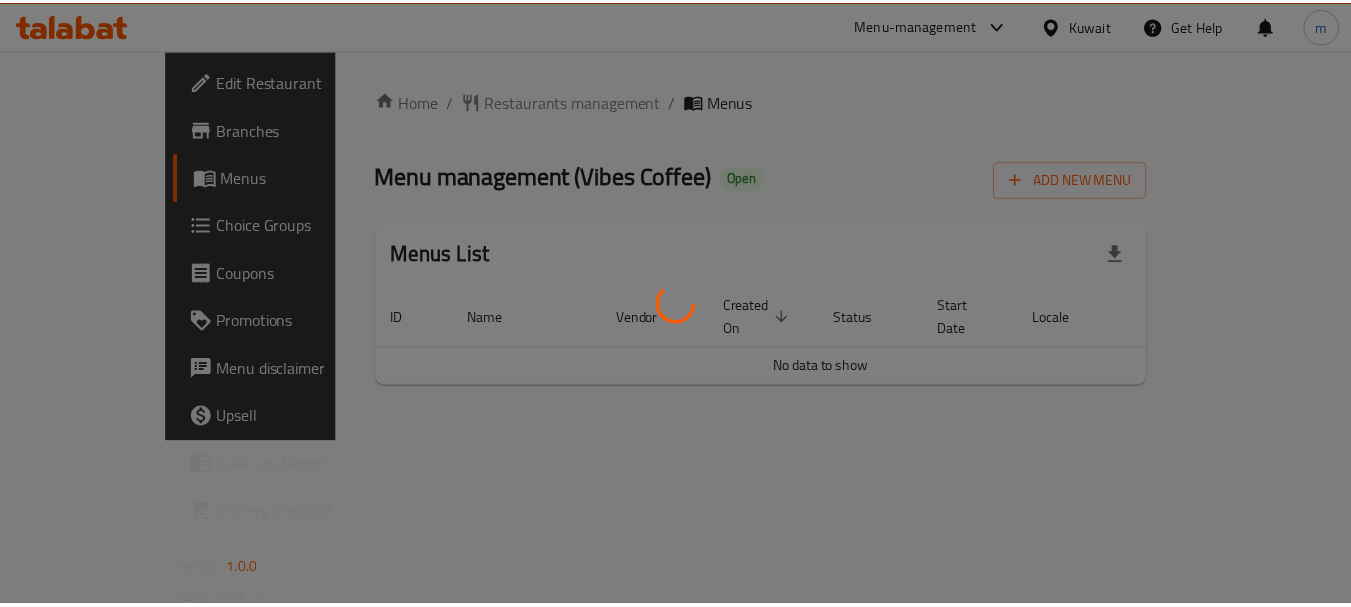 scroll, scrollTop: 0, scrollLeft: 0, axis: both 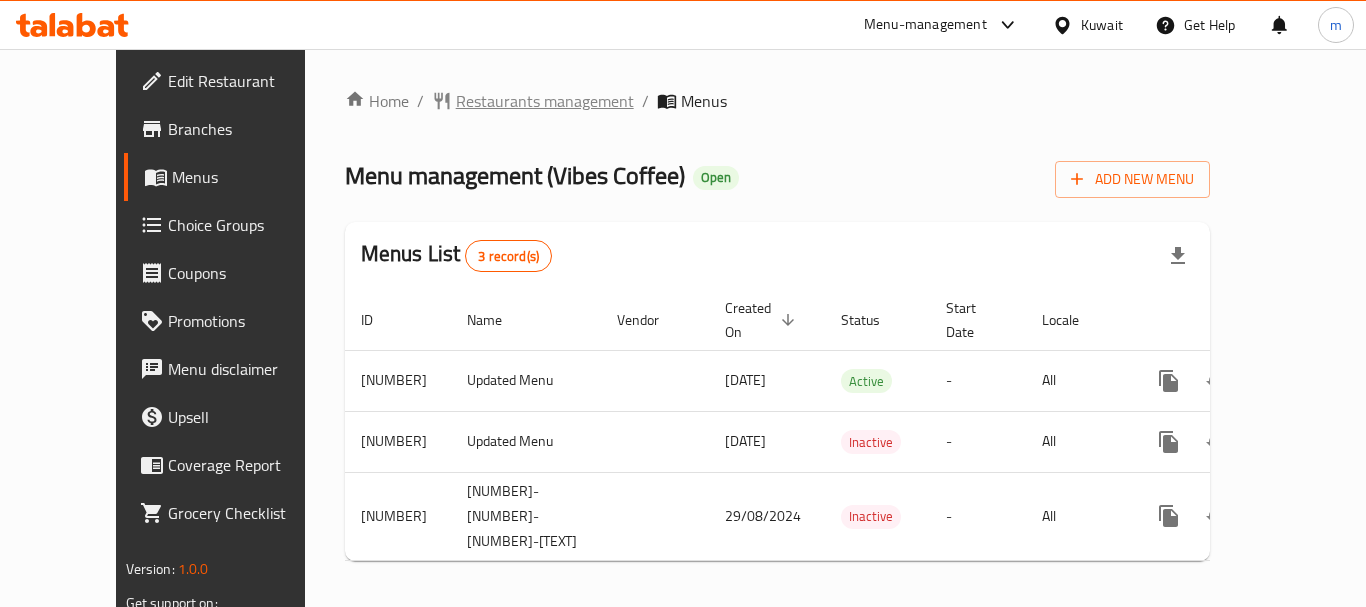 click on "Restaurants management" at bounding box center (545, 101) 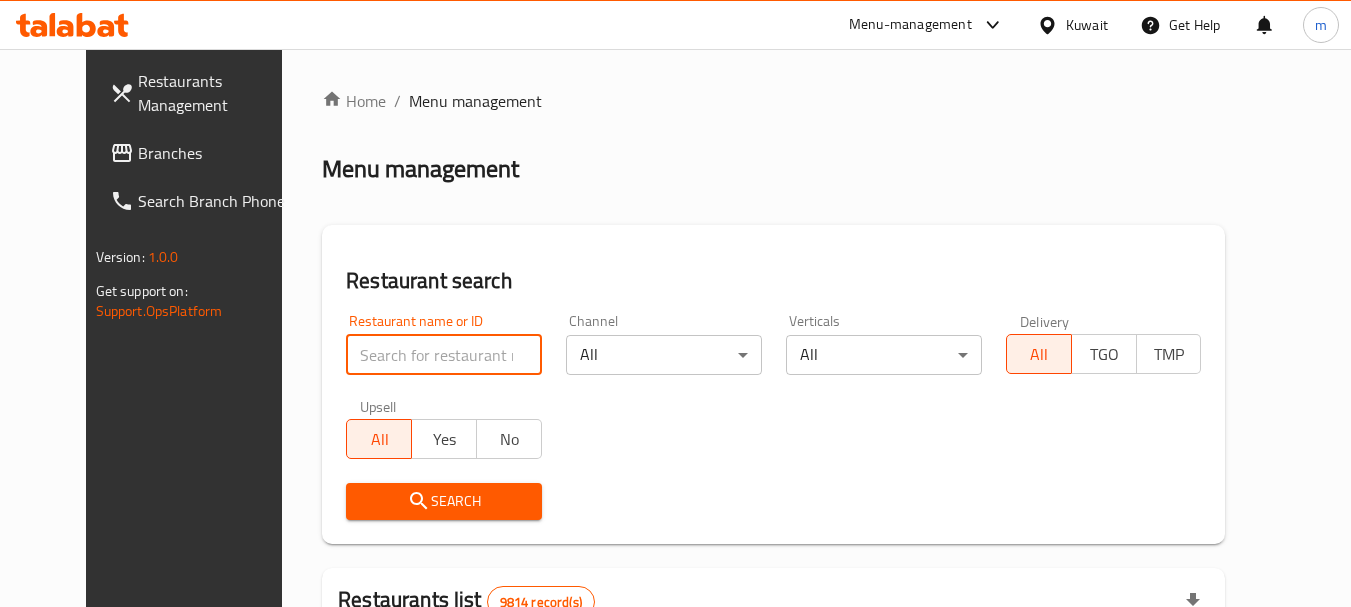 click at bounding box center (444, 355) 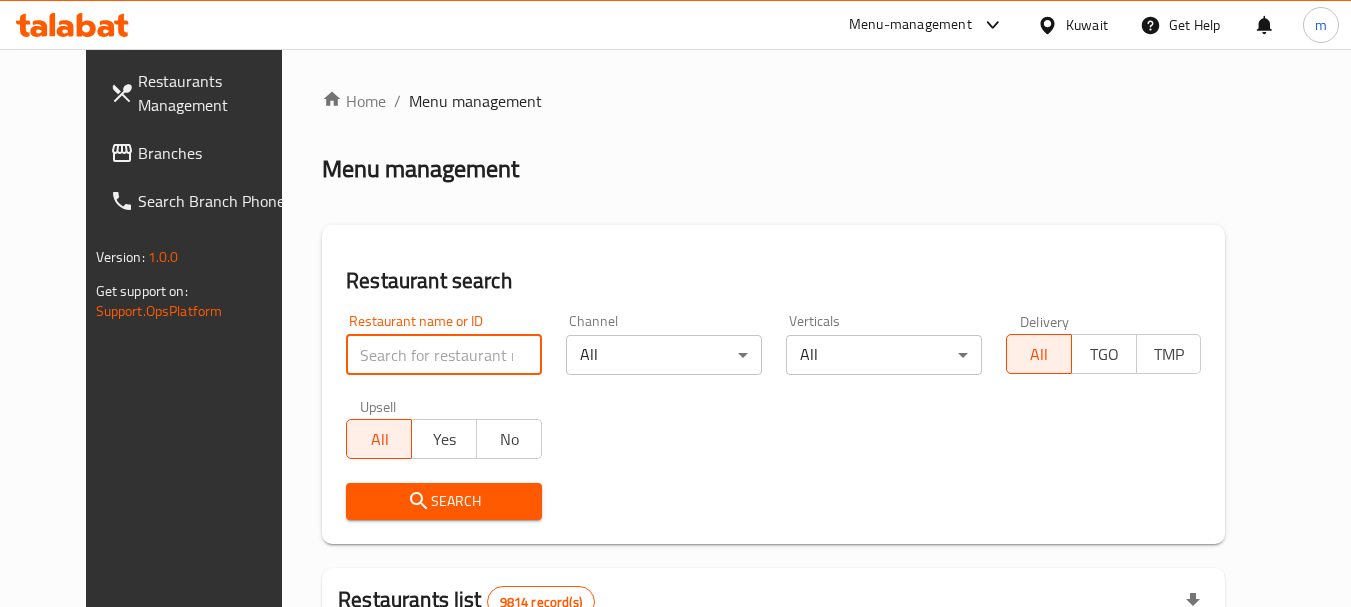paste on "[NUMBER]" 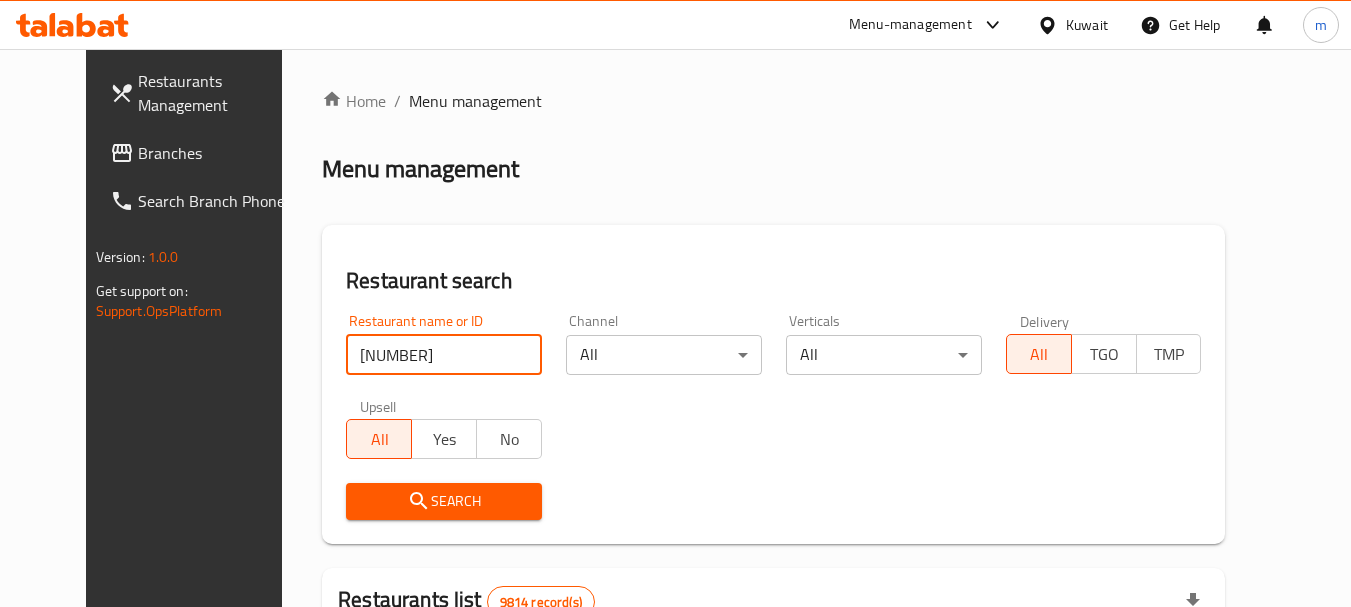 type on "[NUMBER]" 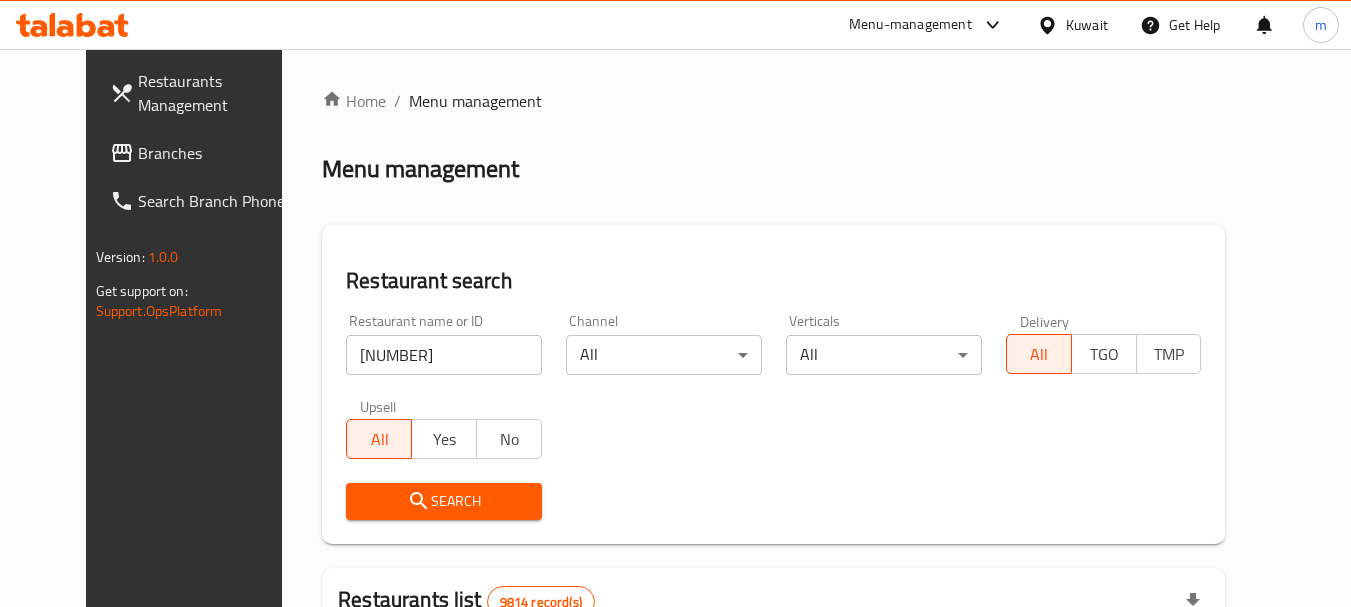 click on "Search" at bounding box center (444, 501) 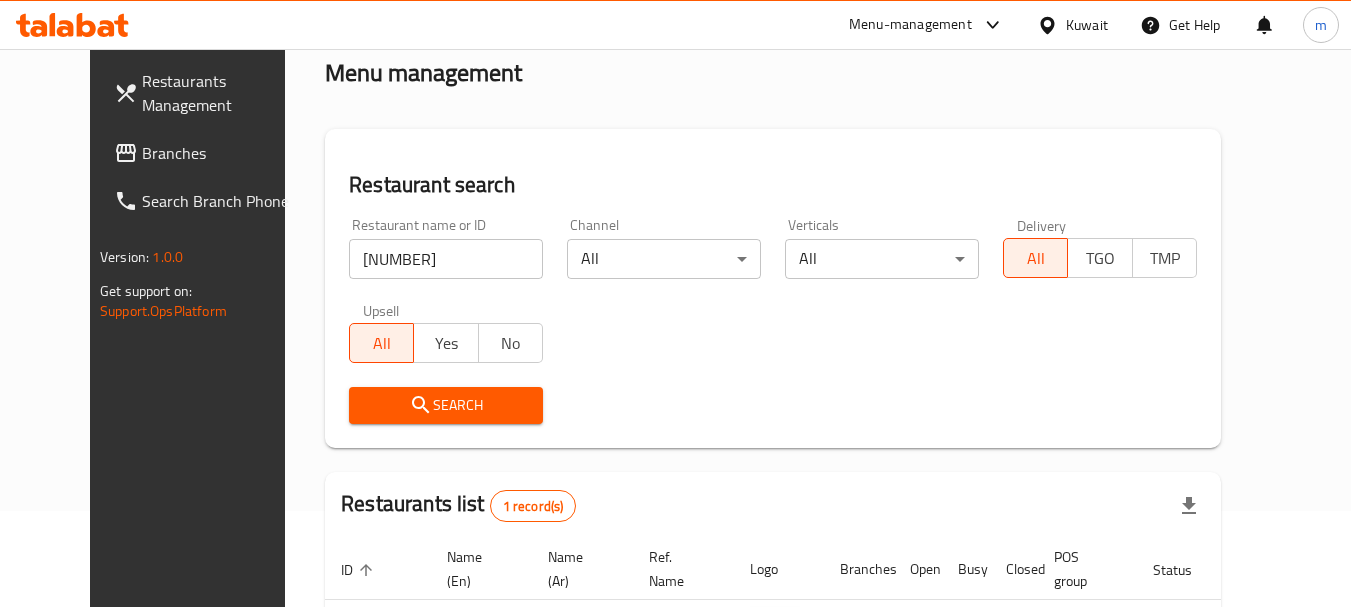 scroll, scrollTop: 268, scrollLeft: 0, axis: vertical 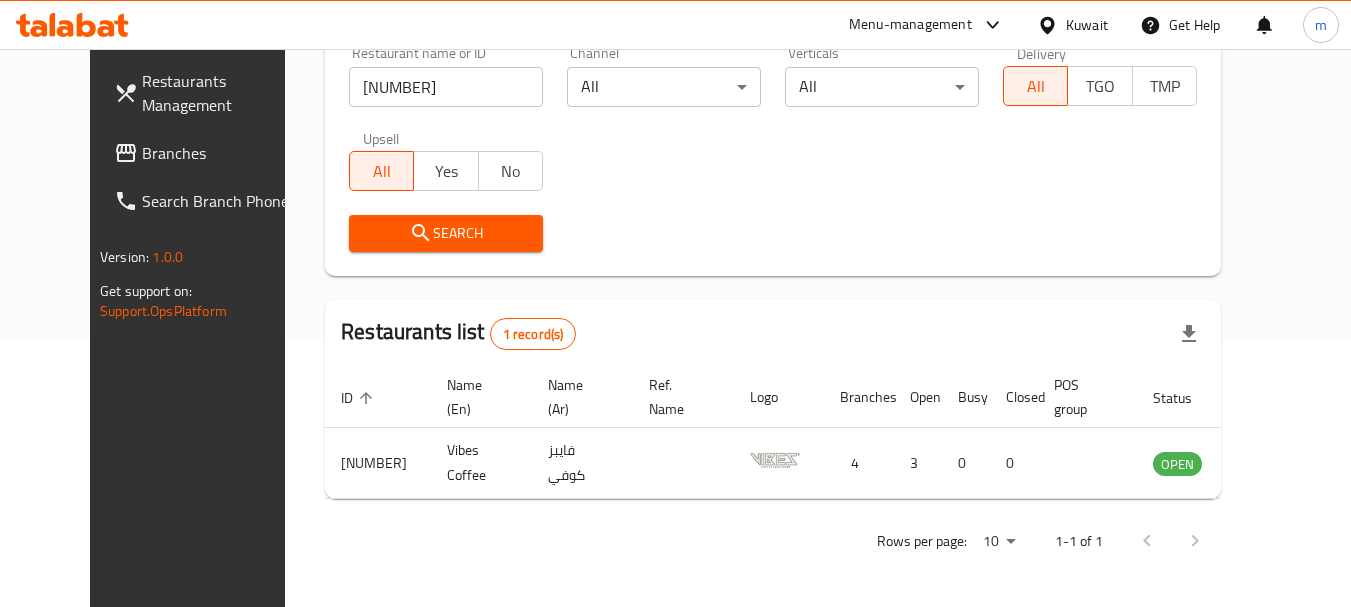 click 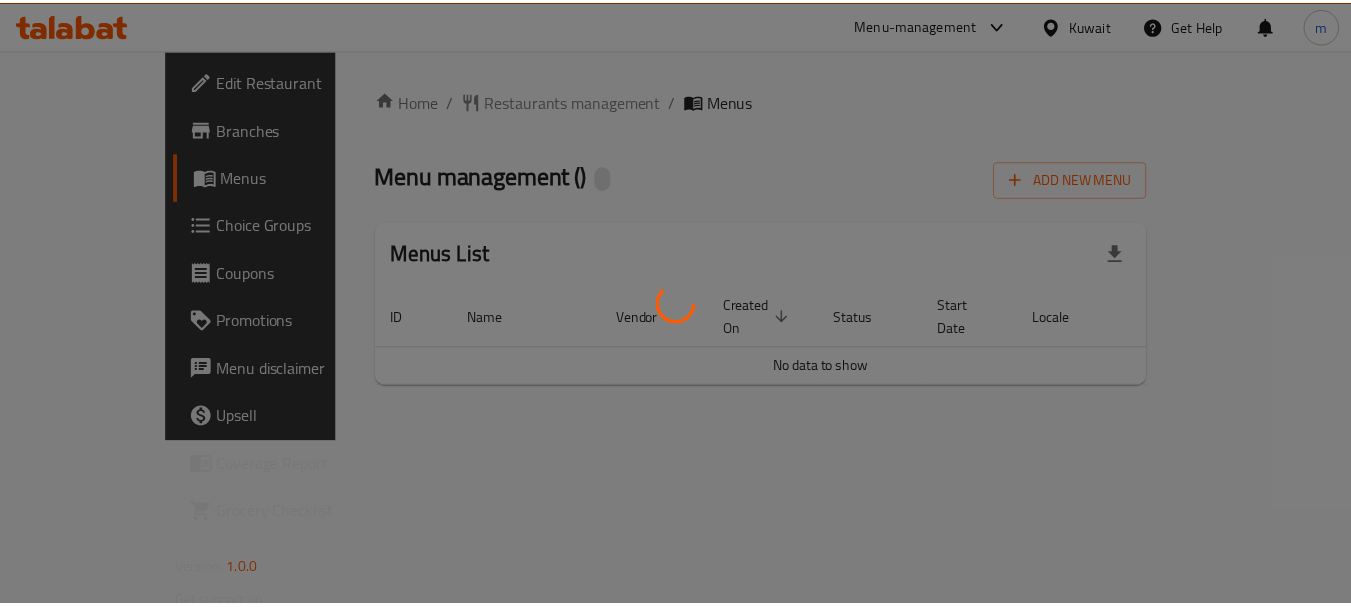scroll, scrollTop: 0, scrollLeft: 0, axis: both 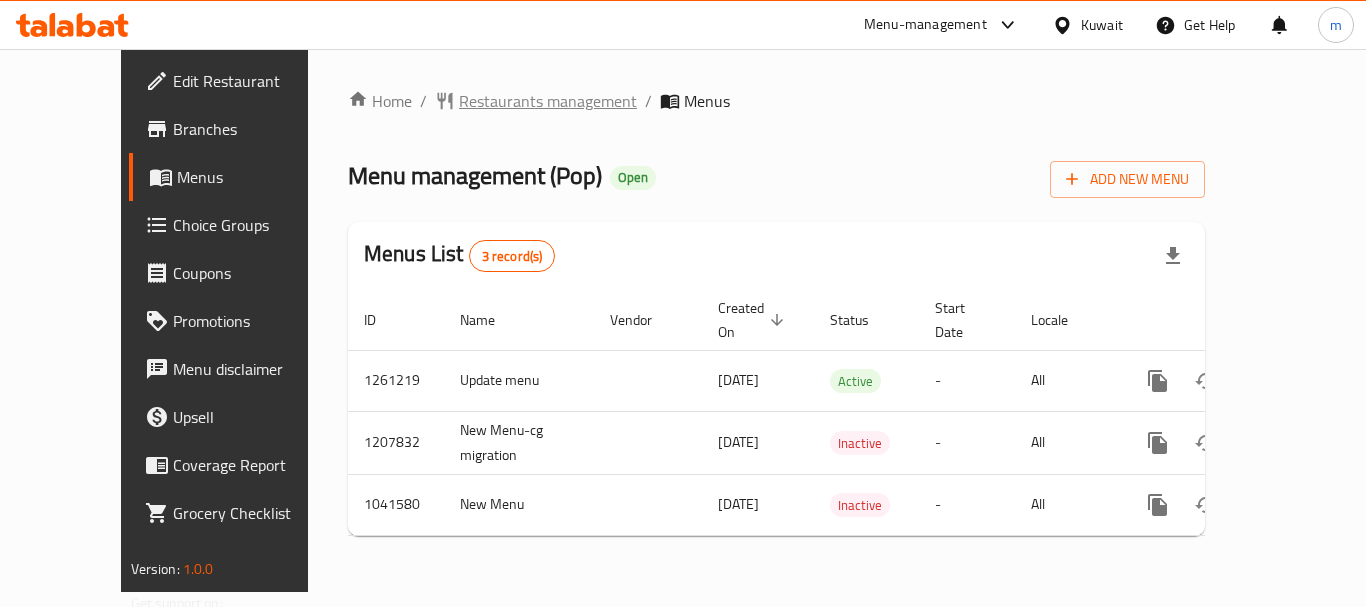 click on "Restaurants management" at bounding box center [548, 101] 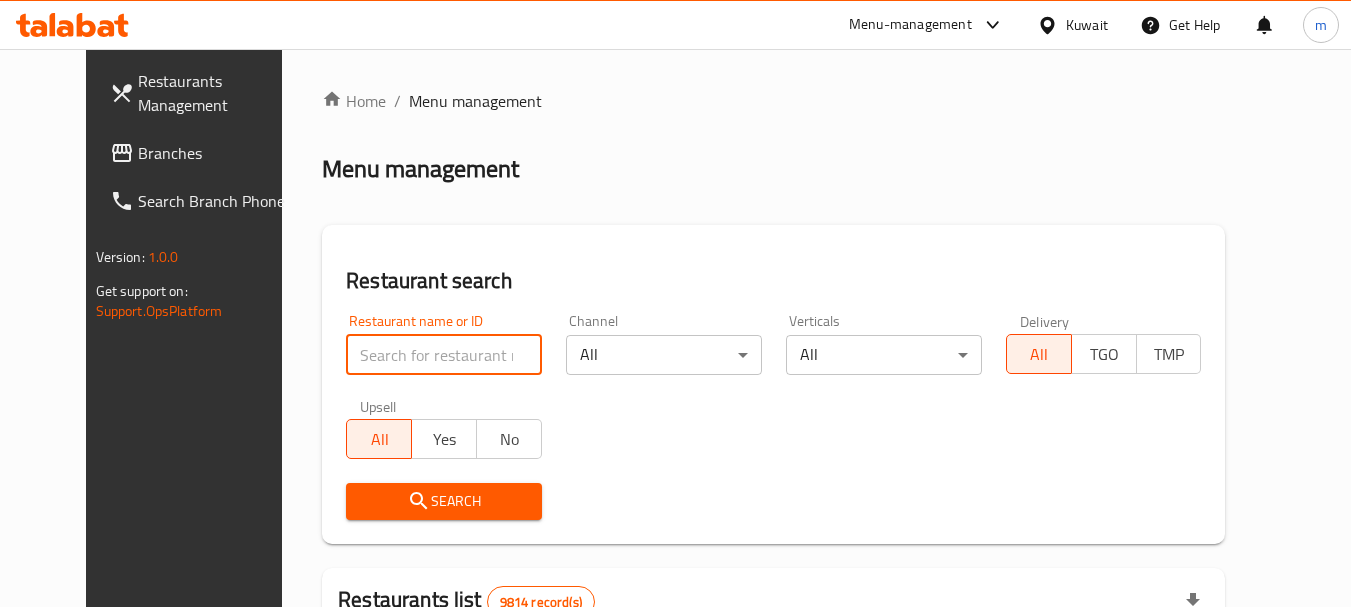 click at bounding box center (444, 355) 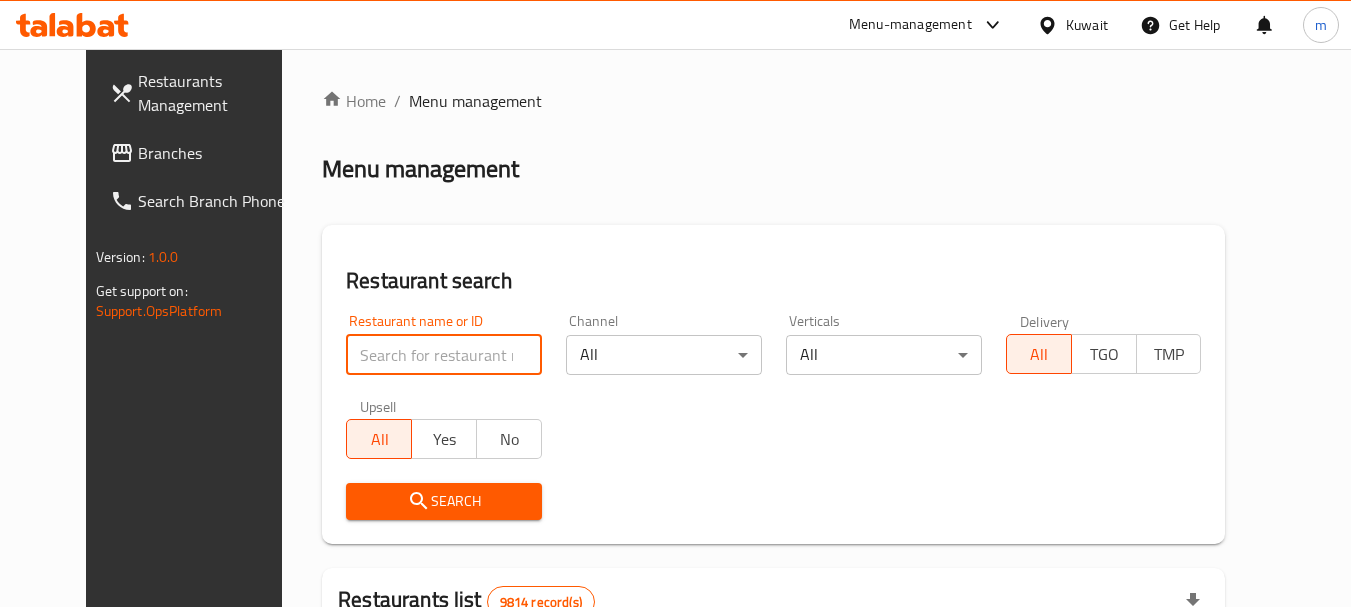 paste on "662140" 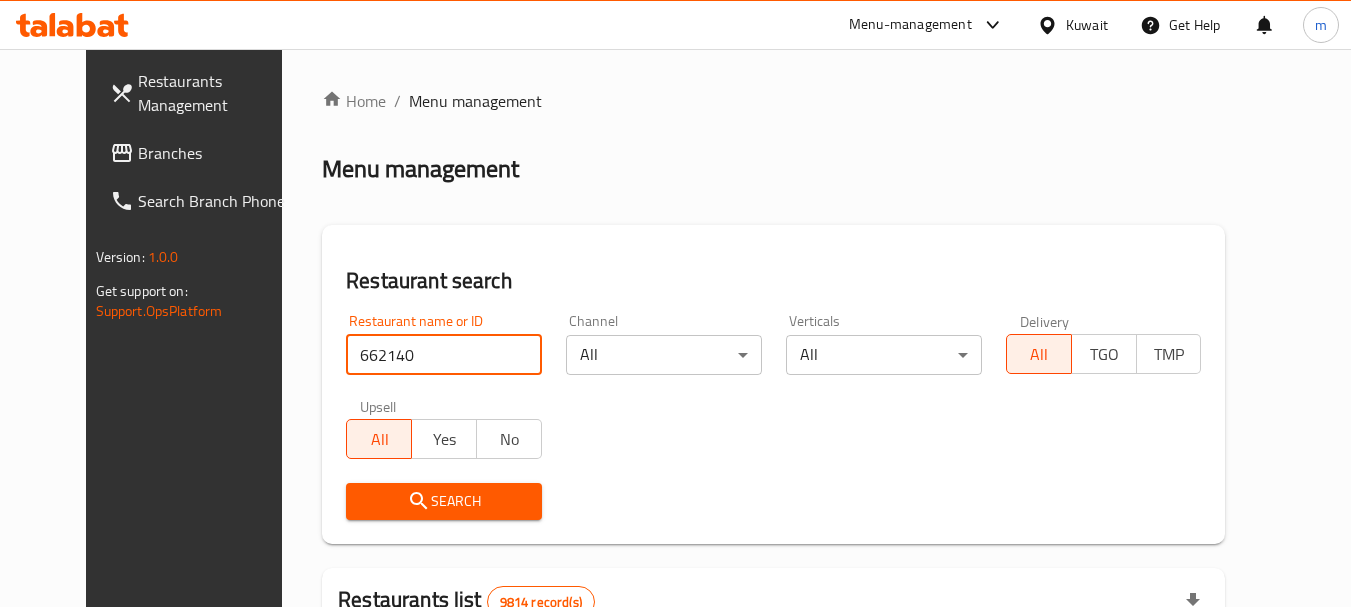 type on "662140" 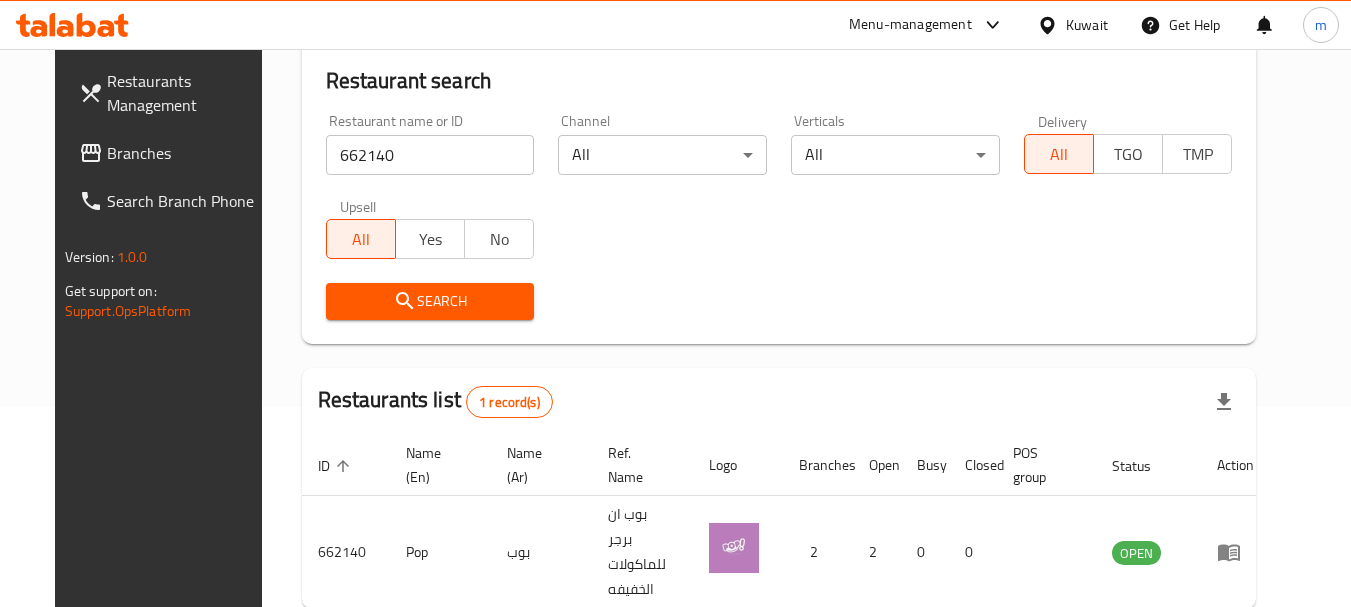 scroll, scrollTop: 268, scrollLeft: 0, axis: vertical 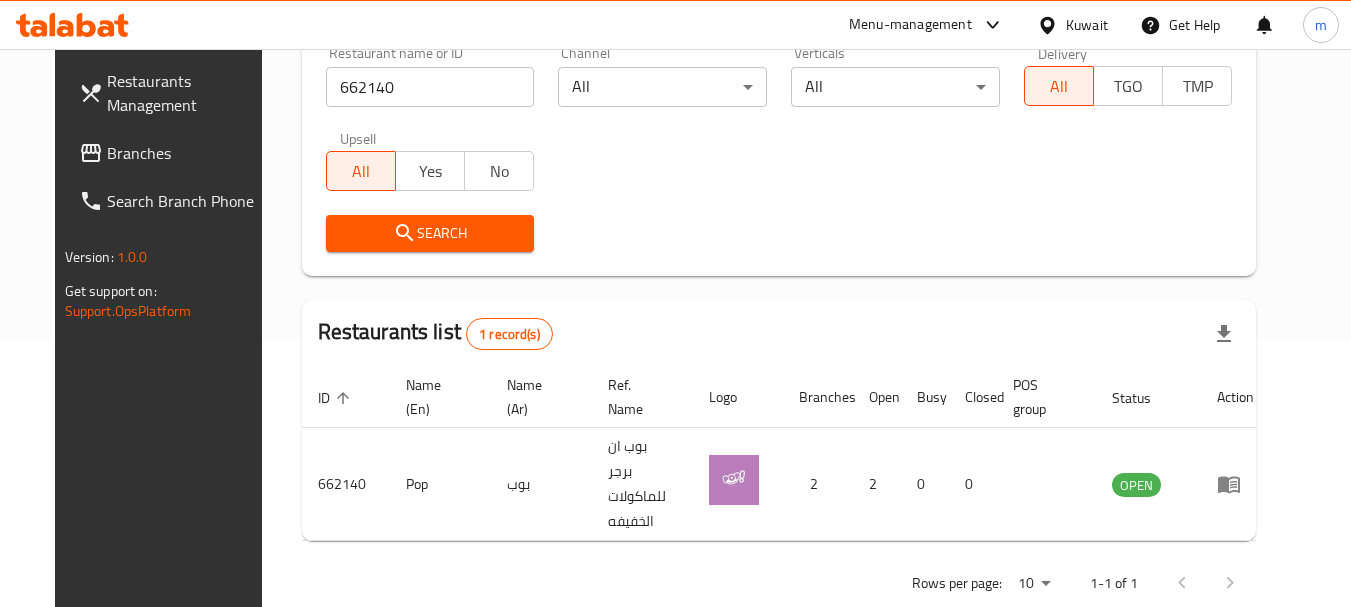 click 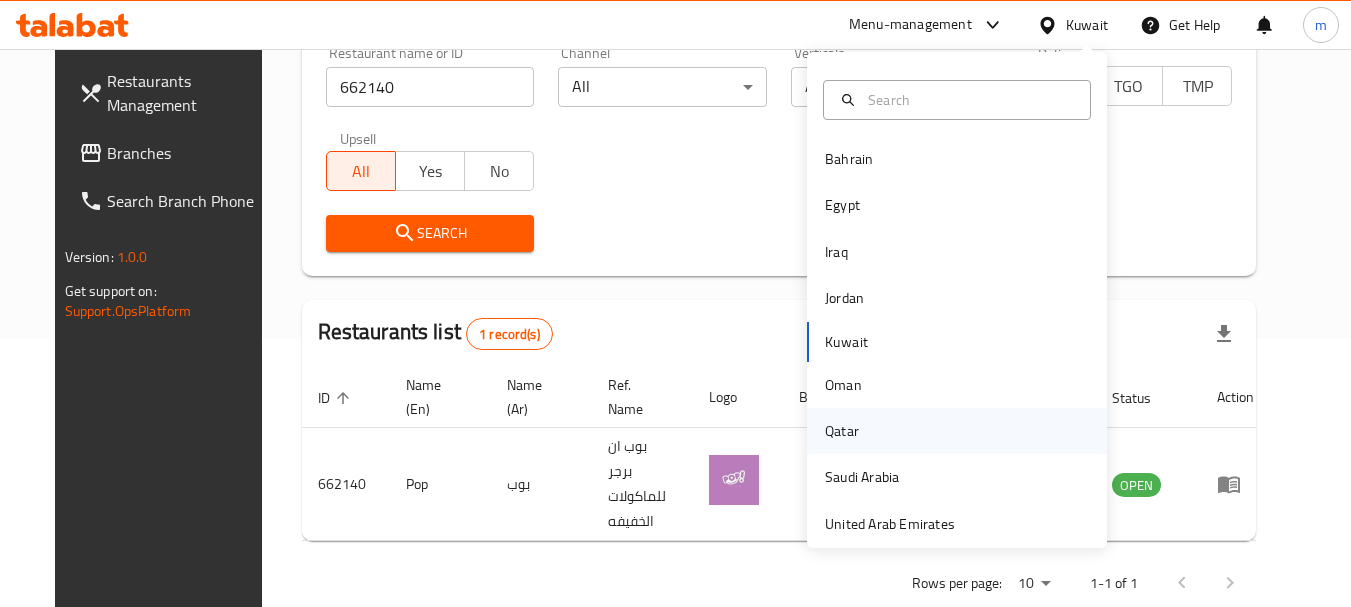 click on "Qatar" at bounding box center [842, 431] 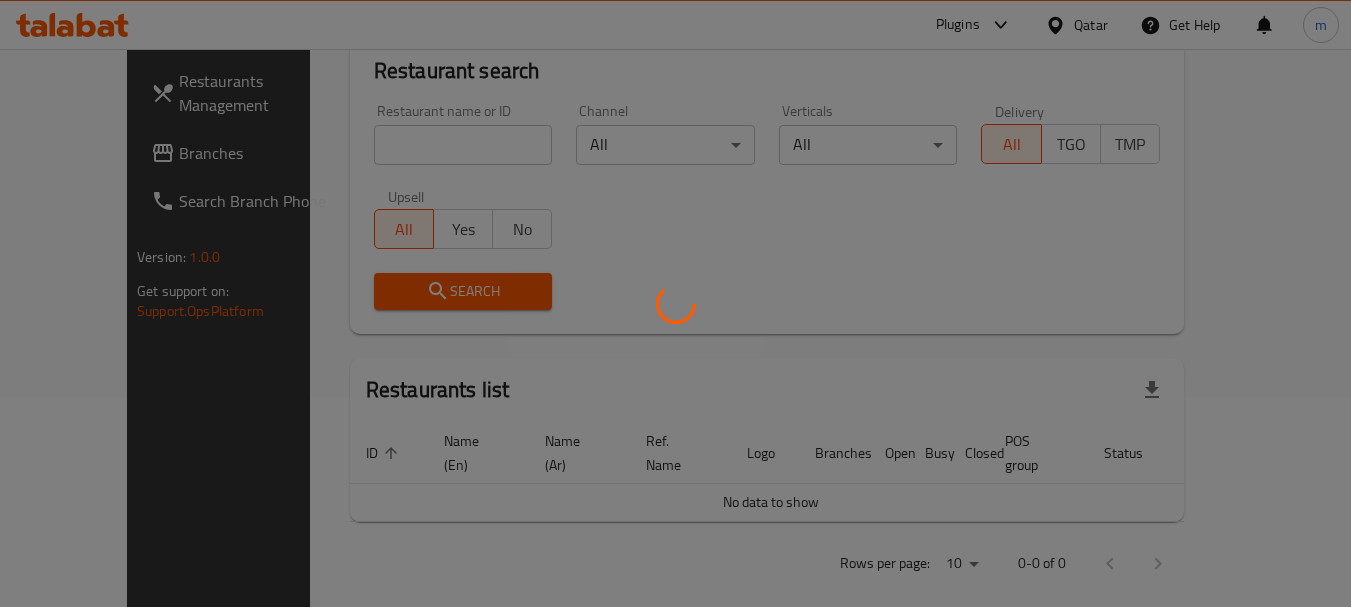 scroll, scrollTop: 268, scrollLeft: 0, axis: vertical 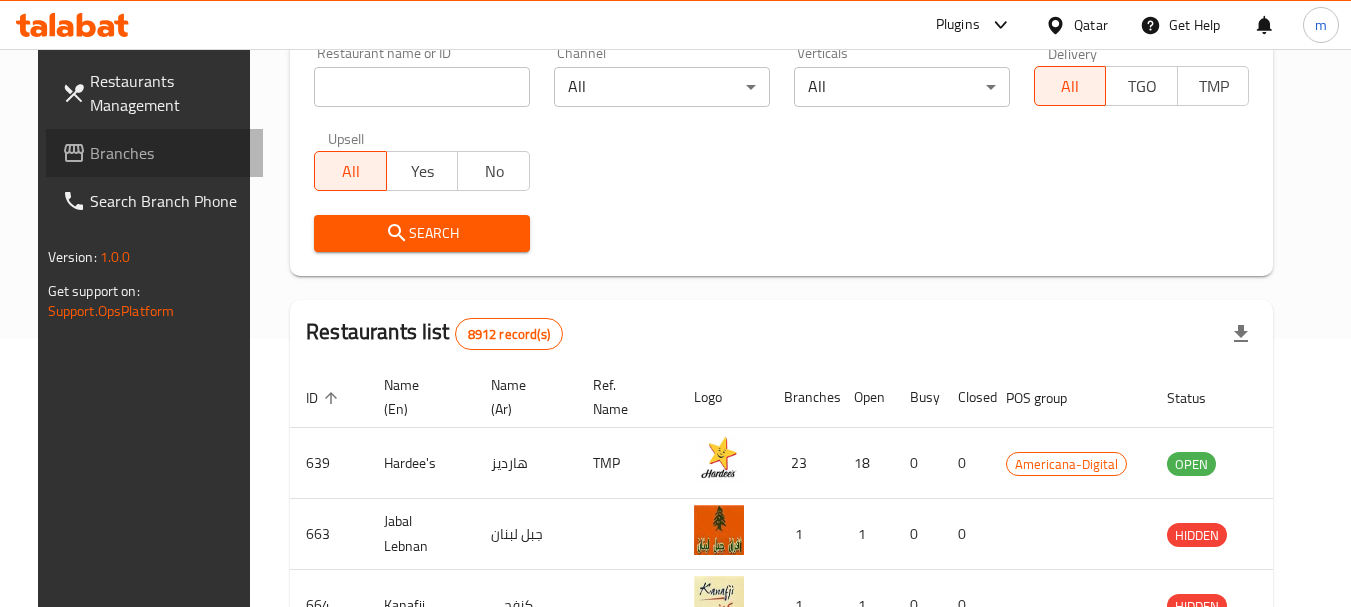 click on "Branches" at bounding box center [169, 153] 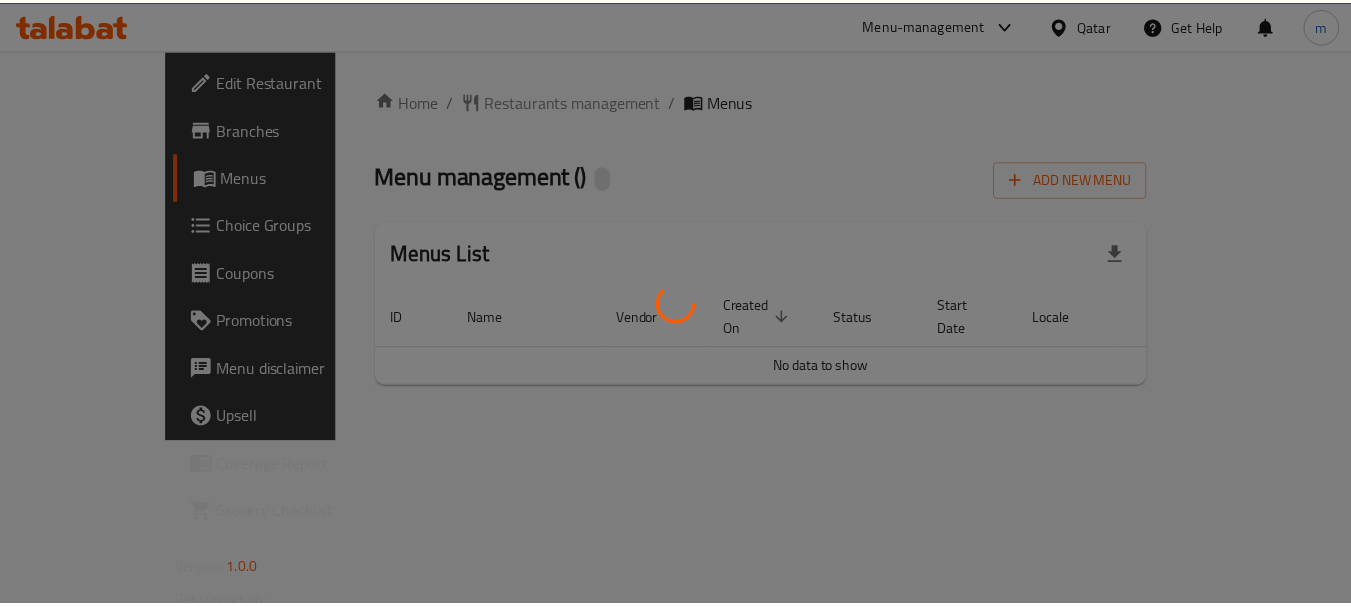scroll, scrollTop: 0, scrollLeft: 0, axis: both 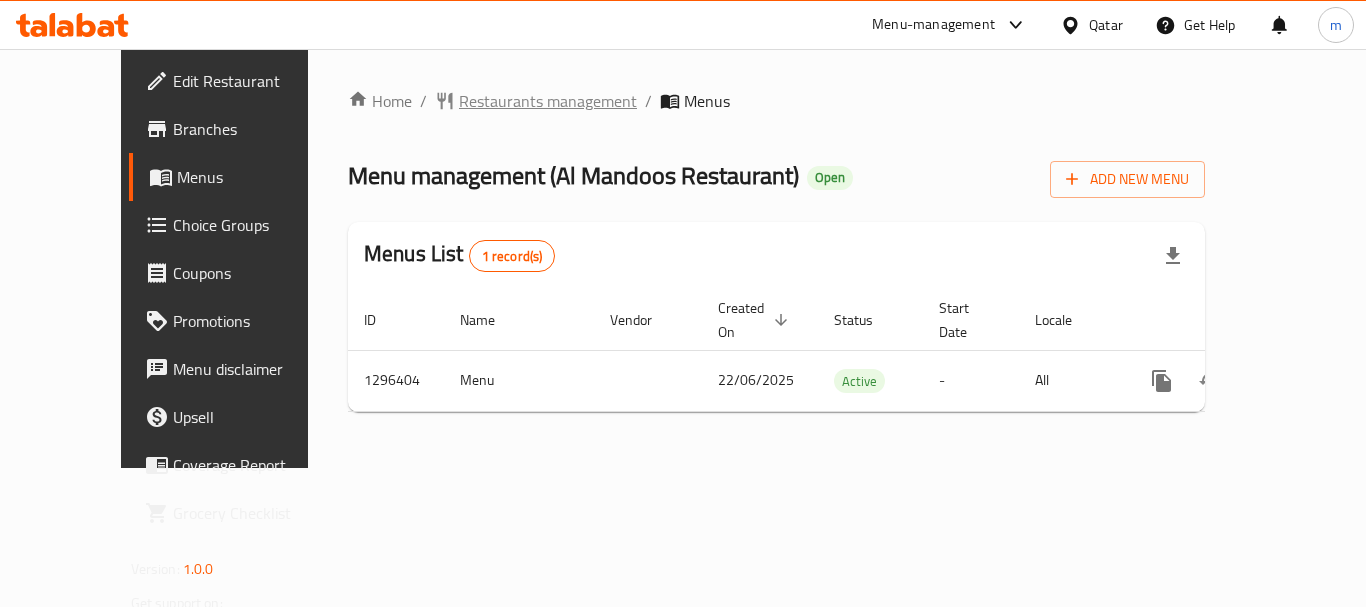 click on "Restaurants management" at bounding box center [548, 101] 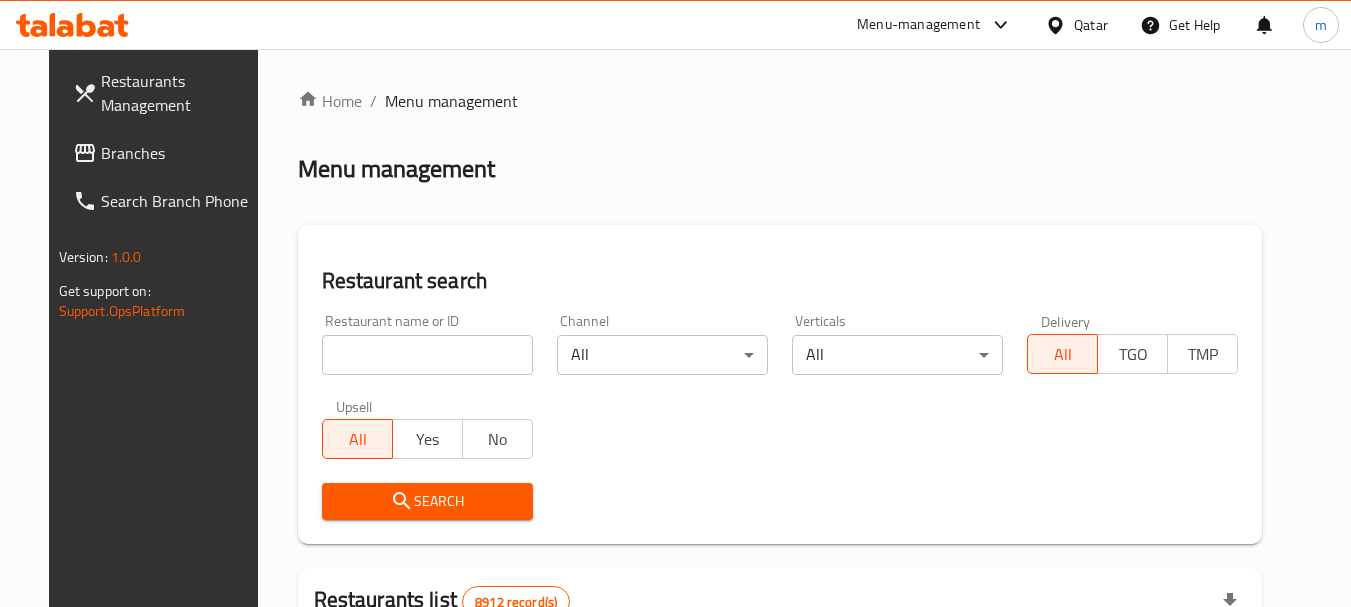 click at bounding box center (427, 355) 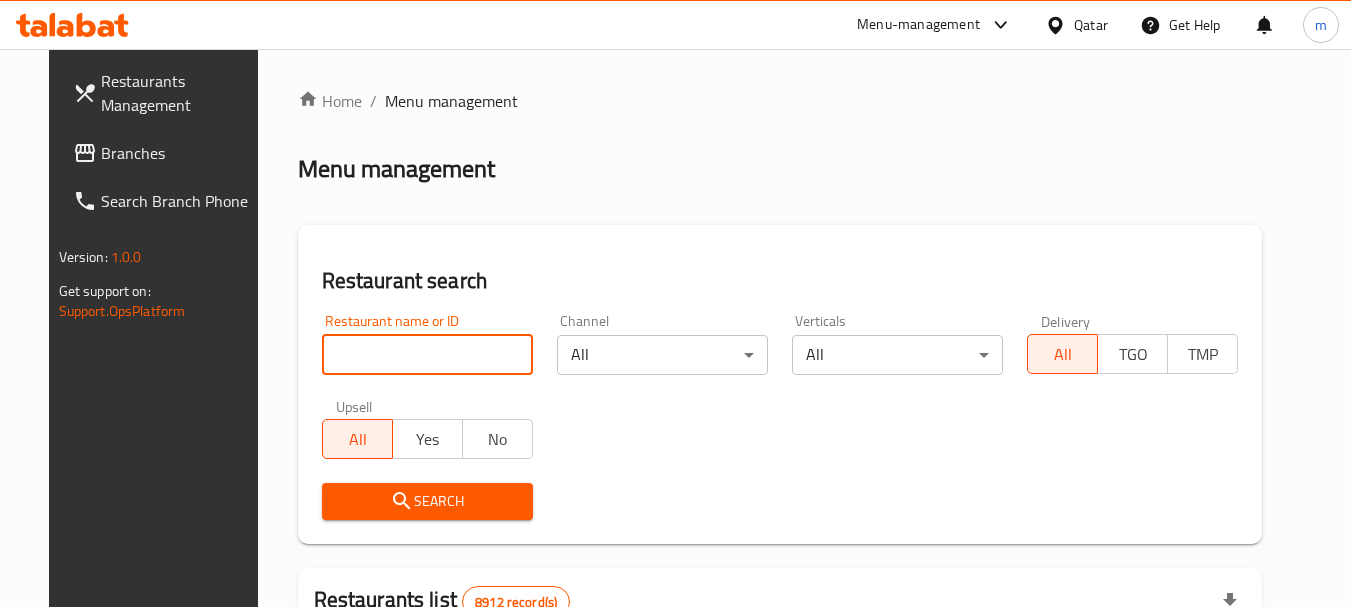 paste on "700016" 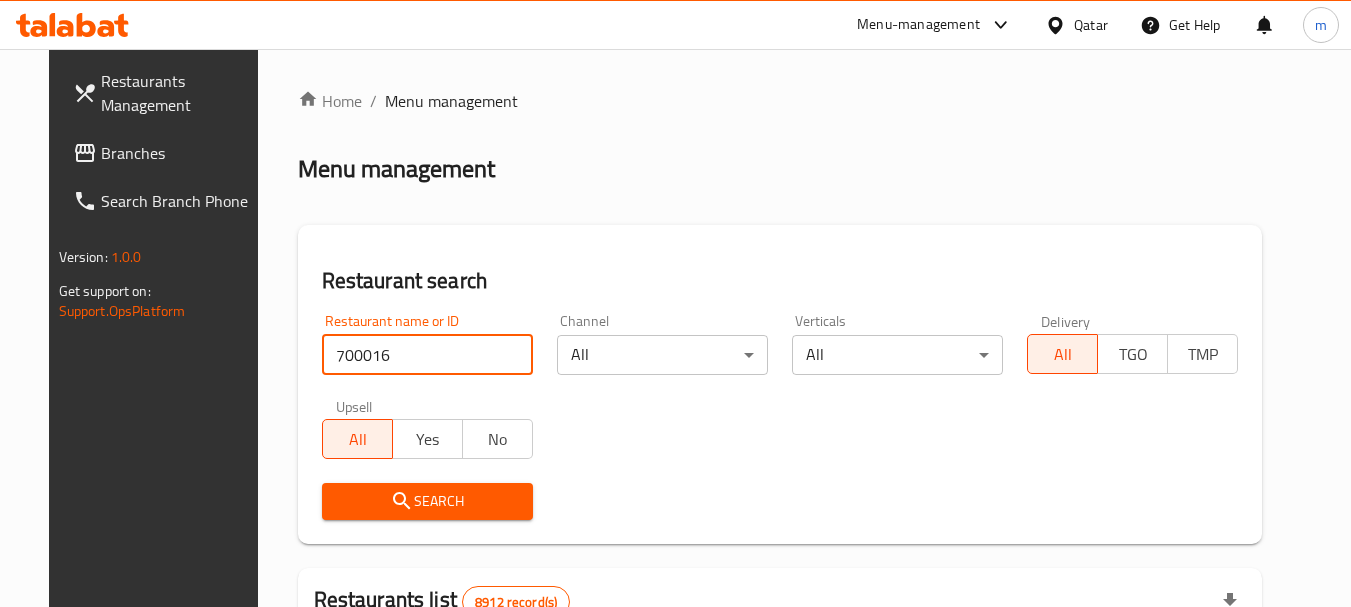 type on "700016" 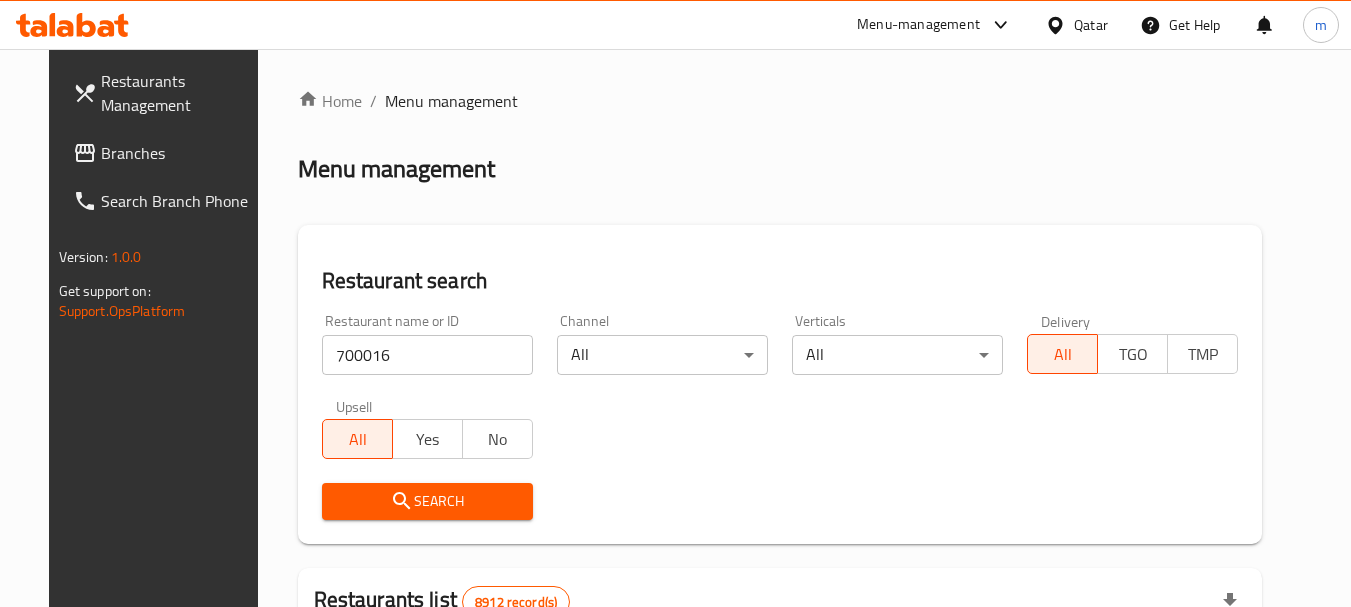 click on "Search" at bounding box center (427, 501) 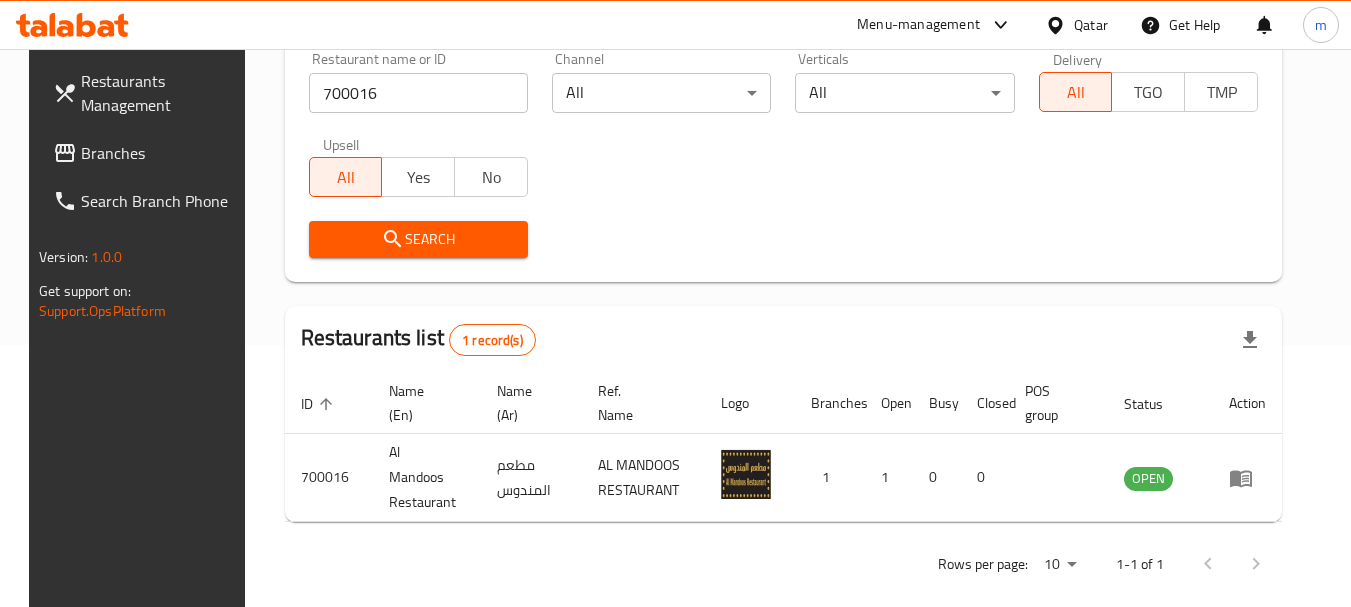 scroll, scrollTop: 268, scrollLeft: 0, axis: vertical 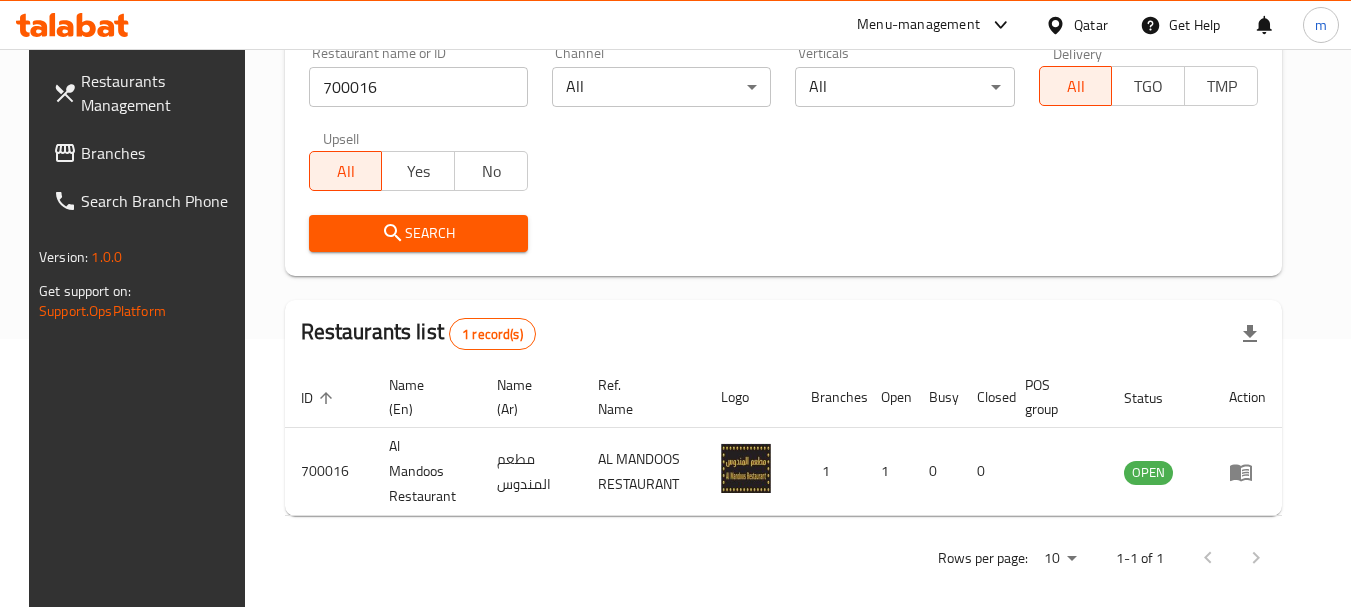 click 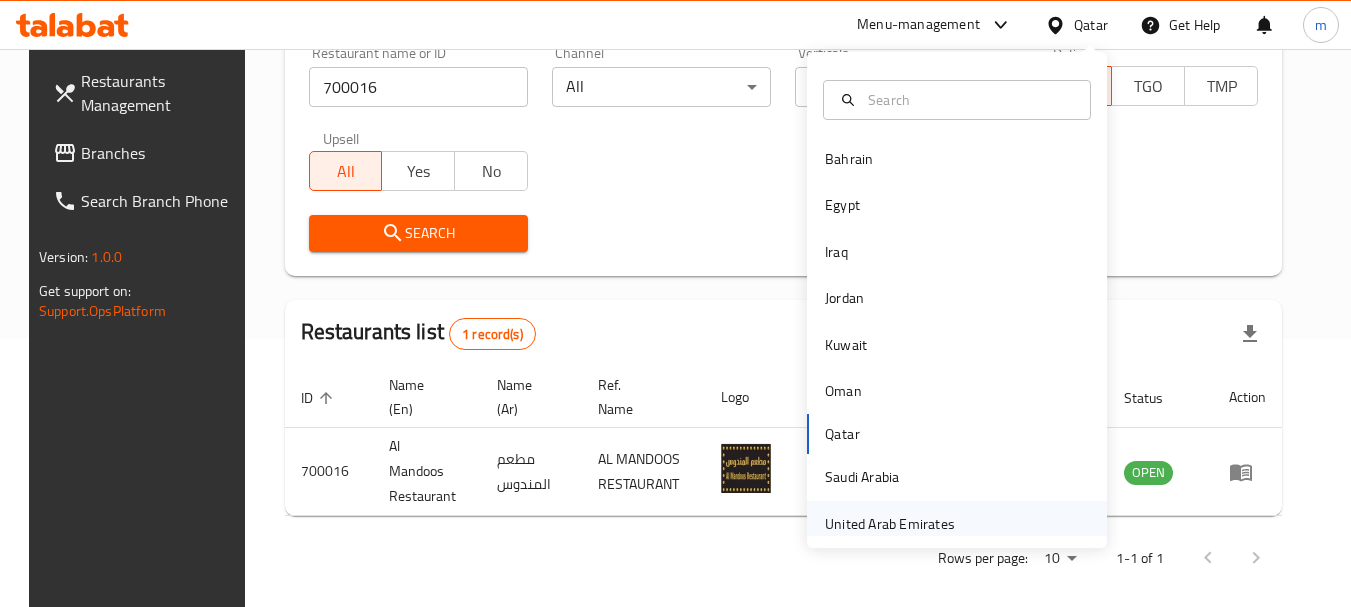 click on "United Arab Emirates" at bounding box center [890, 524] 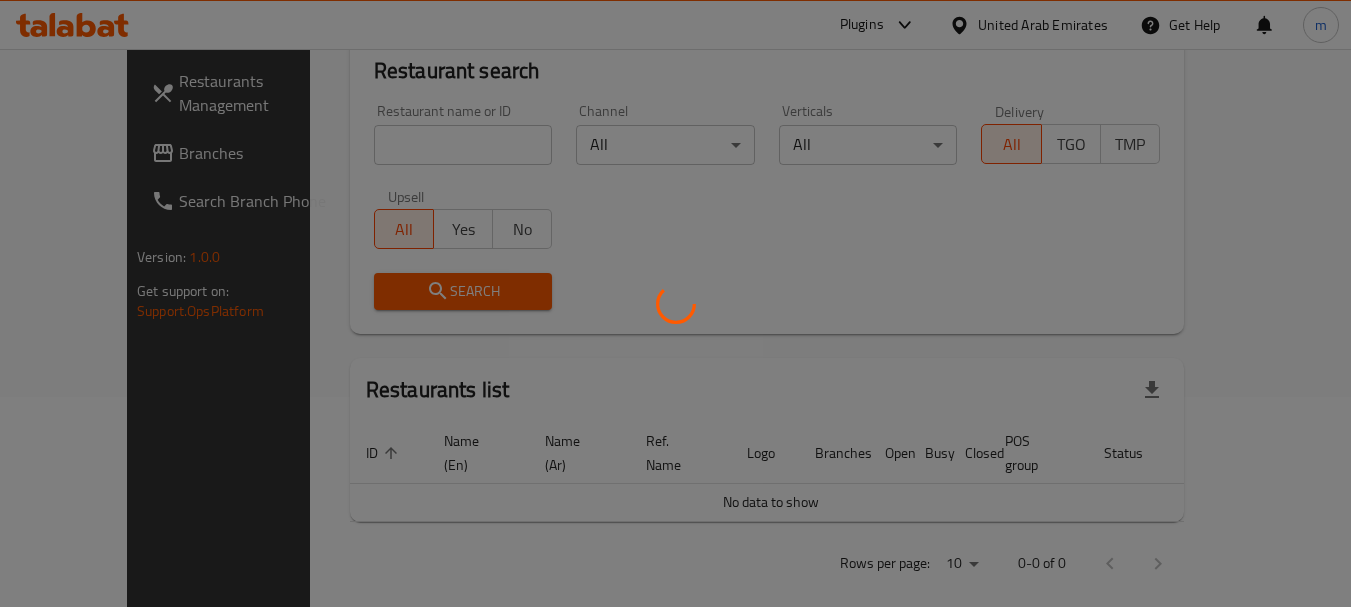 scroll, scrollTop: 268, scrollLeft: 0, axis: vertical 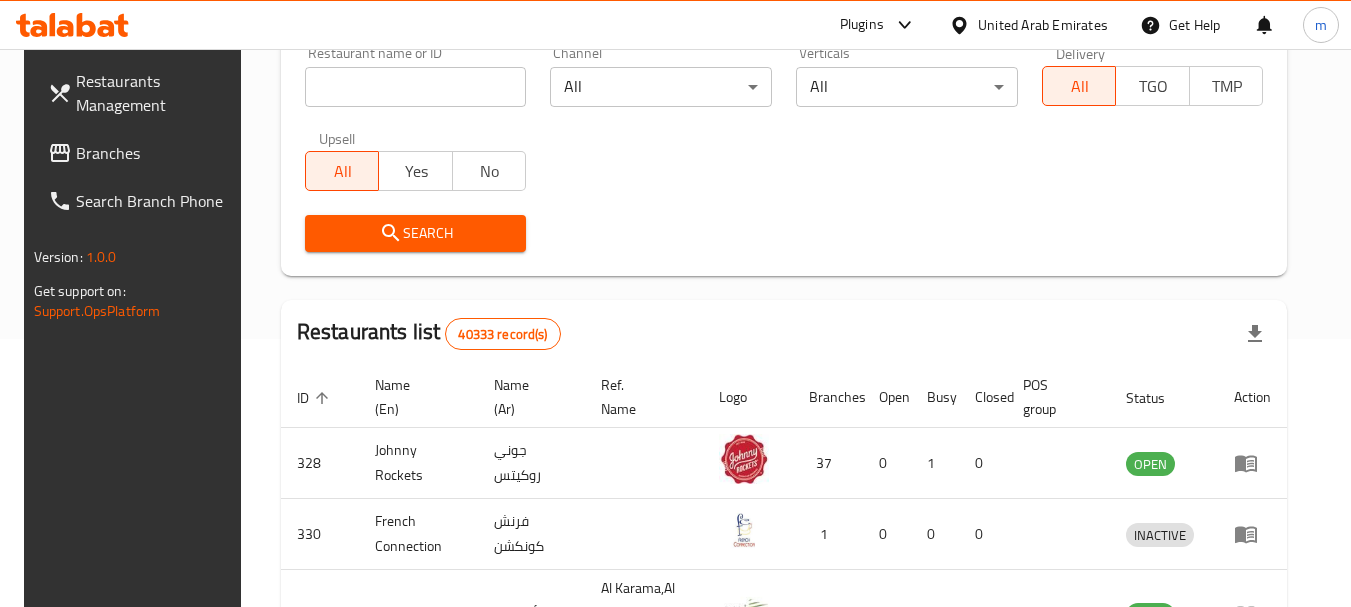 click on "Branches" at bounding box center [155, 153] 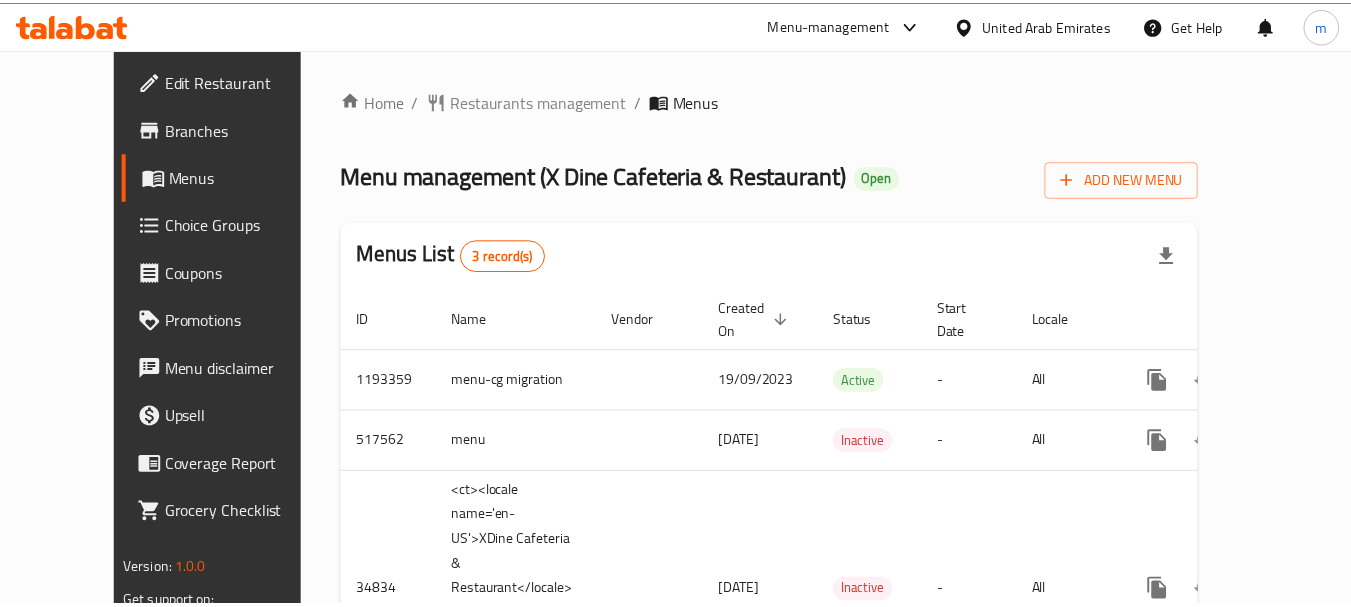 scroll, scrollTop: 0, scrollLeft: 0, axis: both 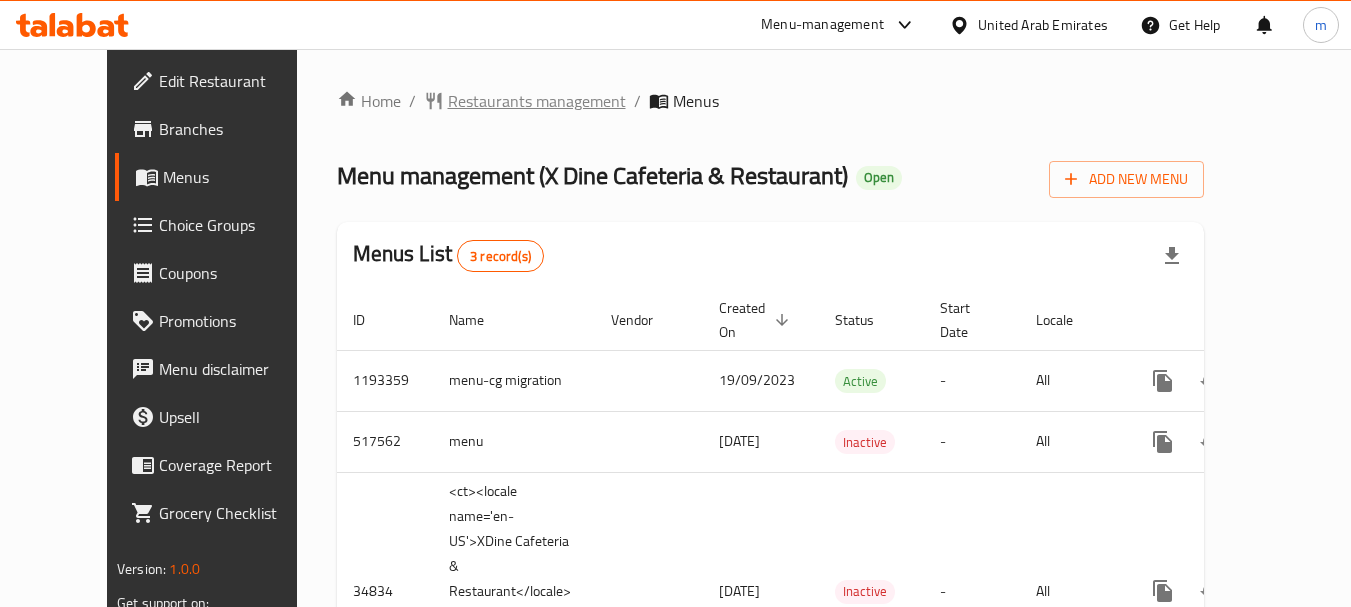 click on "Restaurants management" at bounding box center [537, 101] 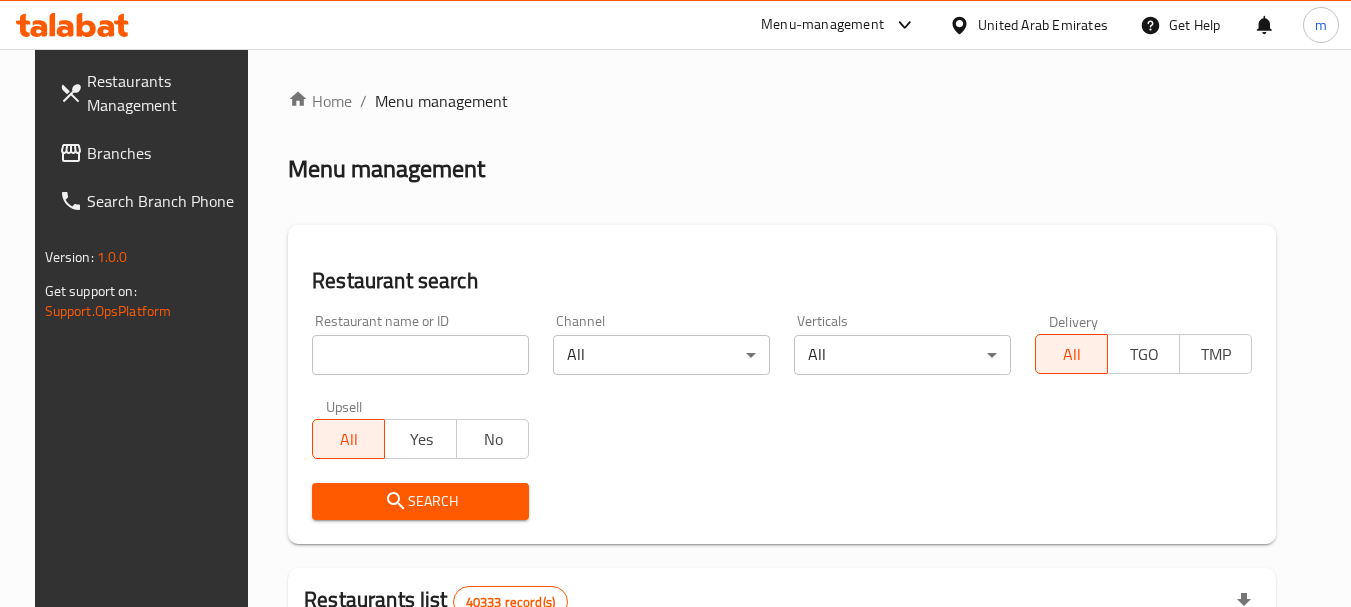 click on "Restaurant name or ID Restaurant name or ID" at bounding box center [420, 344] 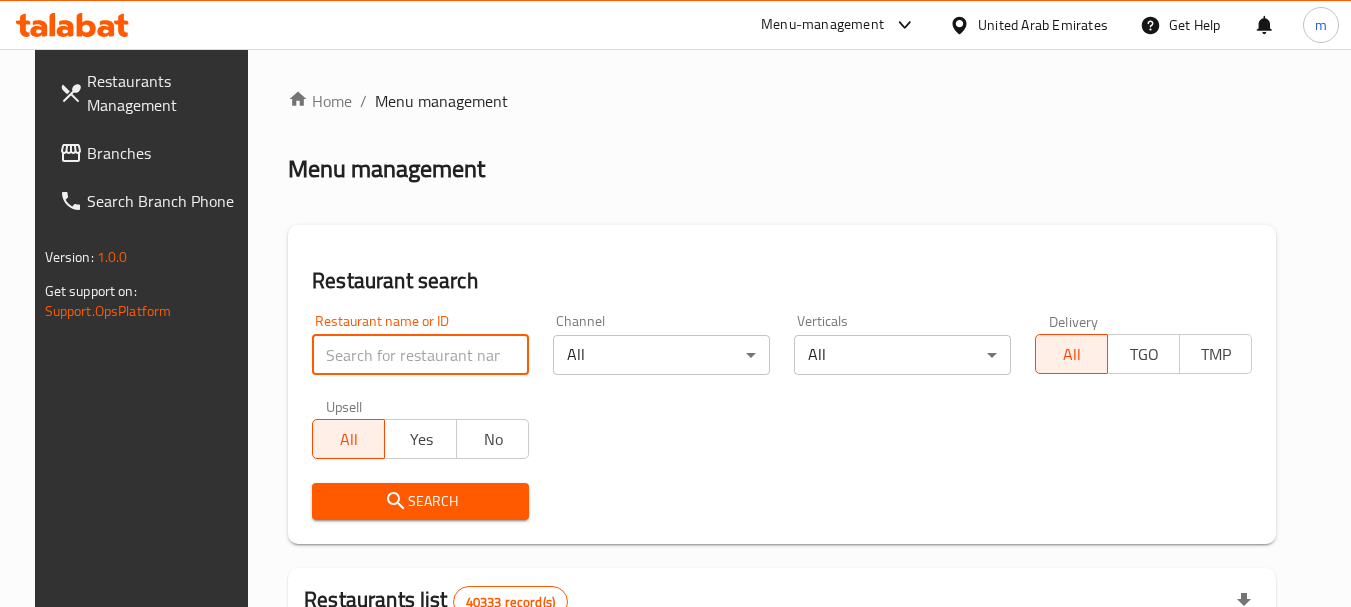 click at bounding box center [420, 355] 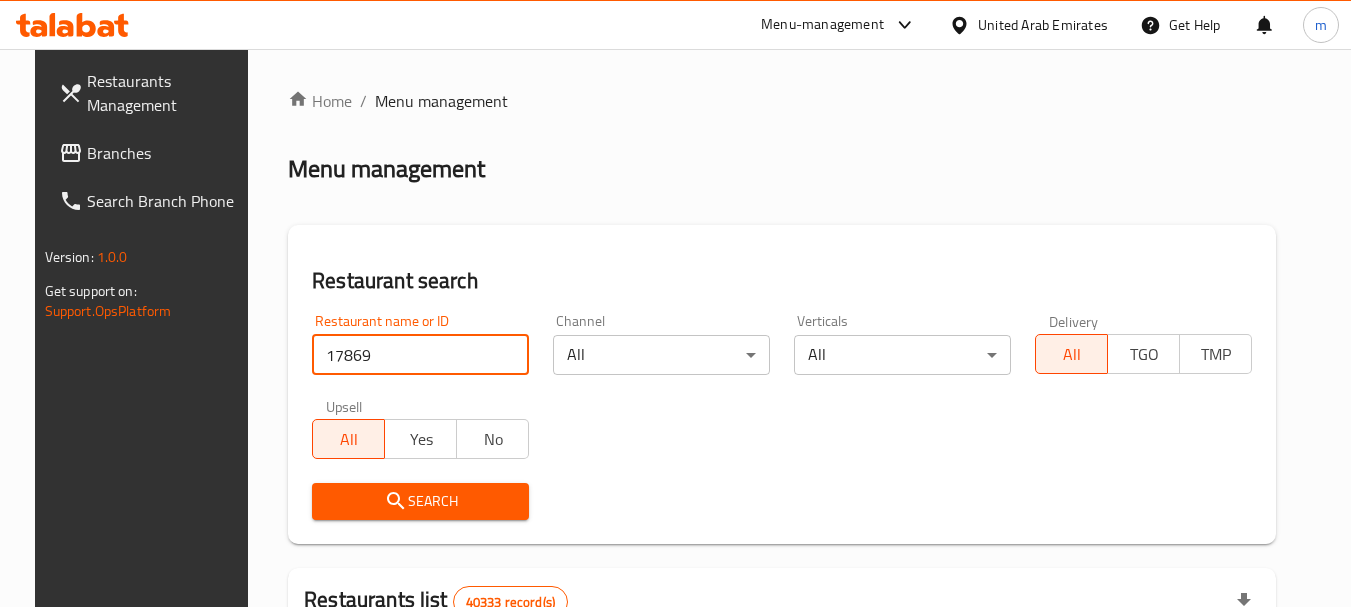 type on "17869" 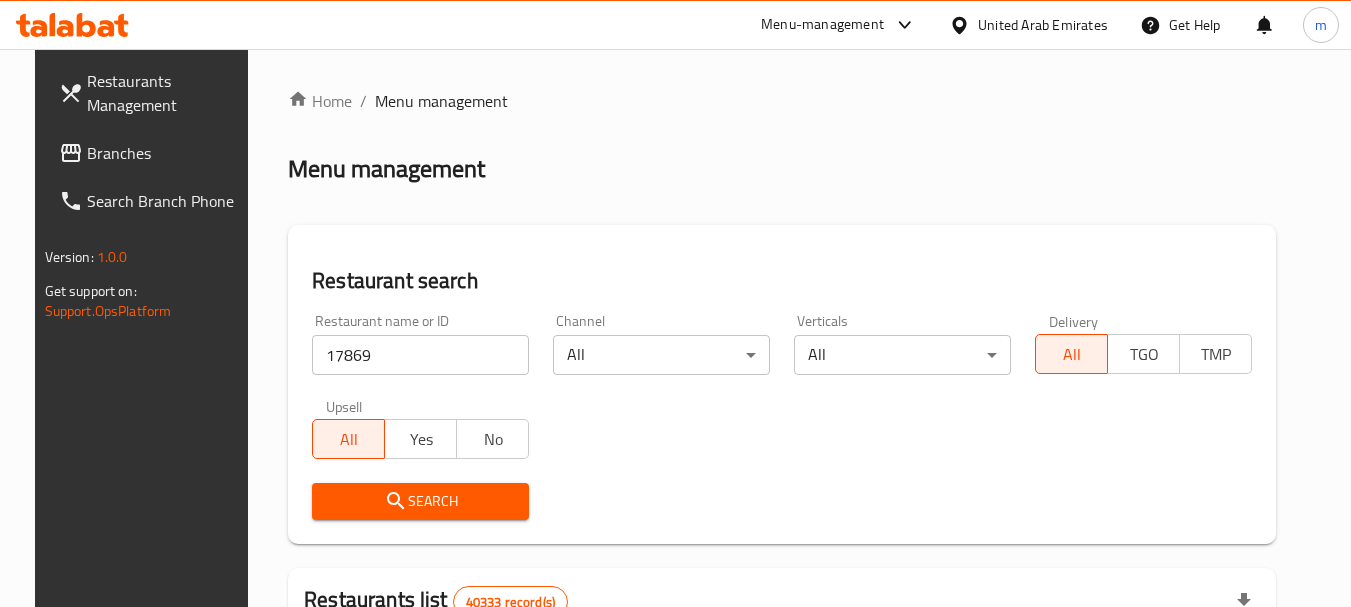 click on "Search" at bounding box center (420, 501) 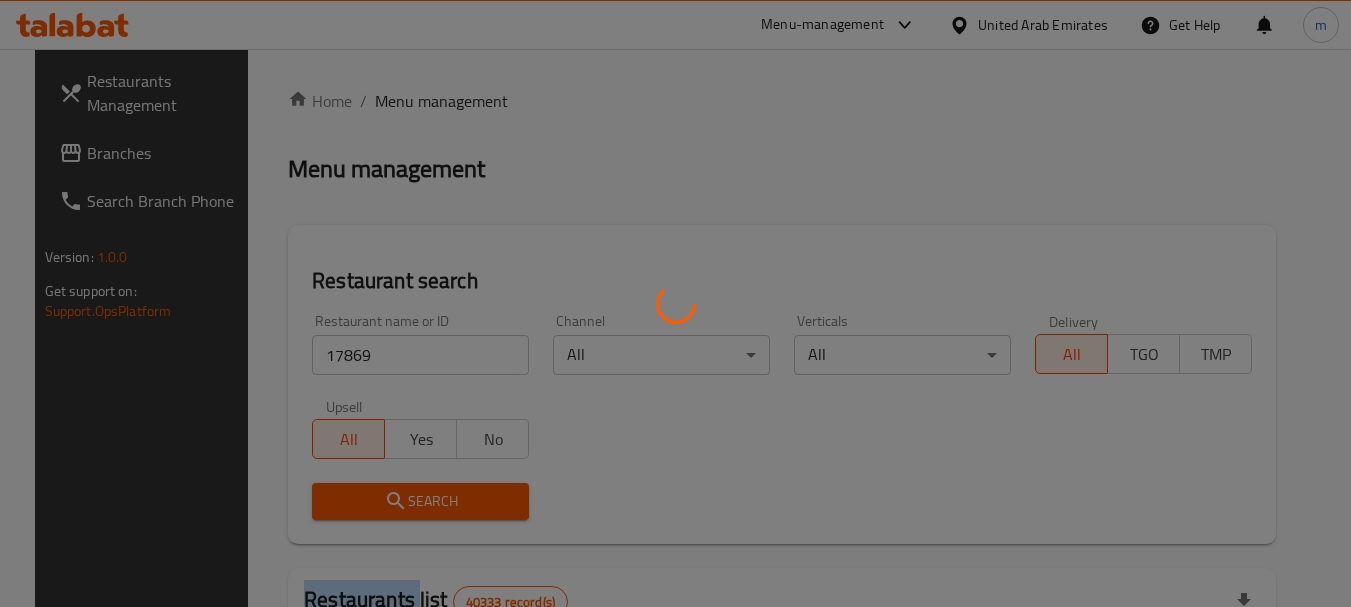 click at bounding box center (675, 303) 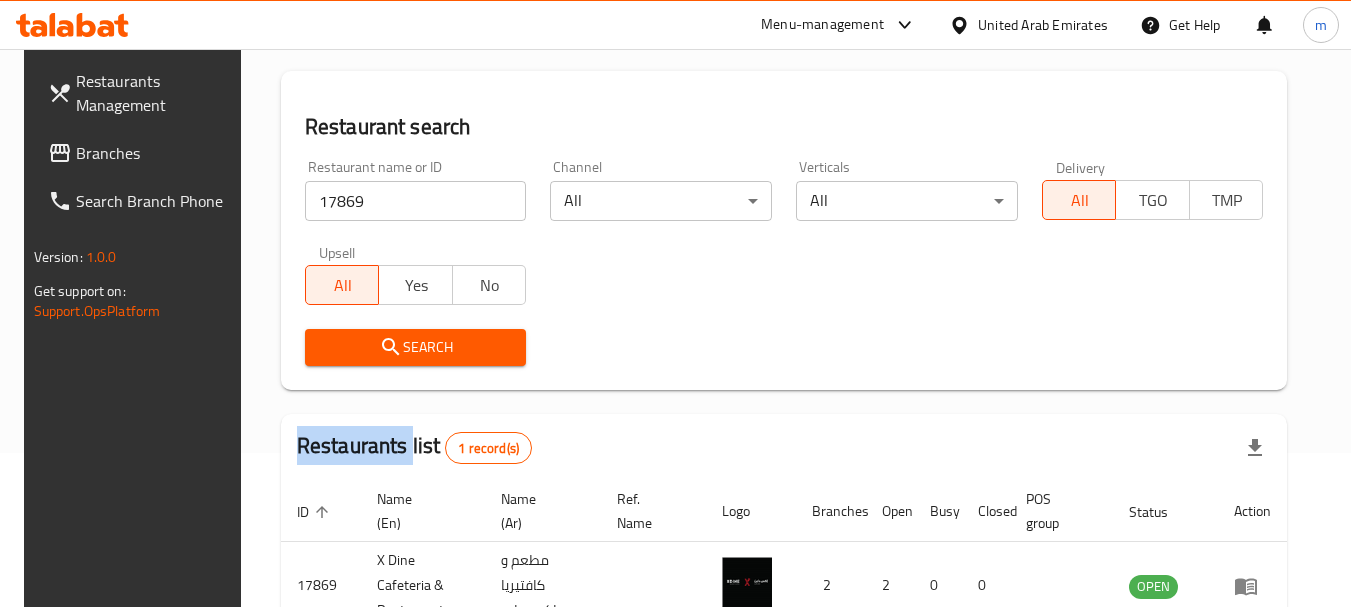 scroll, scrollTop: 260, scrollLeft: 0, axis: vertical 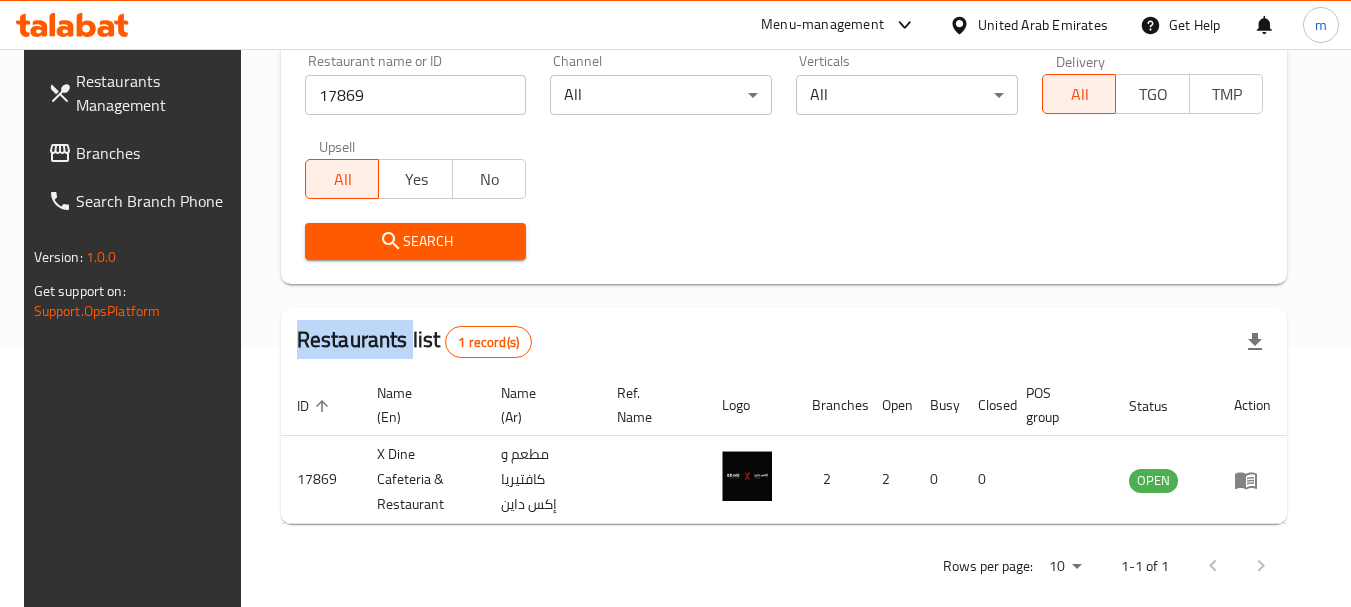 click 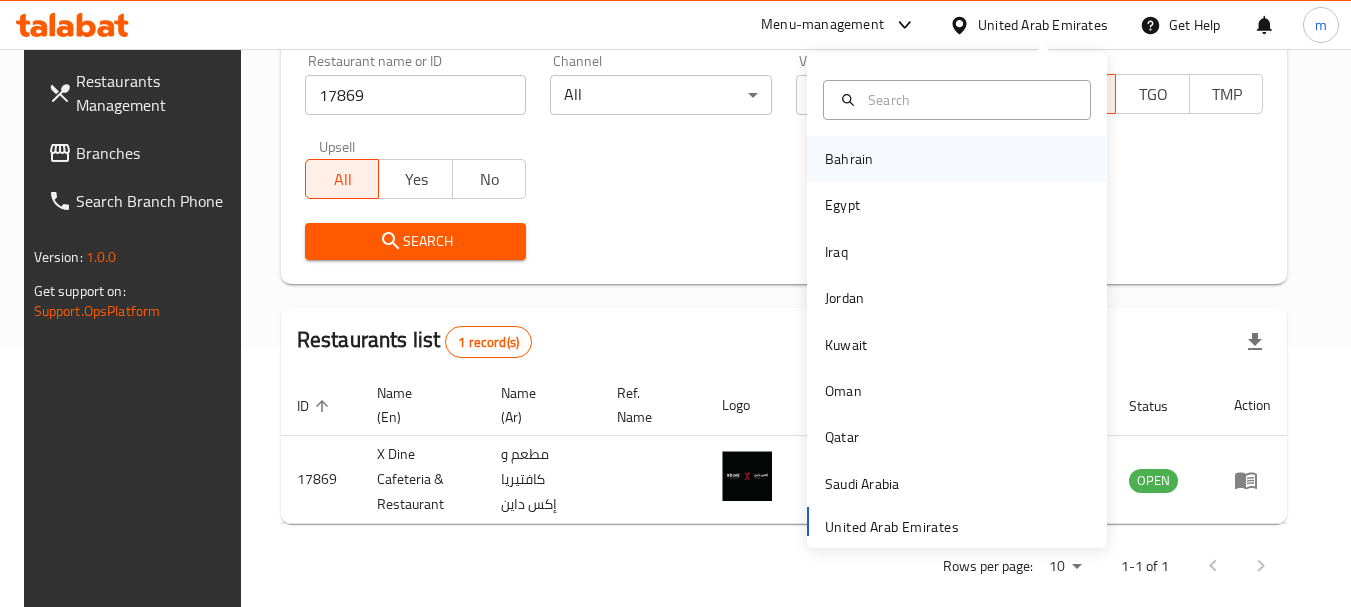 click on "Bahrain" at bounding box center (849, 159) 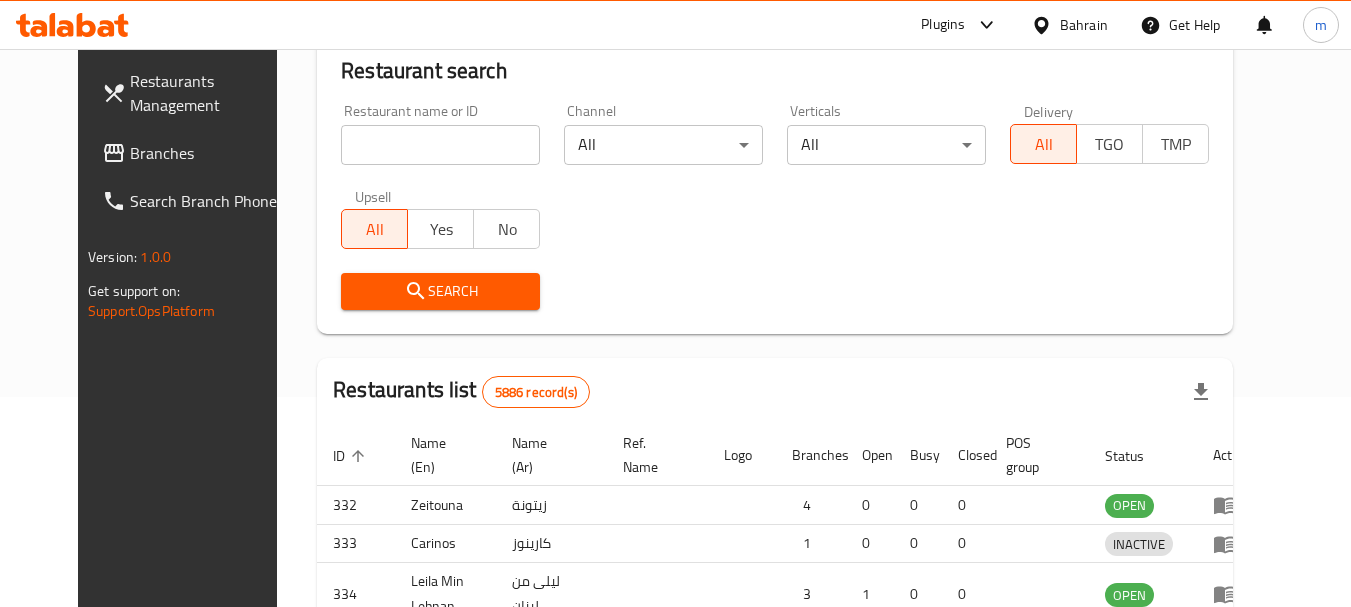 scroll, scrollTop: 260, scrollLeft: 0, axis: vertical 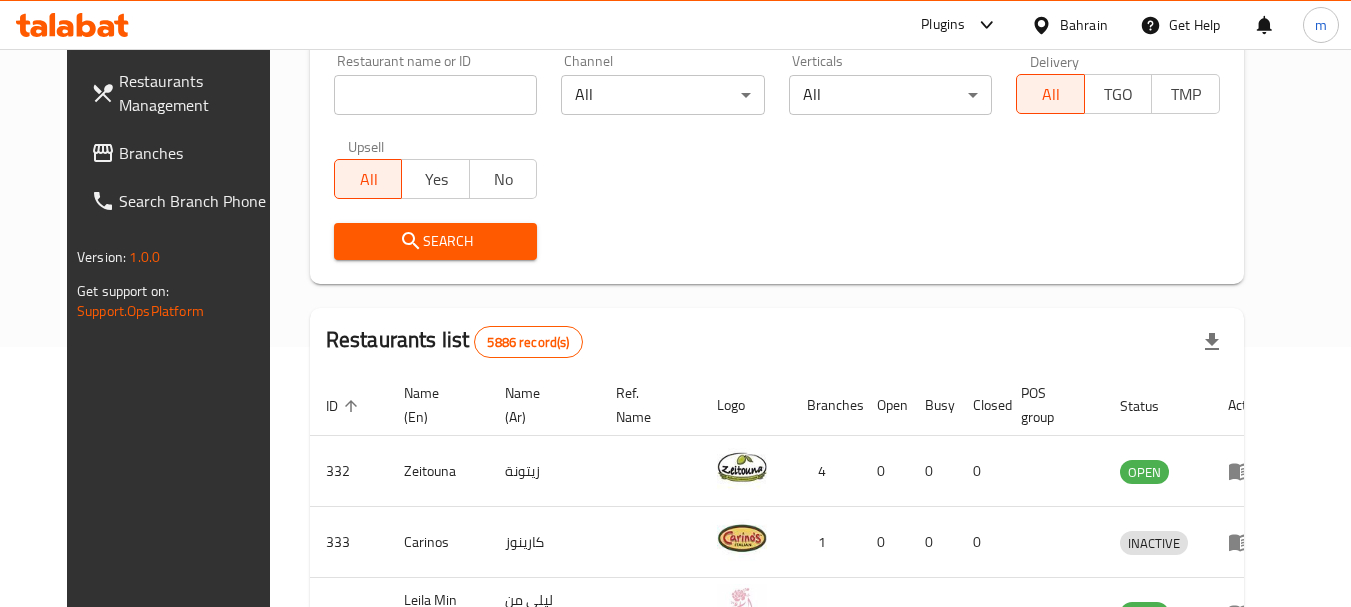 click on "Branches" at bounding box center [198, 153] 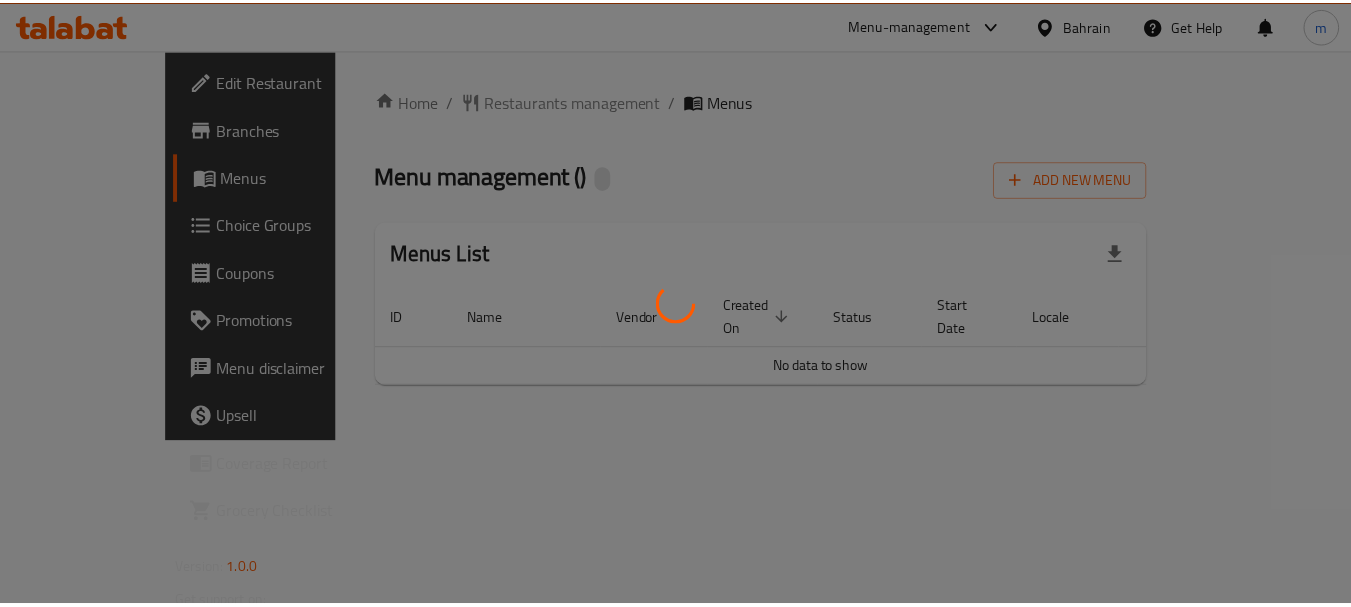 scroll, scrollTop: 0, scrollLeft: 0, axis: both 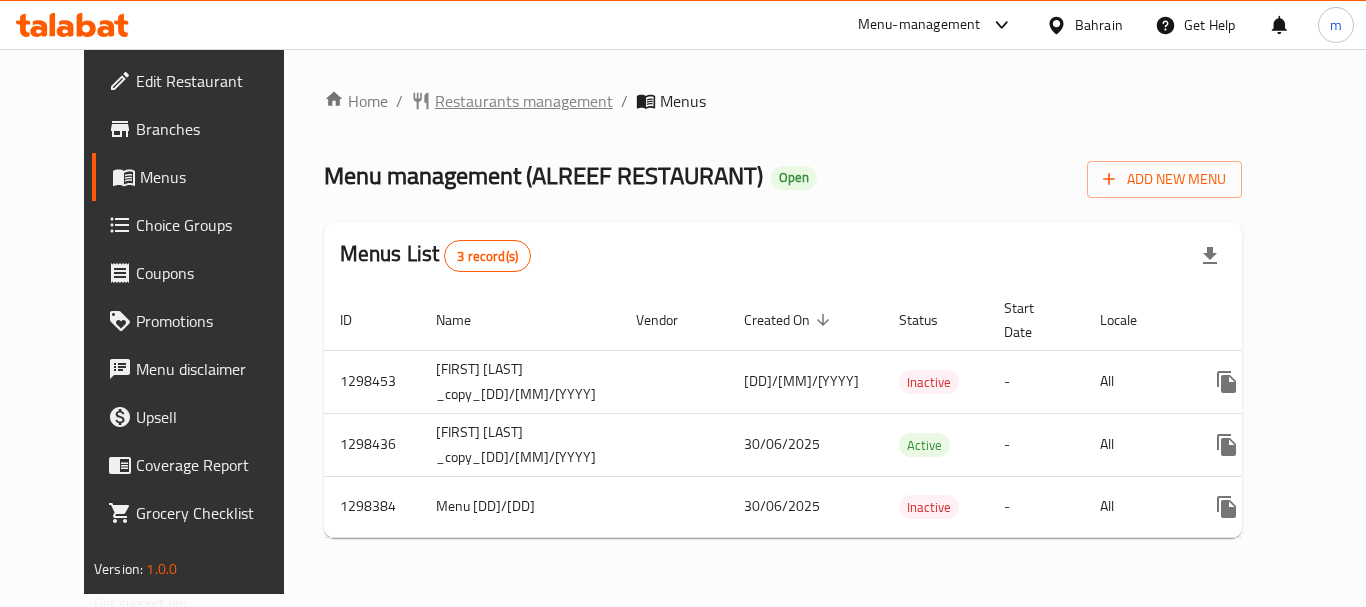 click on "Restaurants management" at bounding box center [524, 101] 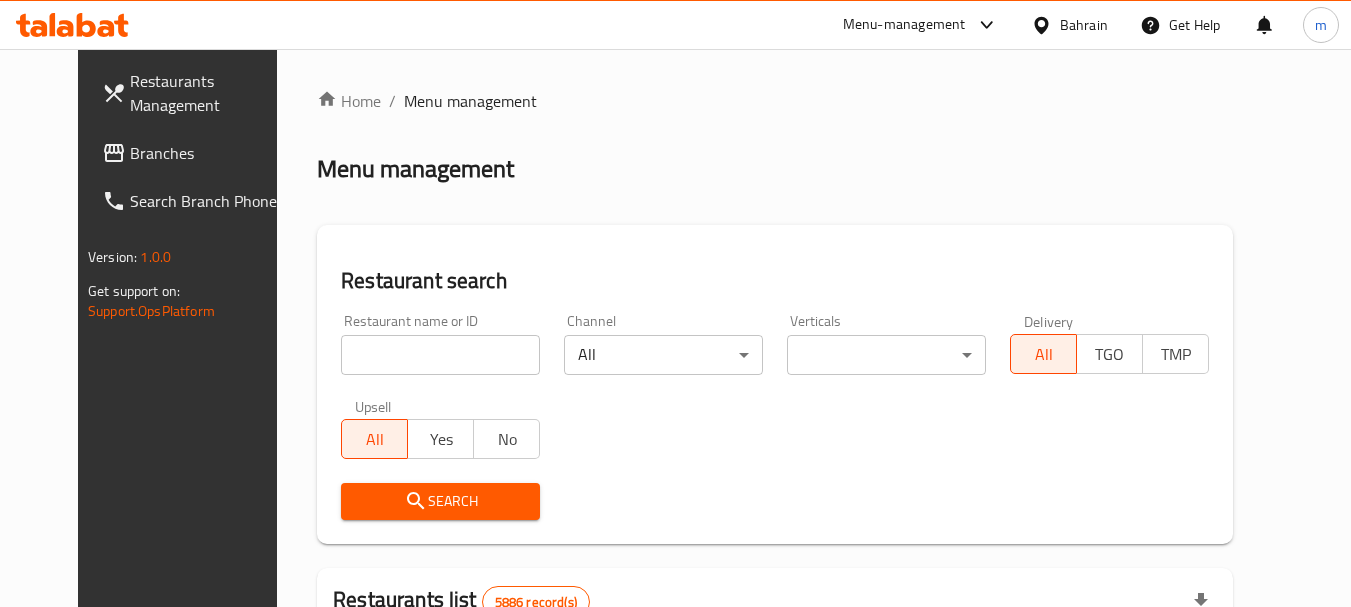 click at bounding box center (440, 355) 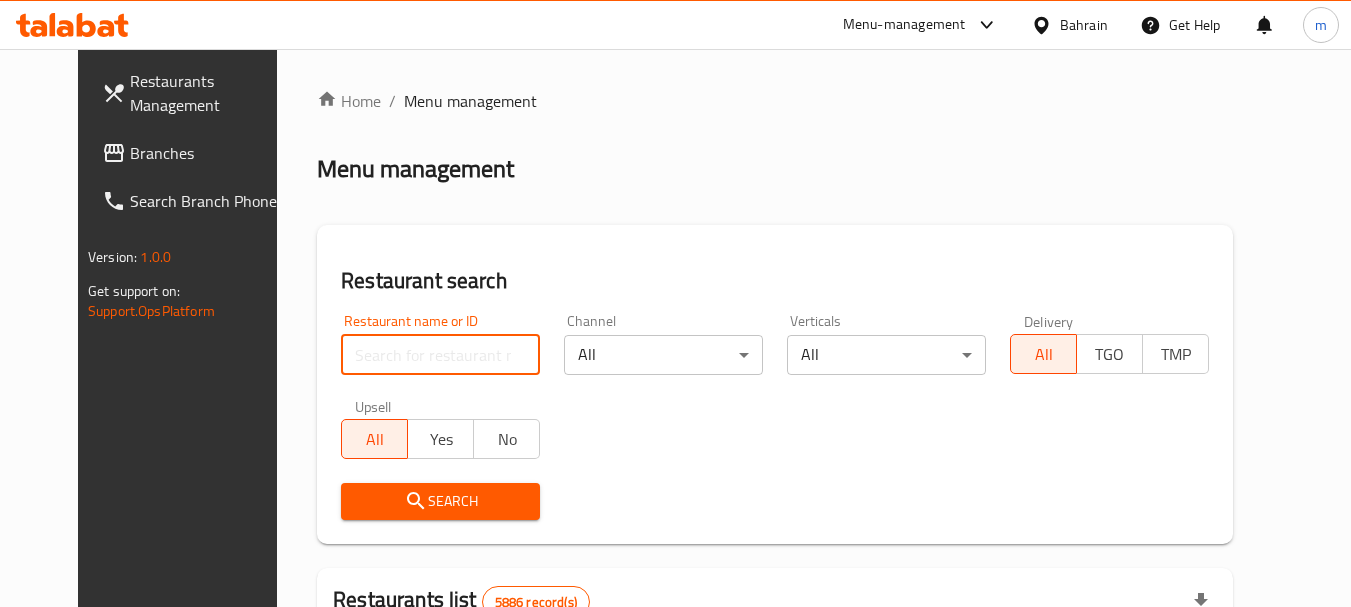paste on "700917" 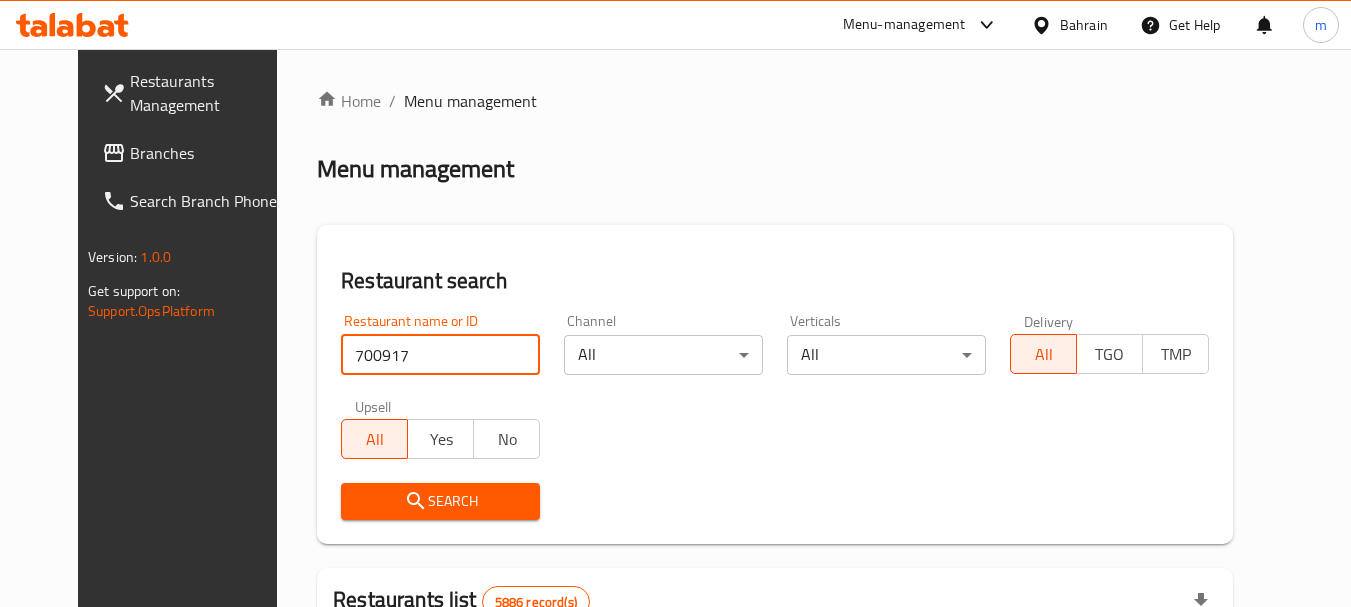 type on "700917" 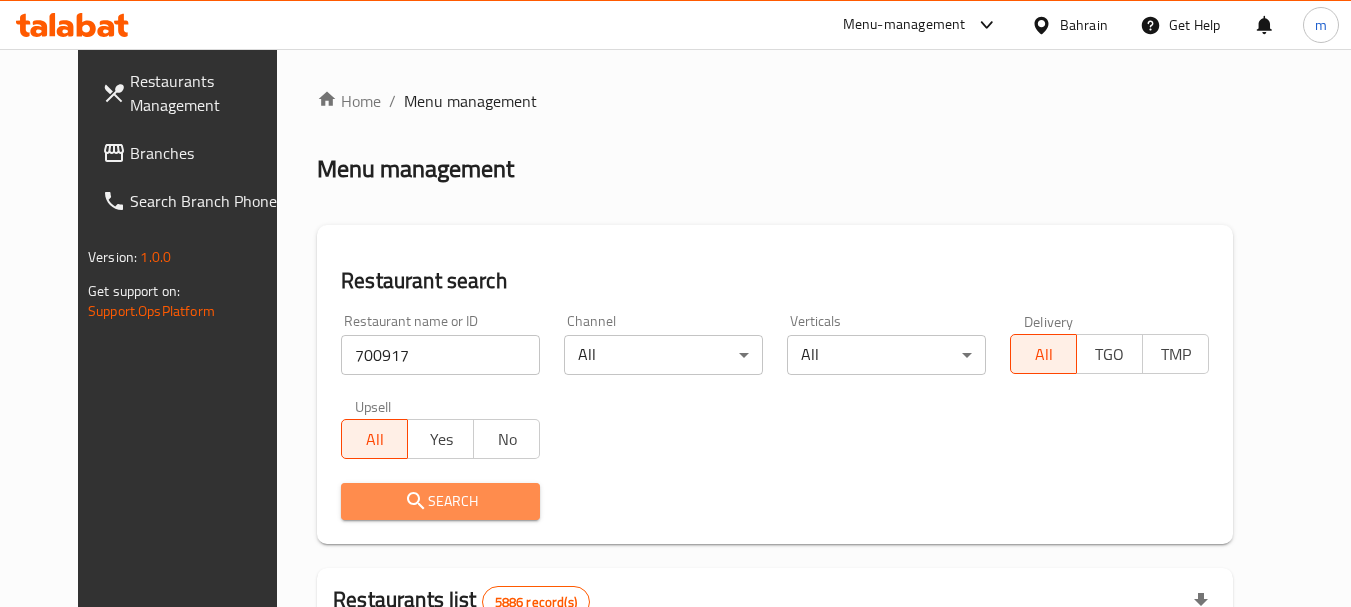 click on "Search" at bounding box center (440, 501) 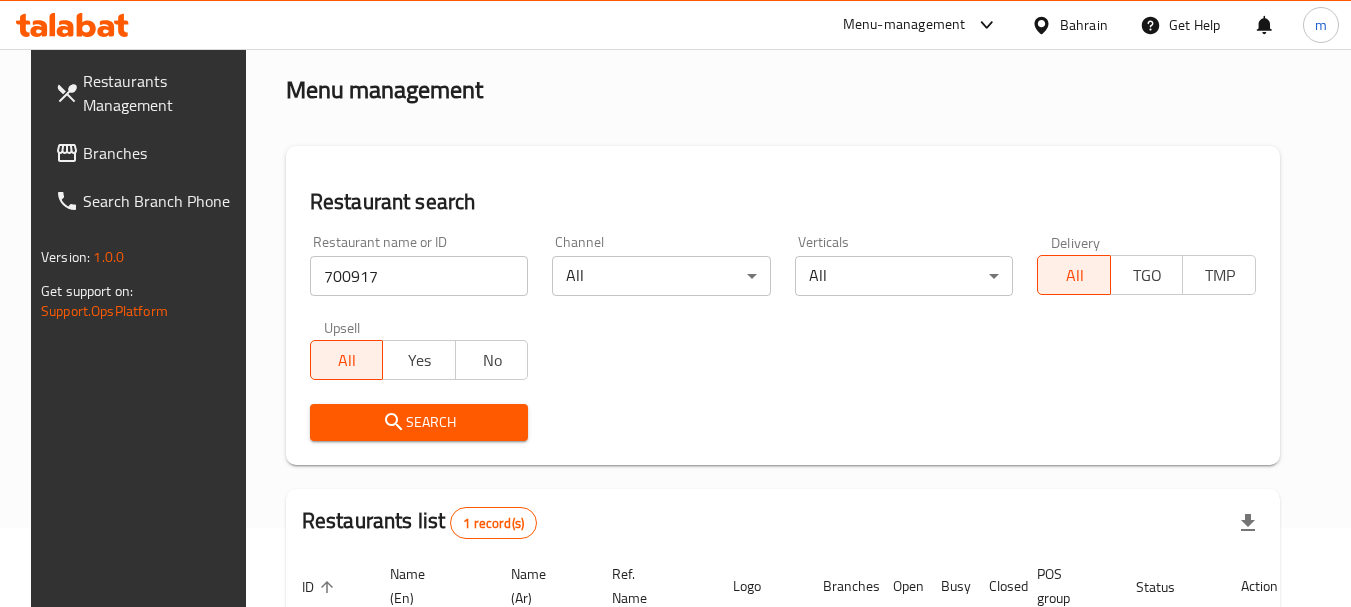 scroll, scrollTop: 200, scrollLeft: 0, axis: vertical 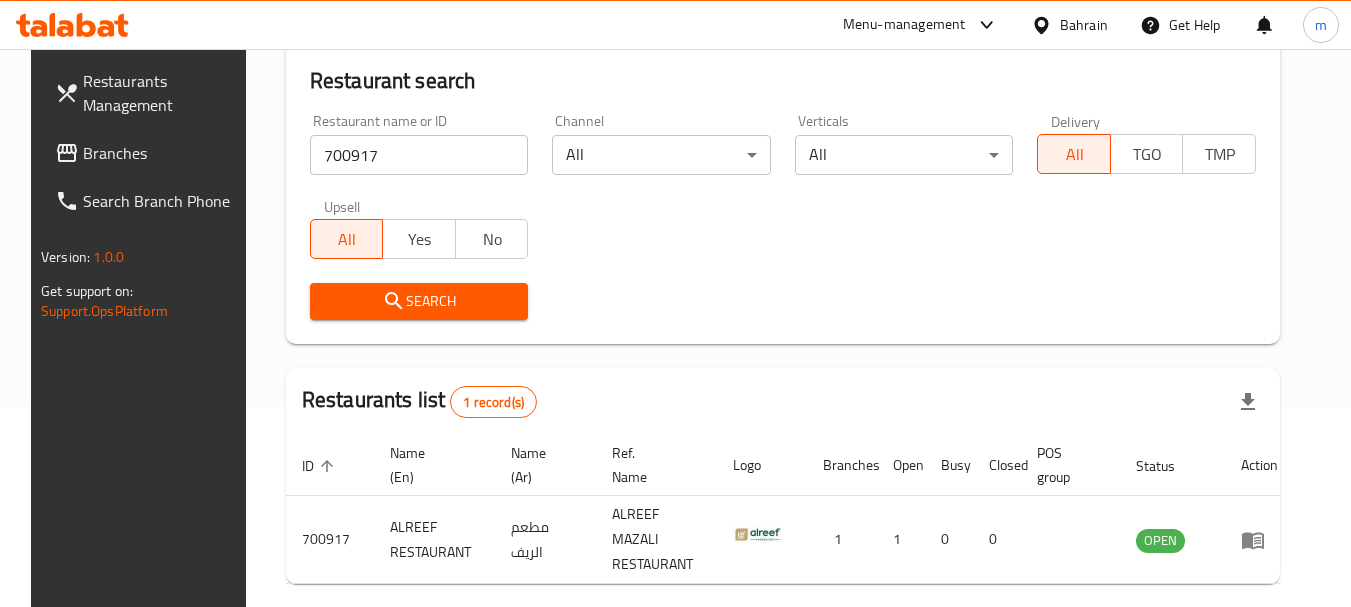click 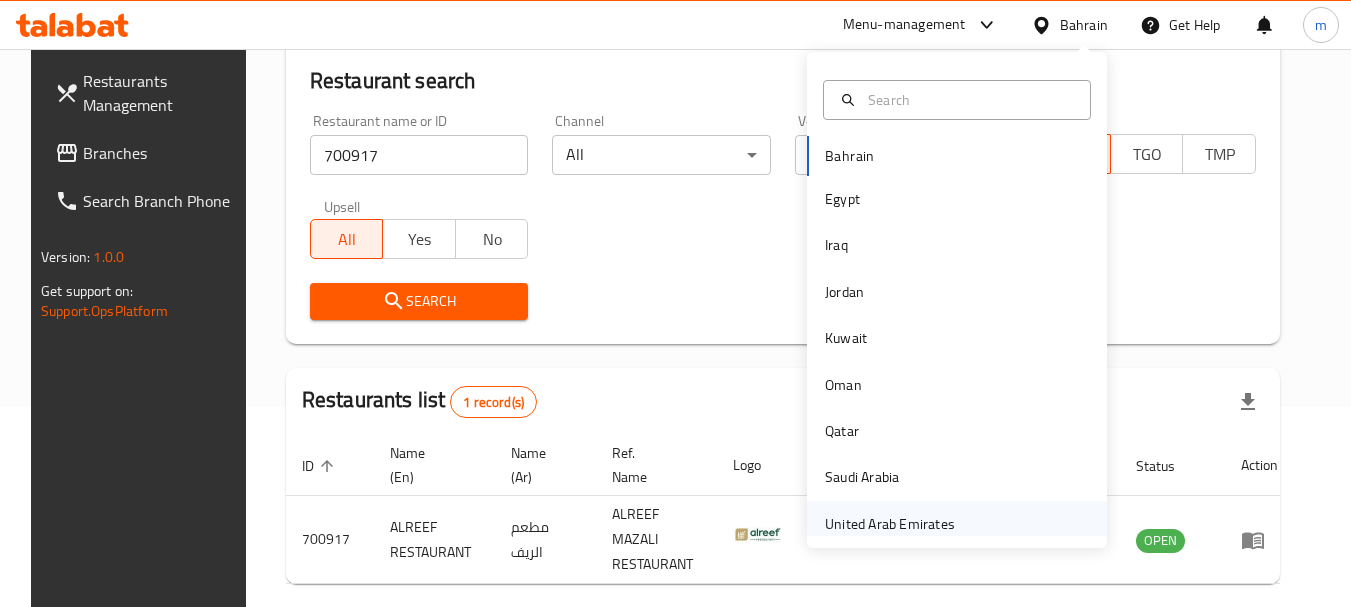 click on "United Arab Emirates" at bounding box center (890, 524) 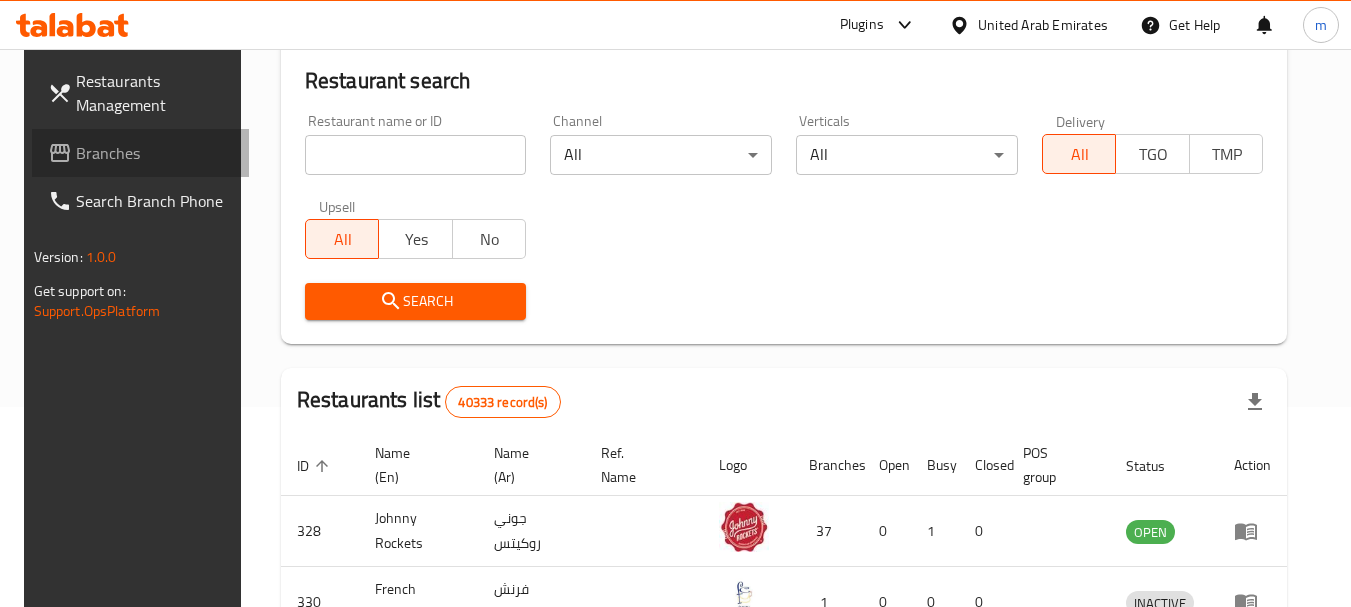 click on "Branches" at bounding box center [155, 153] 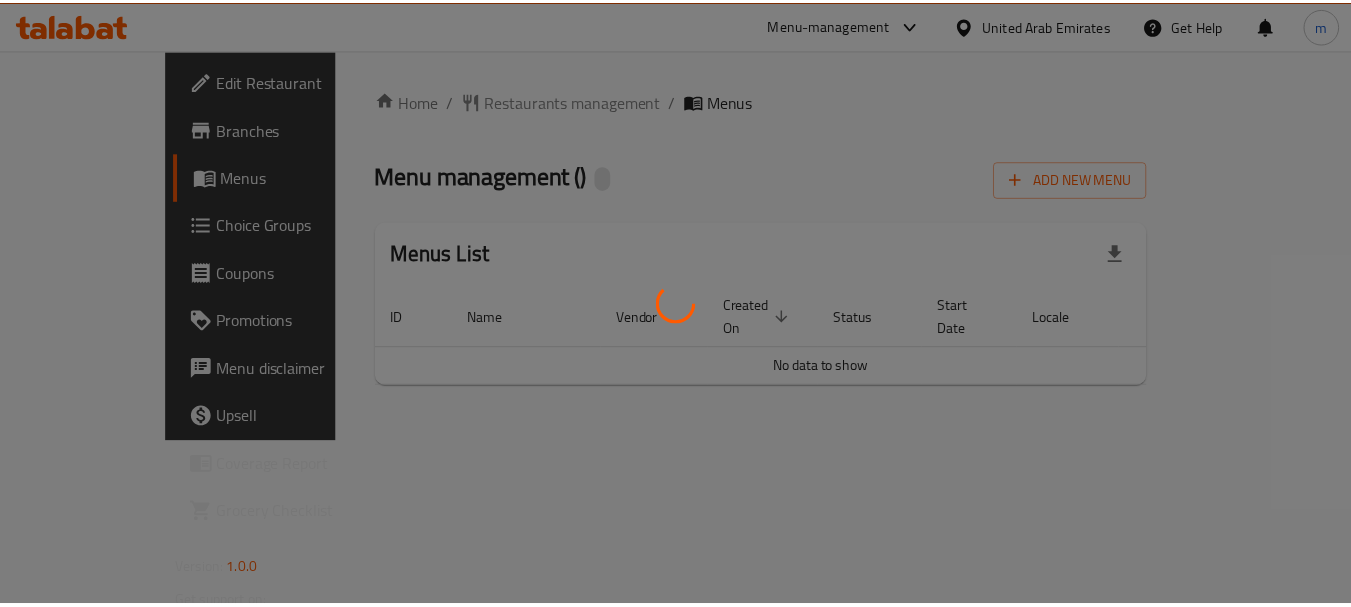 scroll, scrollTop: 0, scrollLeft: 0, axis: both 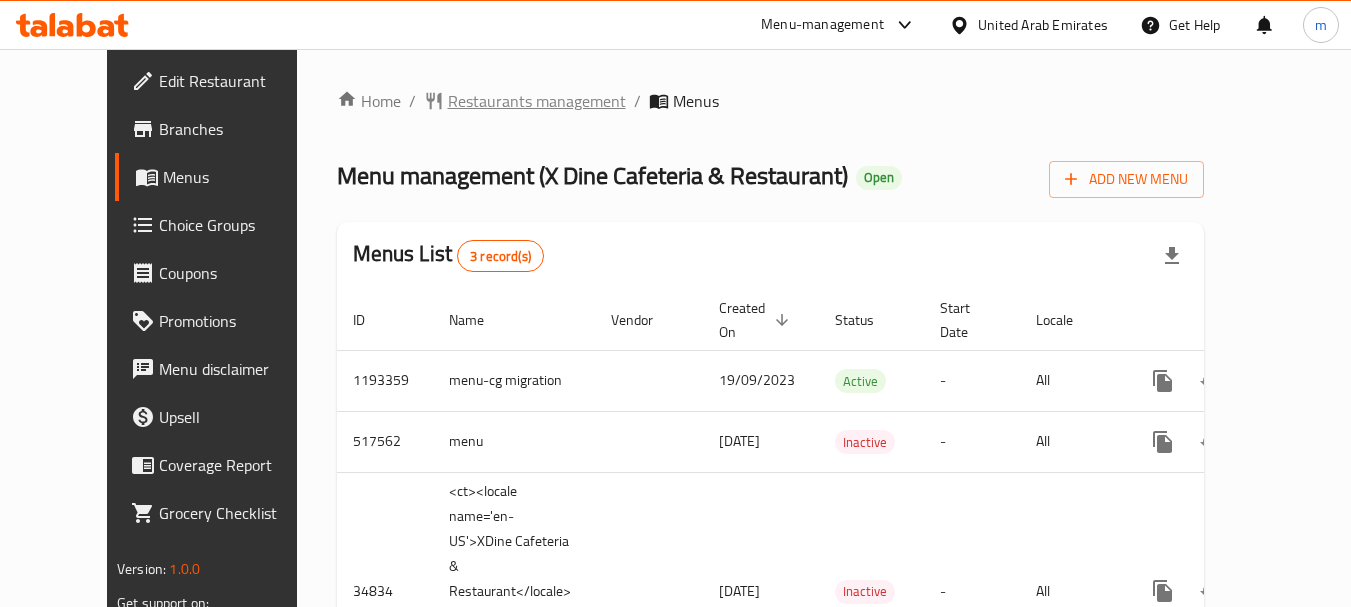 click on "Restaurants management" at bounding box center (537, 101) 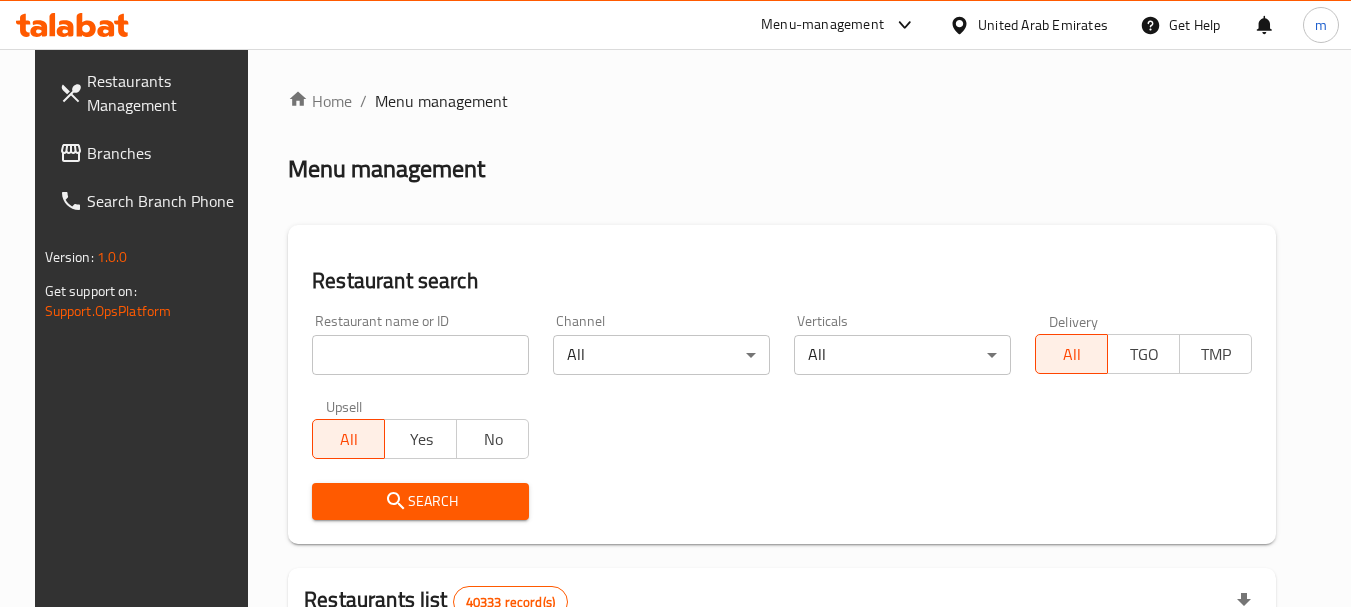 click at bounding box center (420, 355) 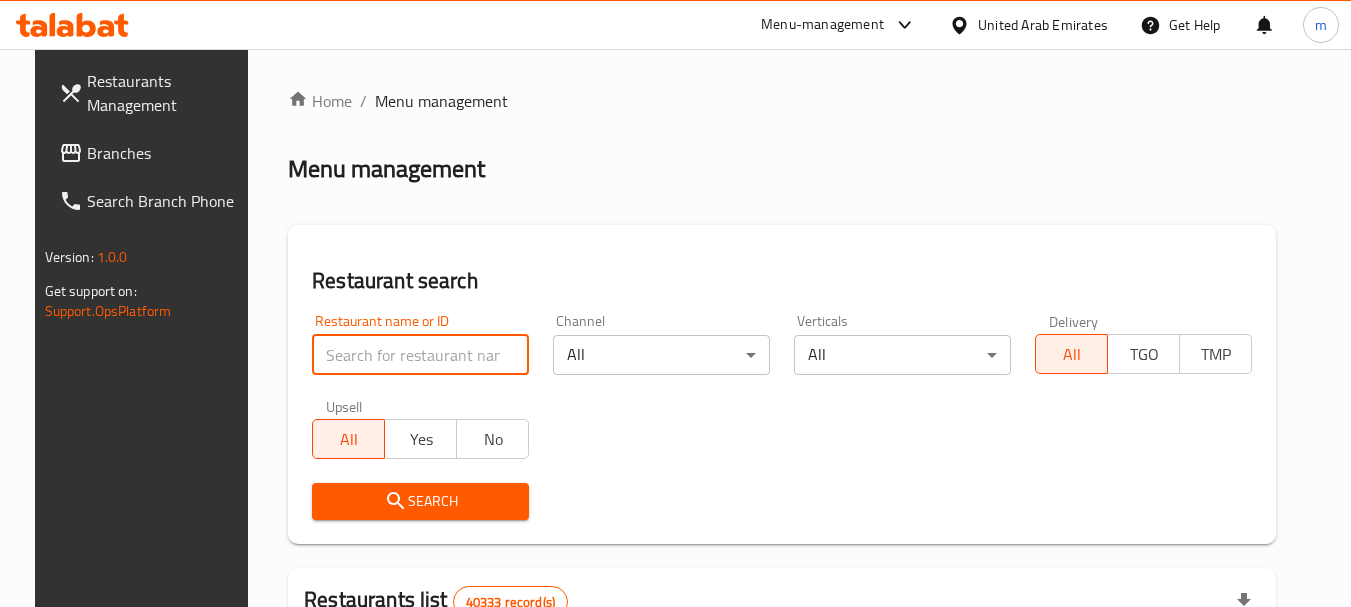 paste on "17869" 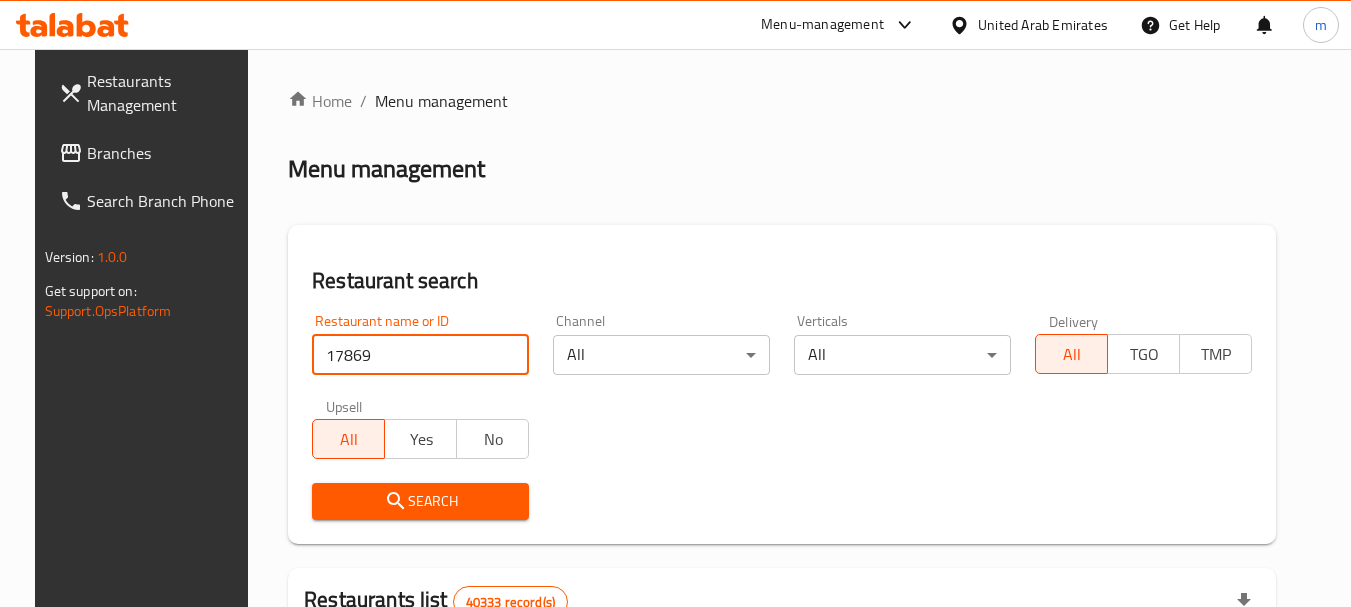 type on "17869" 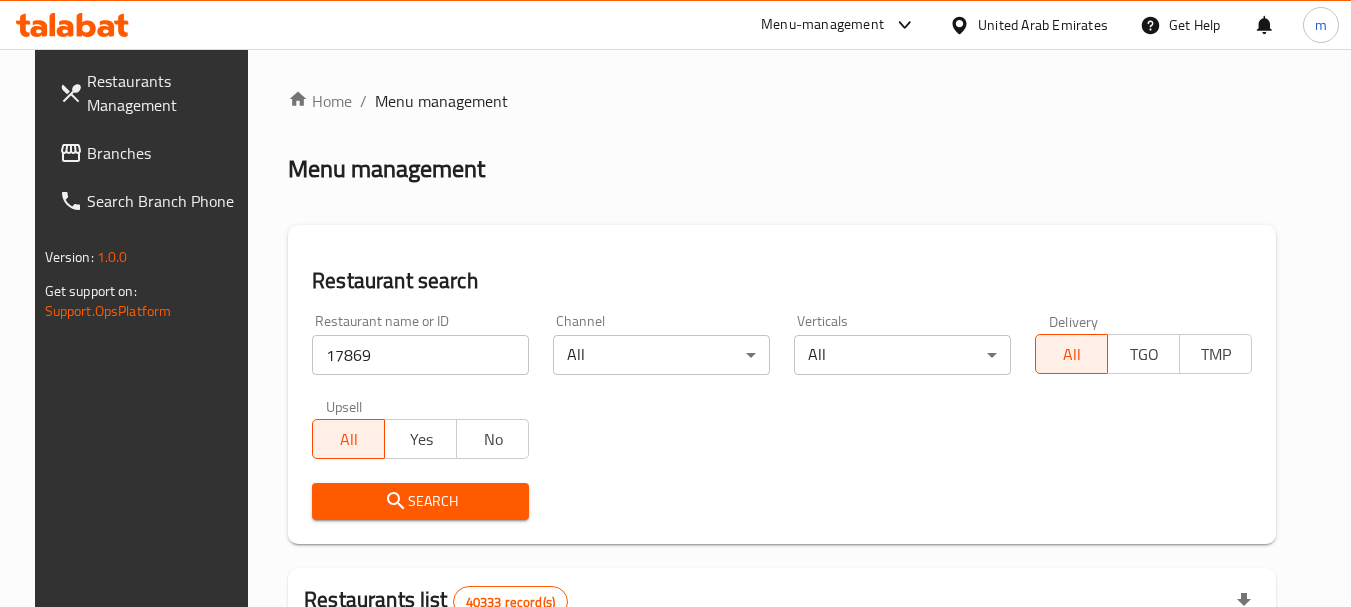 click on "Search" at bounding box center (420, 501) 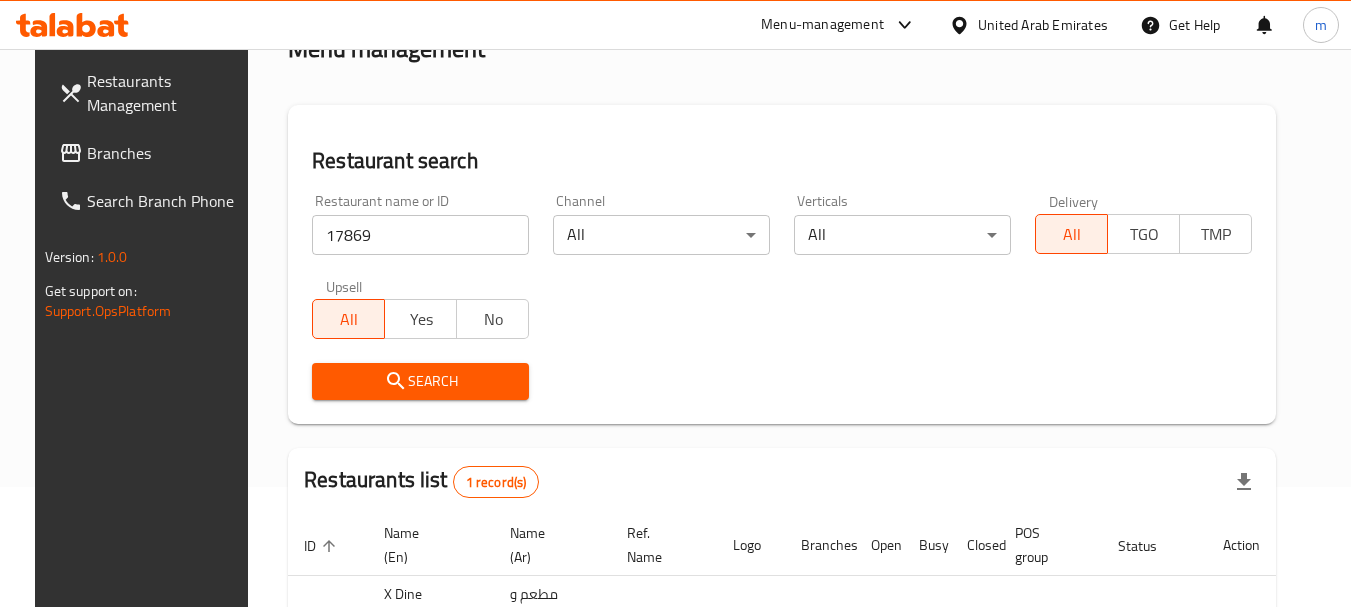 scroll, scrollTop: 260, scrollLeft: 0, axis: vertical 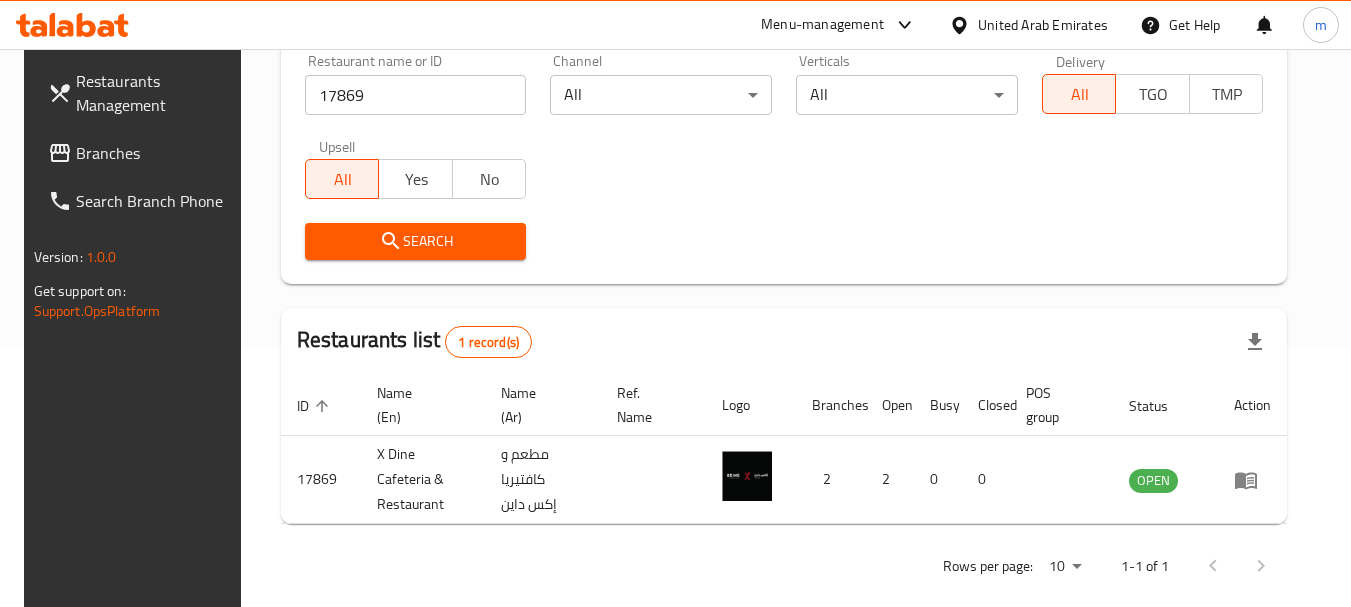 click 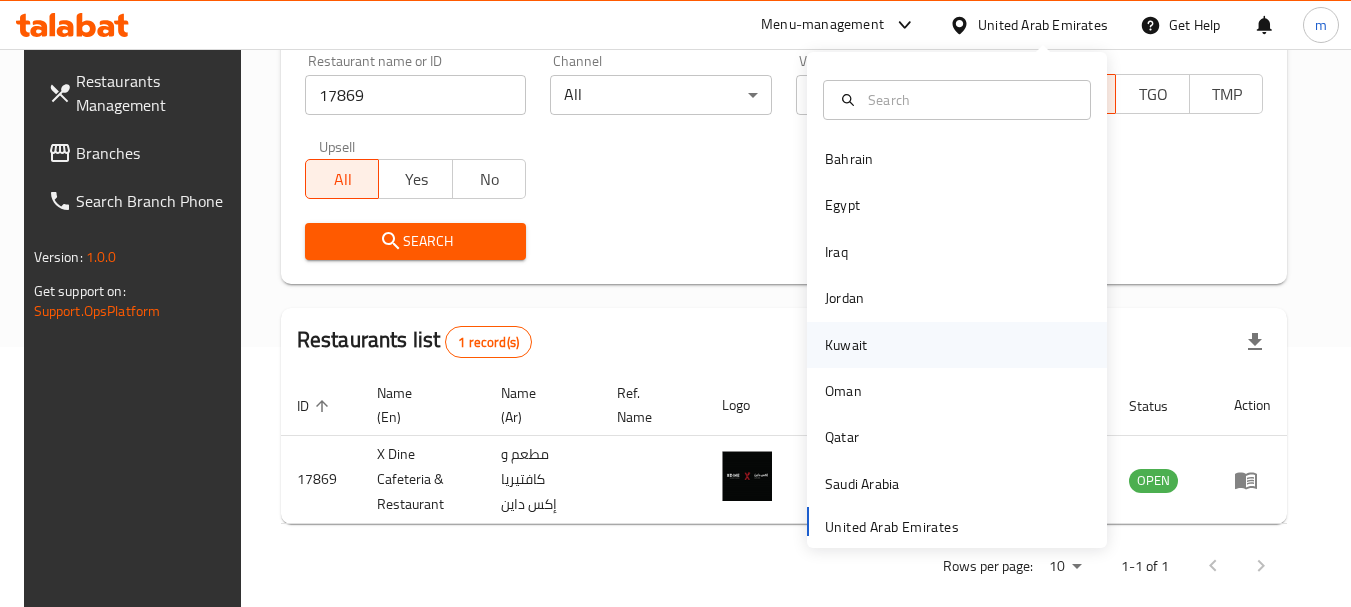 click on "Kuwait" at bounding box center [957, 345] 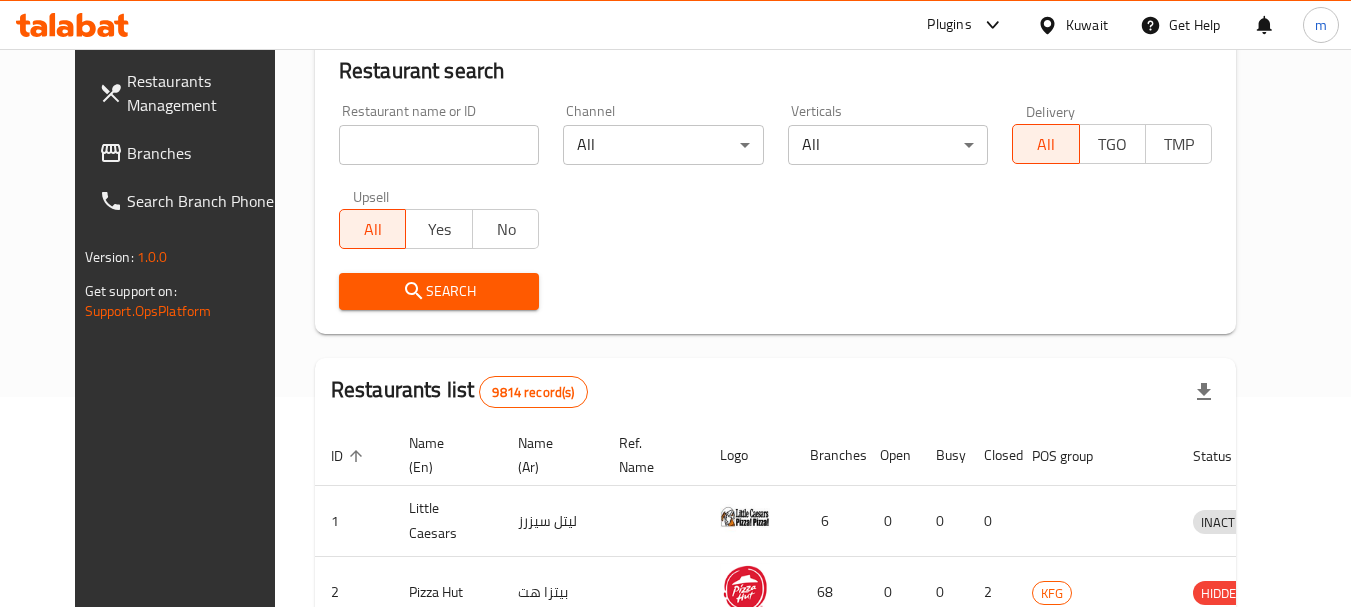 scroll, scrollTop: 260, scrollLeft: 0, axis: vertical 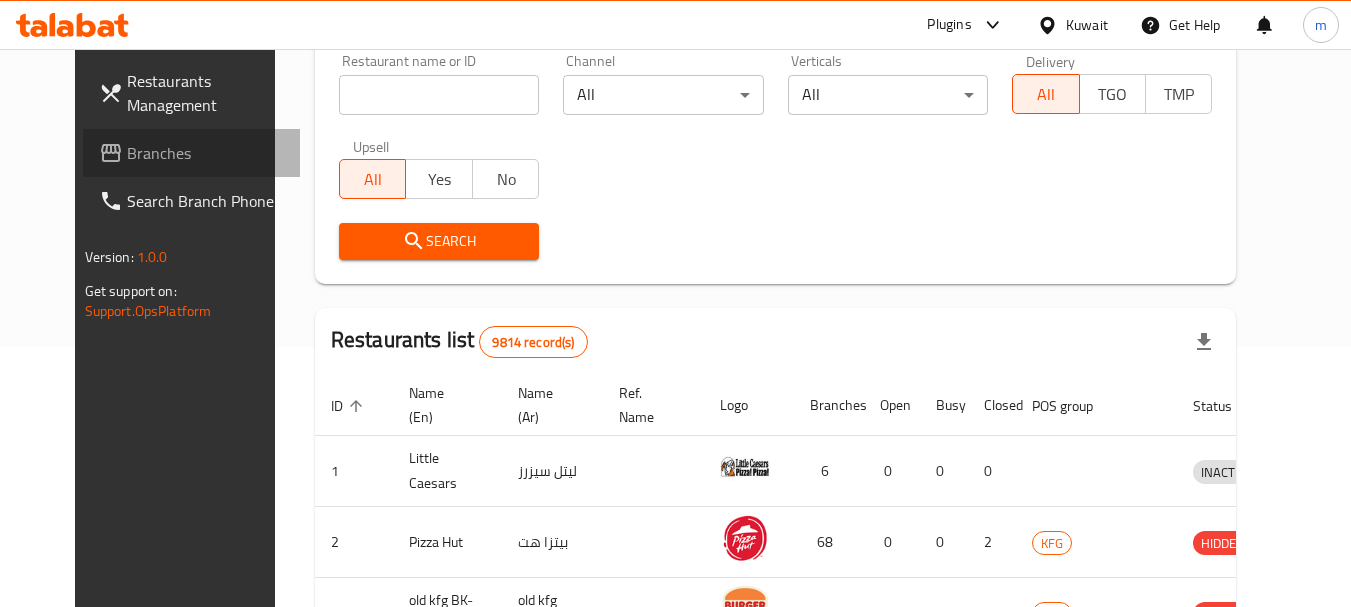 click on "Branches" at bounding box center [206, 153] 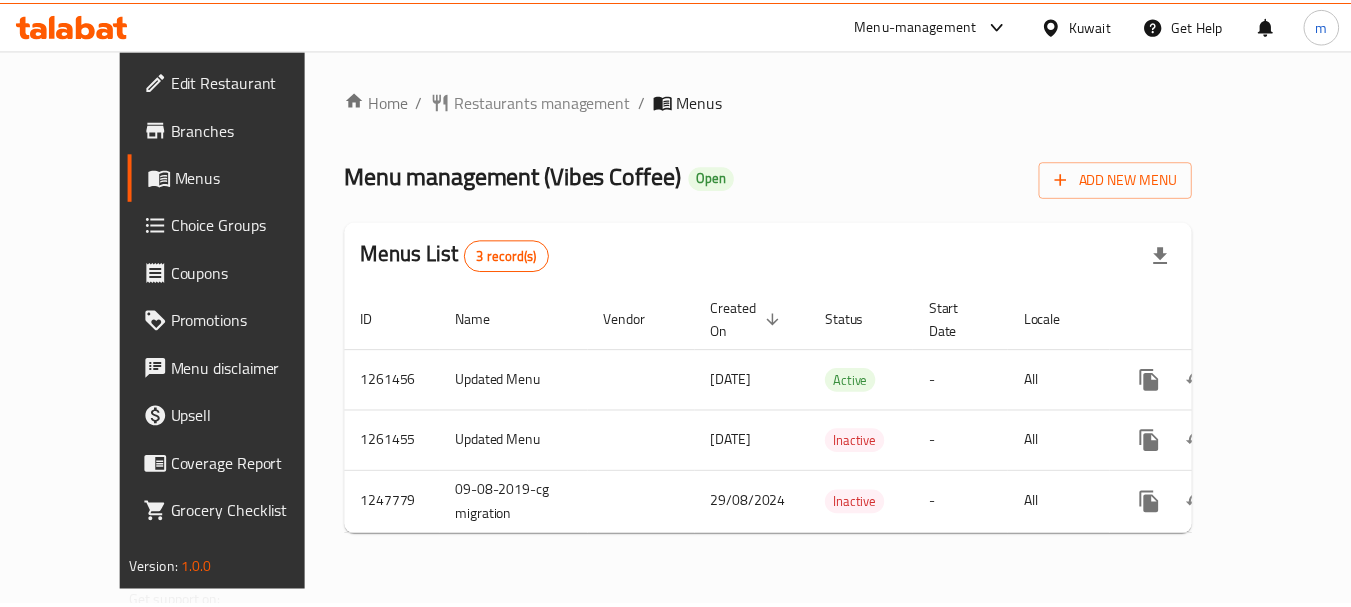 scroll, scrollTop: 0, scrollLeft: 0, axis: both 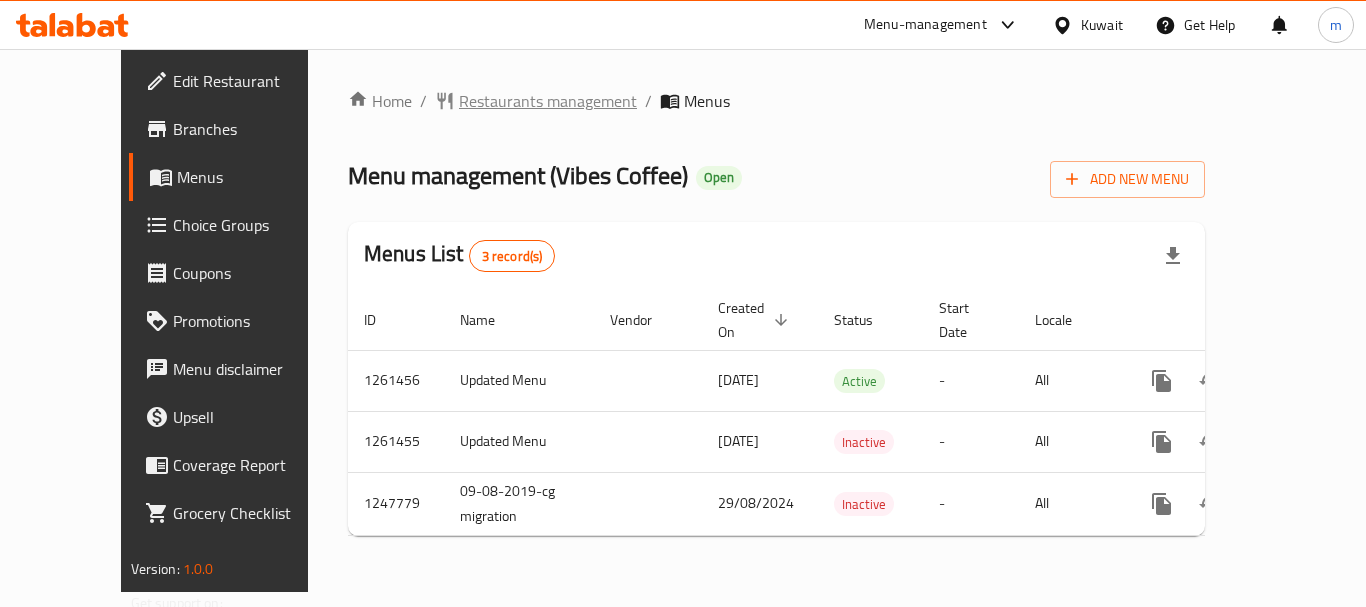 click on "Restaurants management" at bounding box center [548, 101] 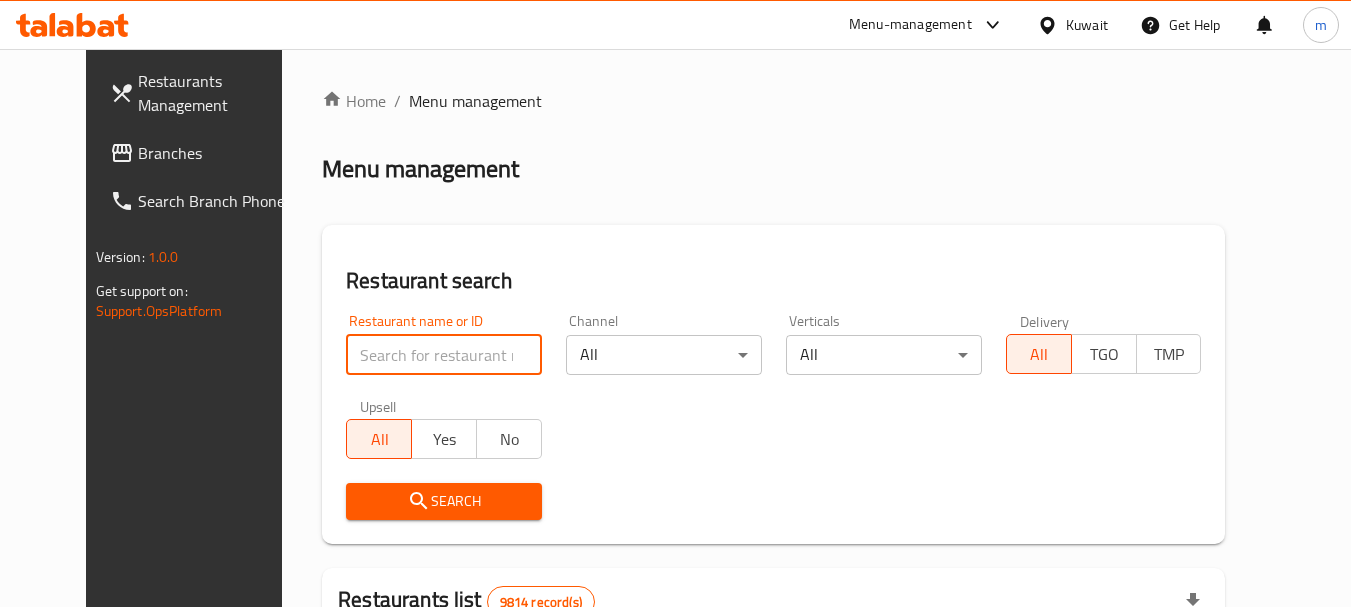 click at bounding box center [444, 355] 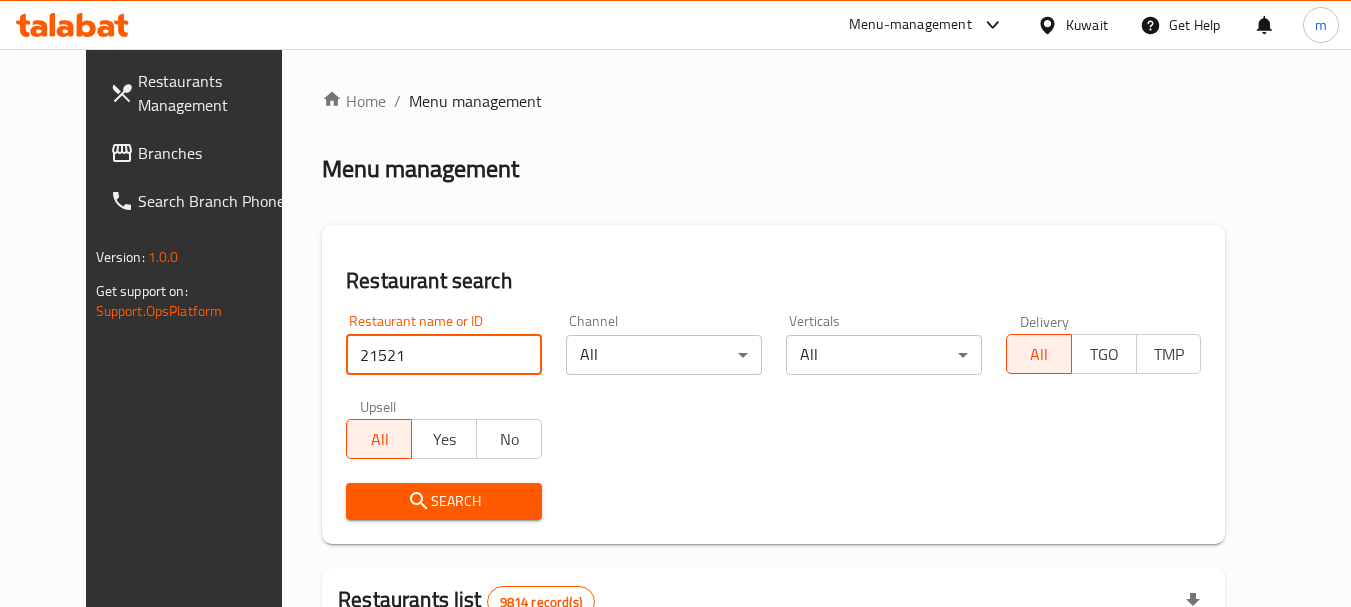 type on "21521" 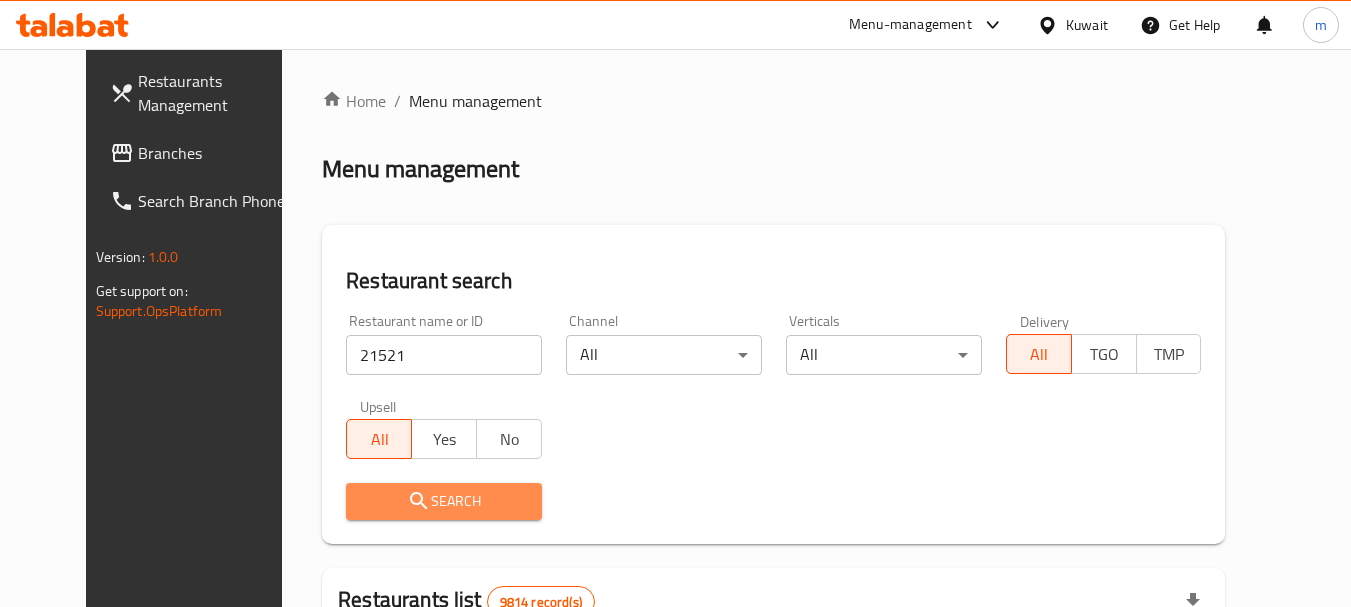 click on "Search" at bounding box center (444, 501) 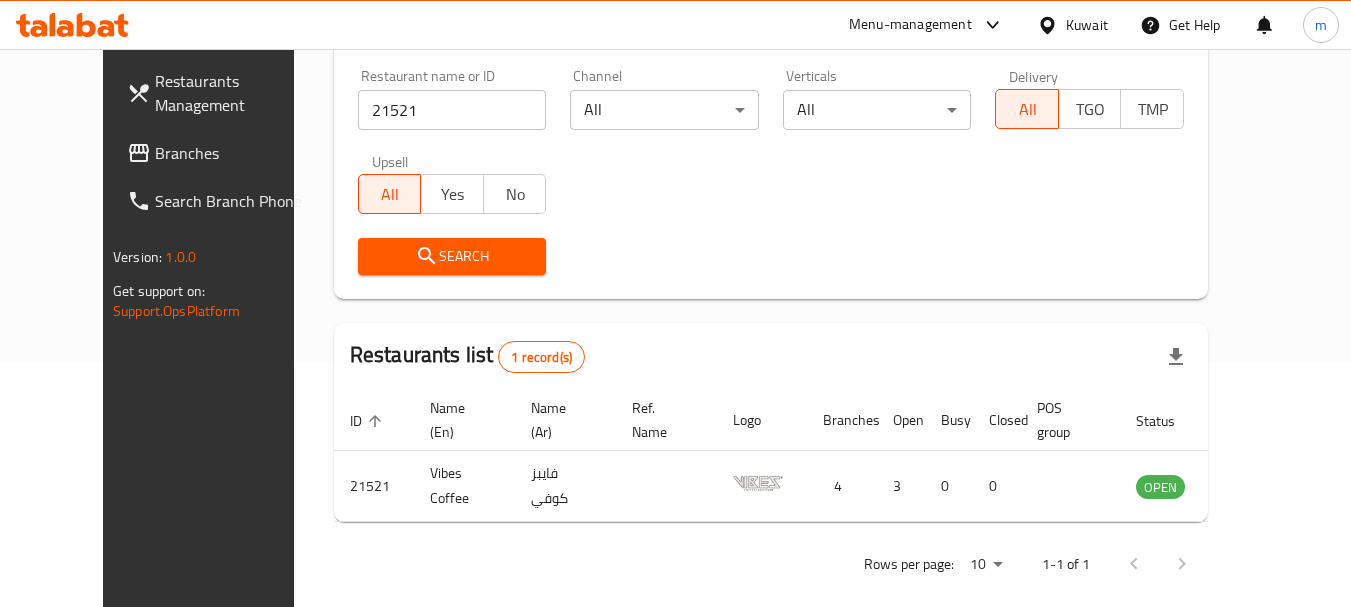 scroll, scrollTop: 268, scrollLeft: 0, axis: vertical 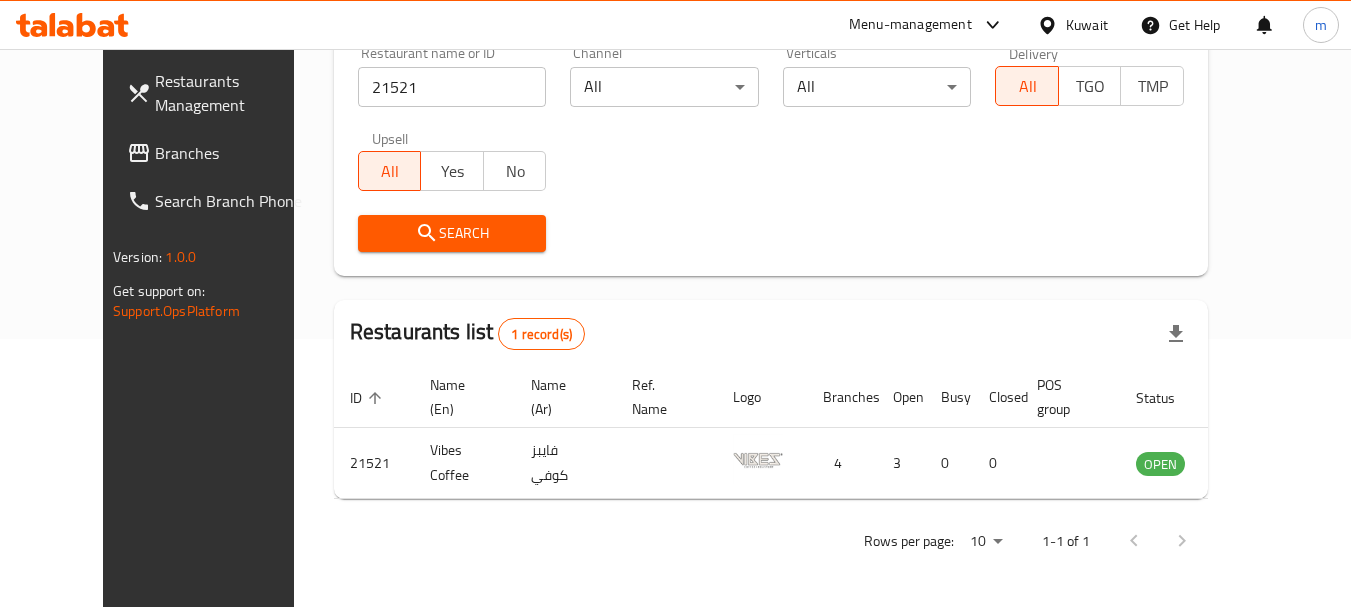 click 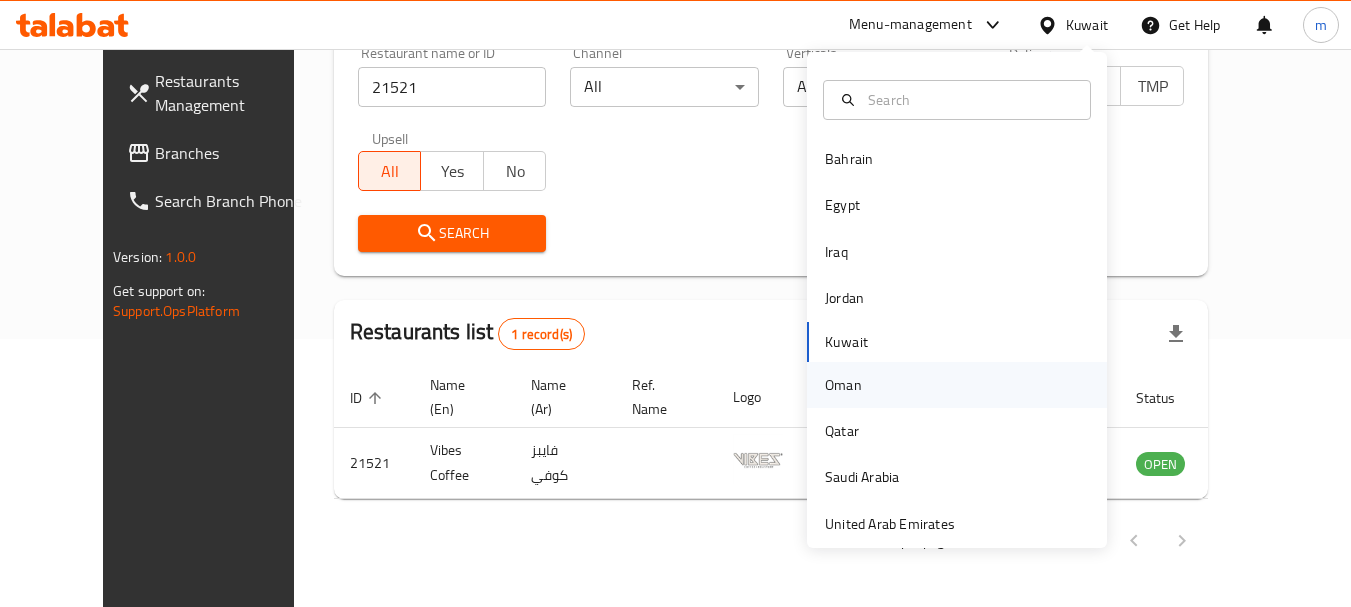 click on "Oman" at bounding box center (843, 385) 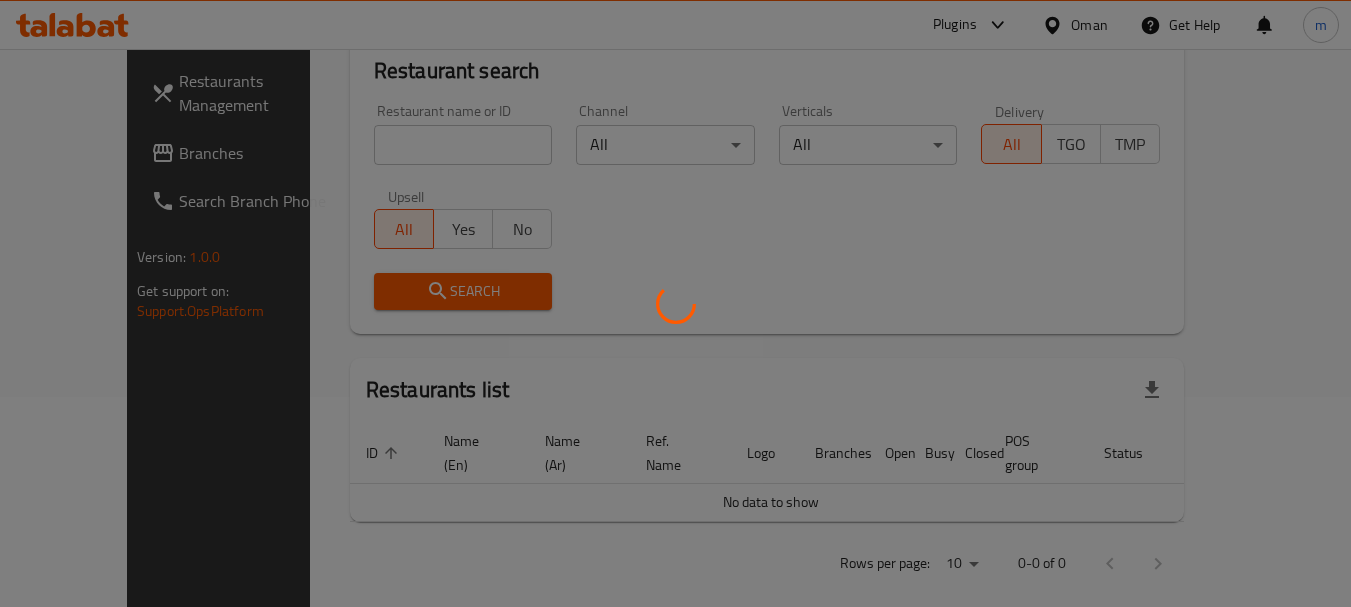 scroll, scrollTop: 268, scrollLeft: 0, axis: vertical 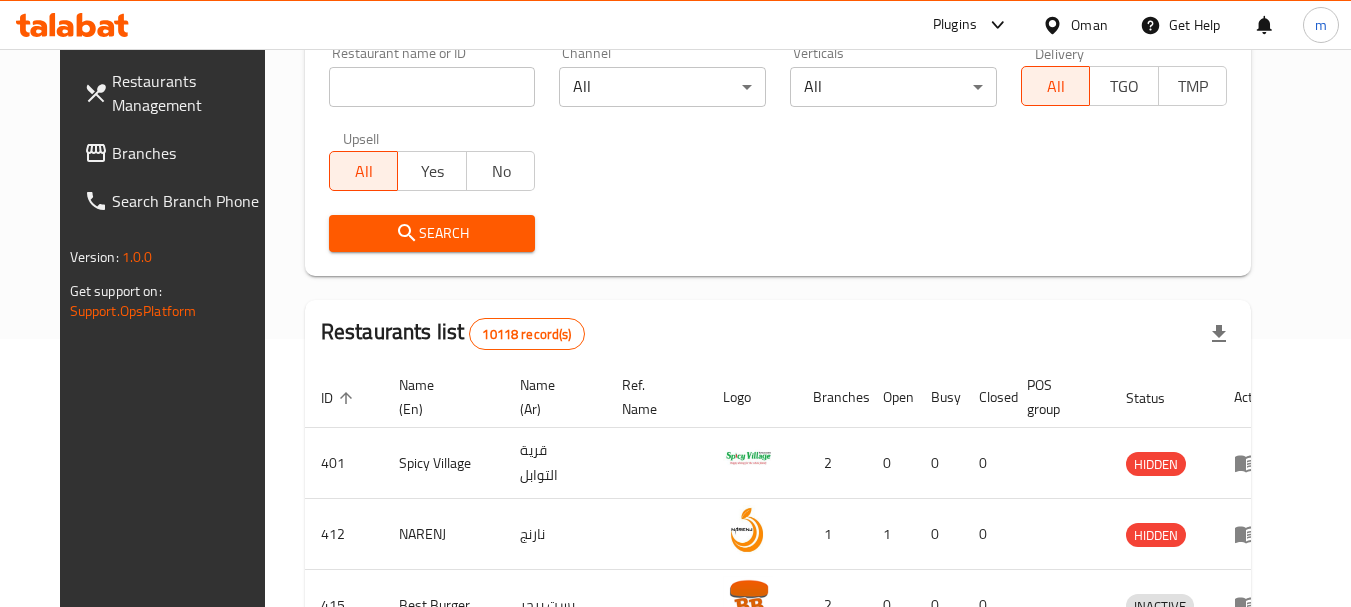 click on "Branches" at bounding box center [191, 153] 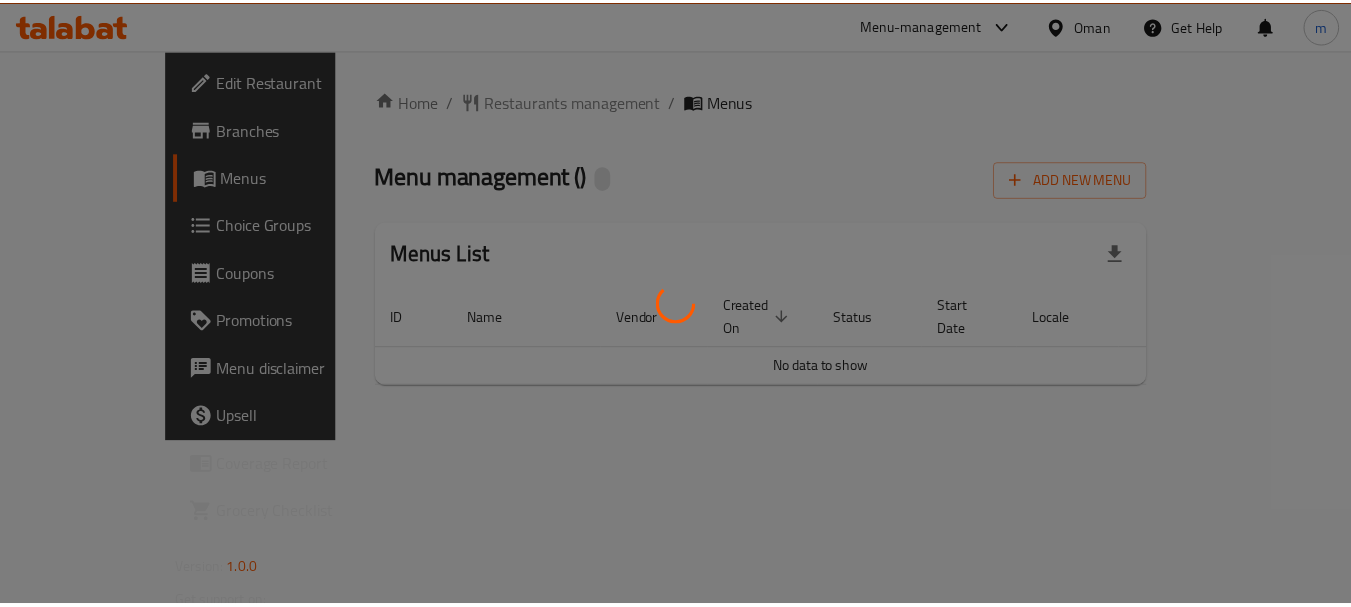 scroll, scrollTop: 0, scrollLeft: 0, axis: both 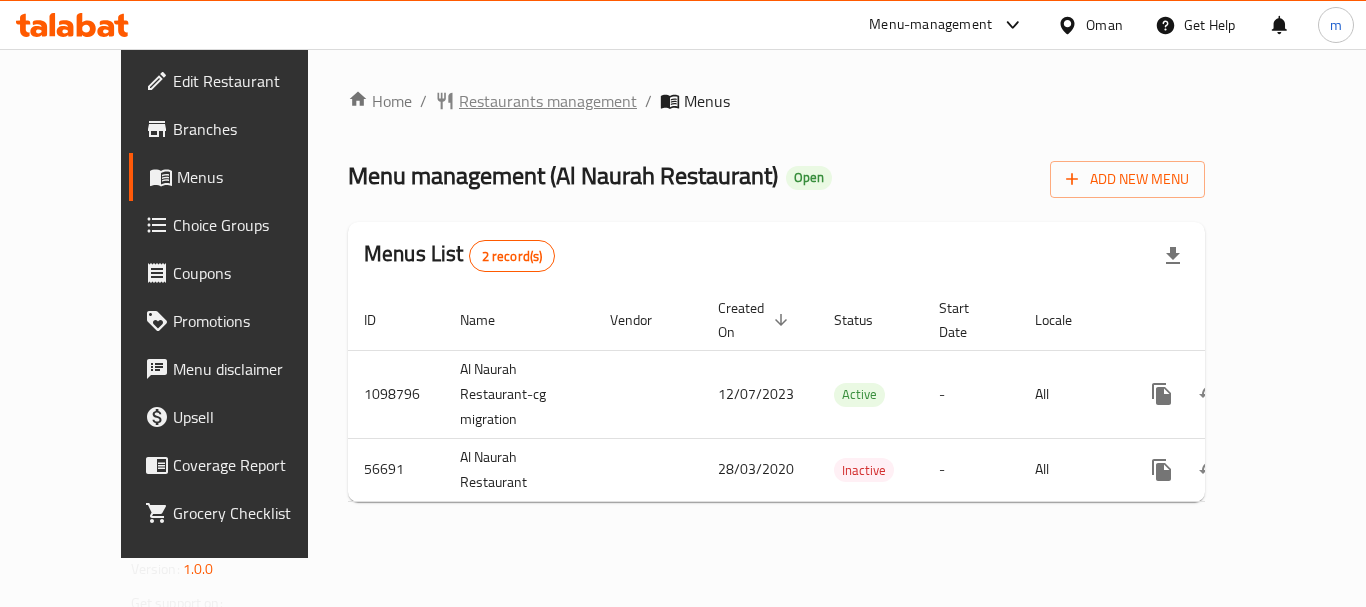 click on "Restaurants management" at bounding box center [548, 101] 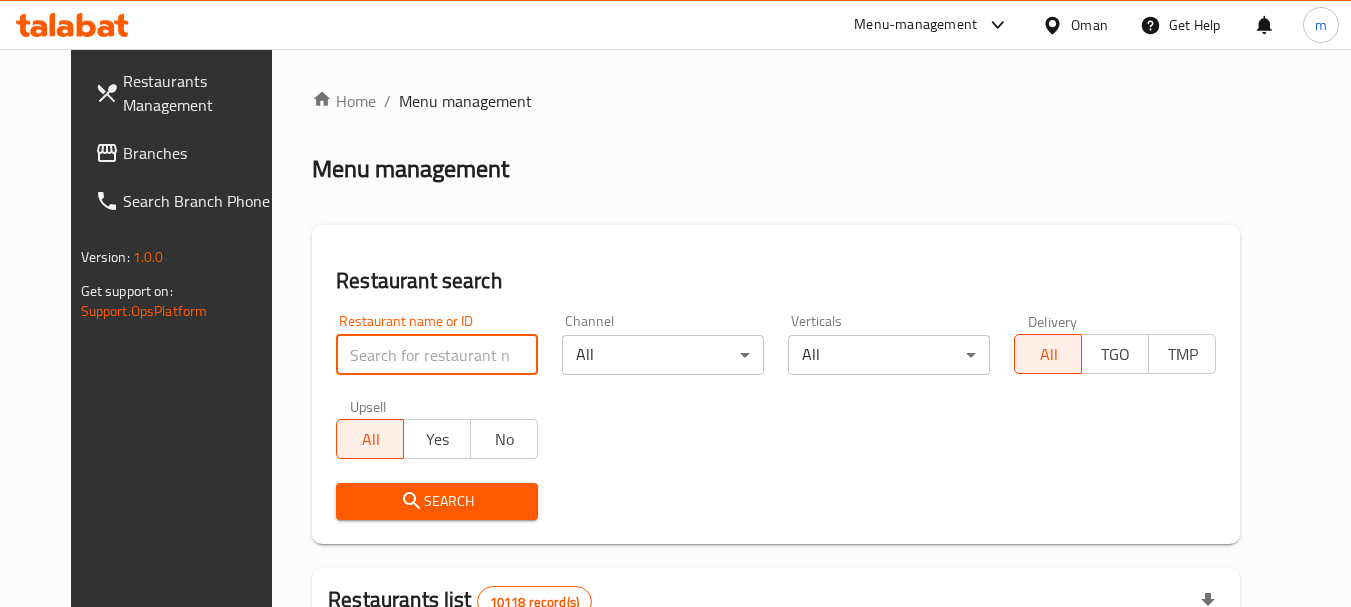click at bounding box center (437, 355) 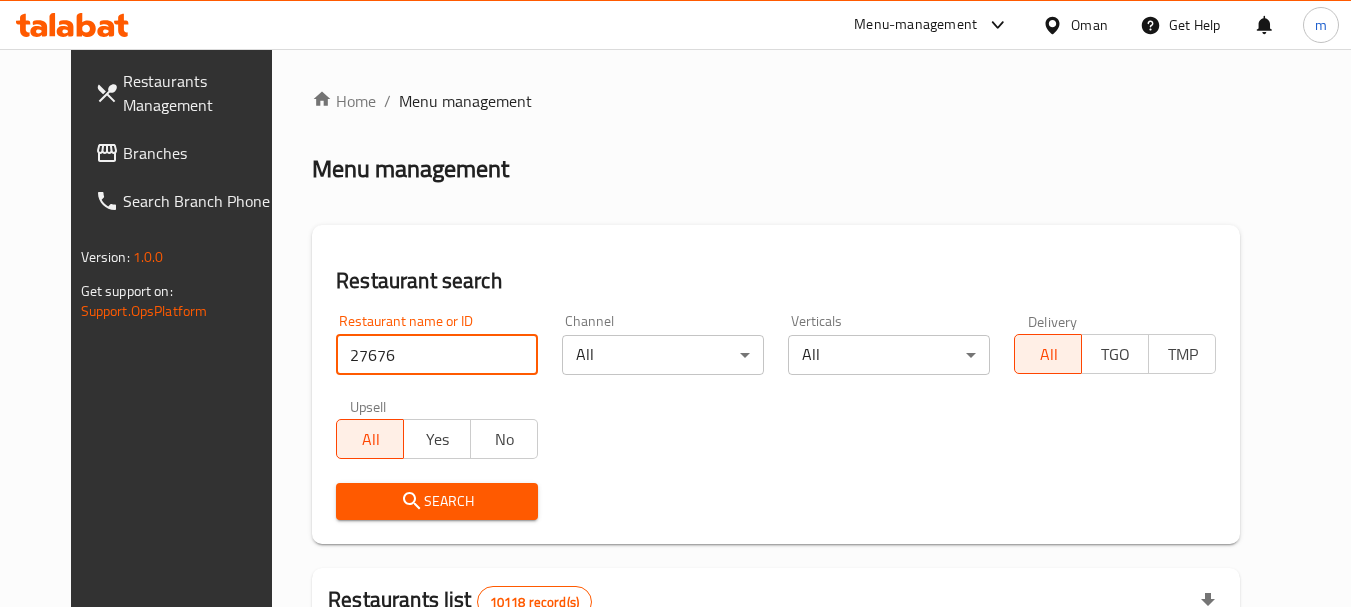 type on "27676" 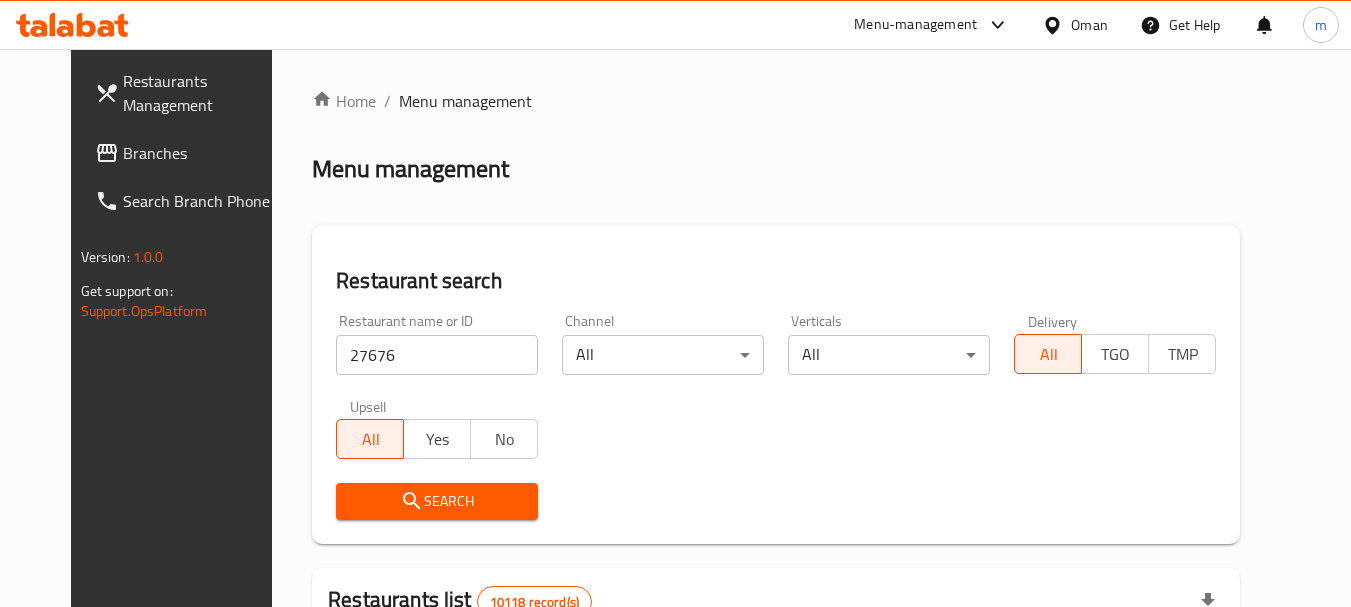 click on "Search" at bounding box center (437, 501) 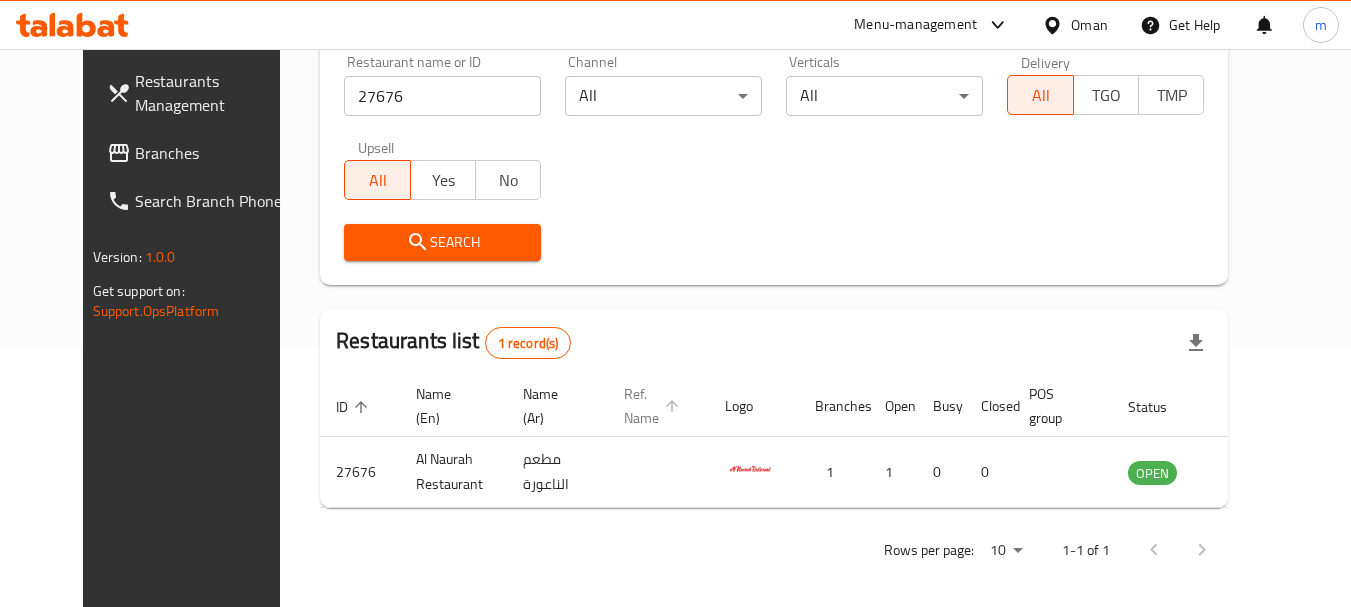 scroll, scrollTop: 268, scrollLeft: 0, axis: vertical 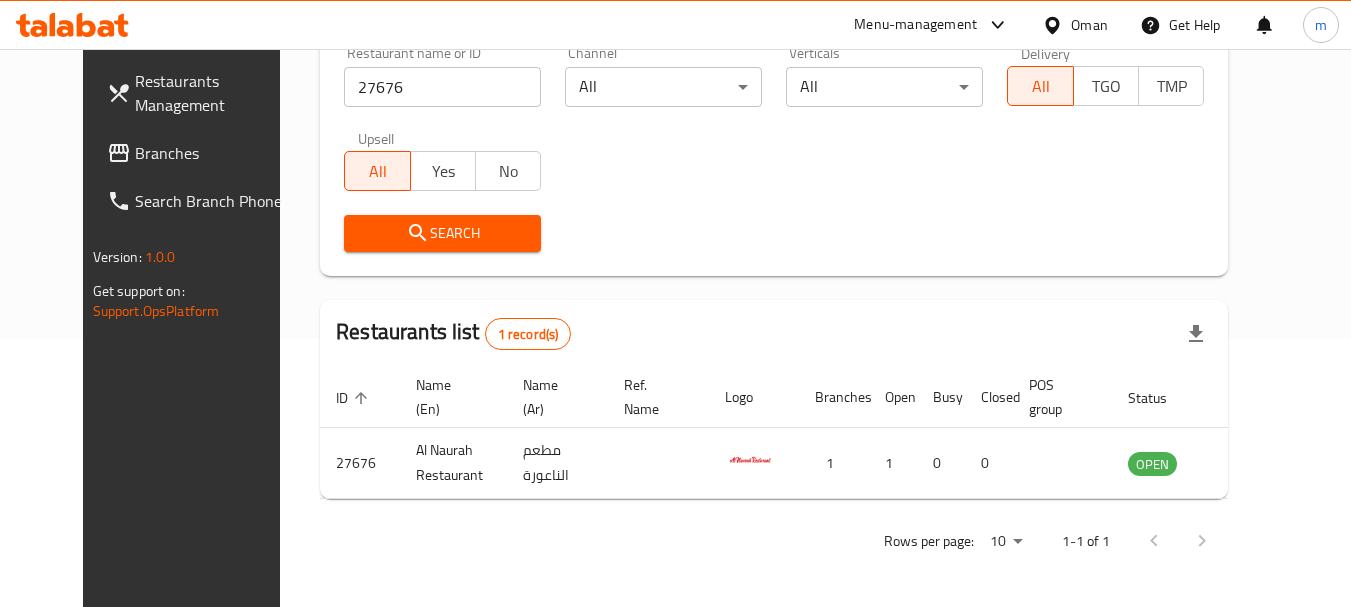 click 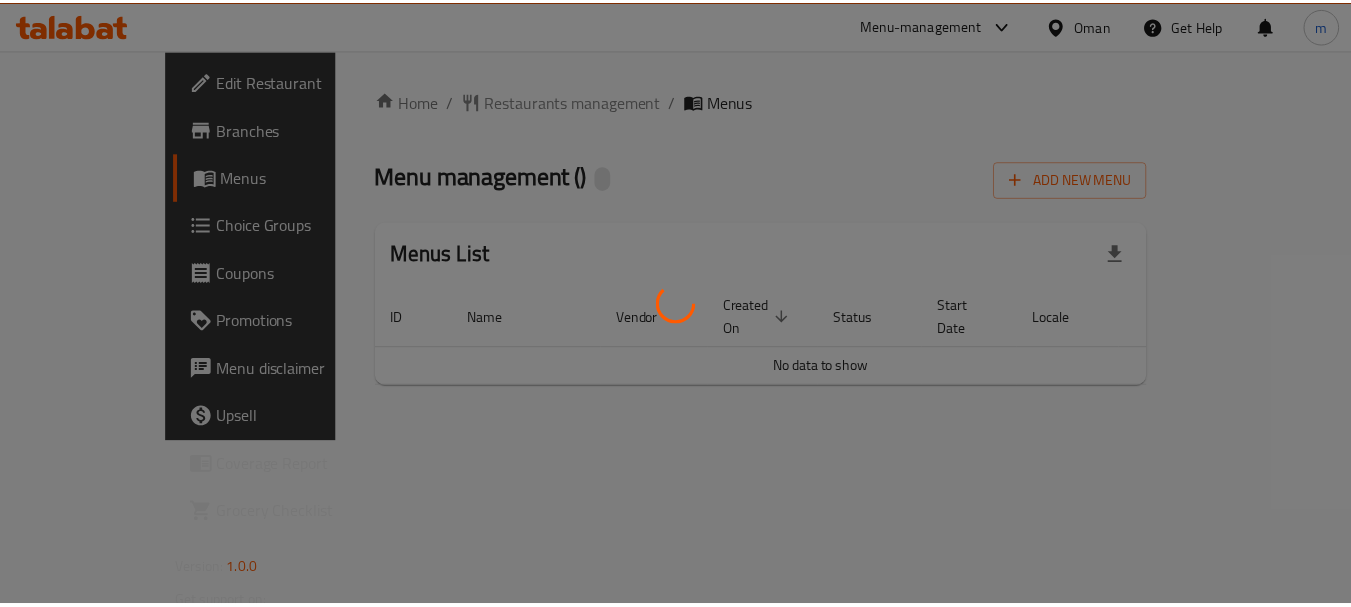 scroll, scrollTop: 0, scrollLeft: 0, axis: both 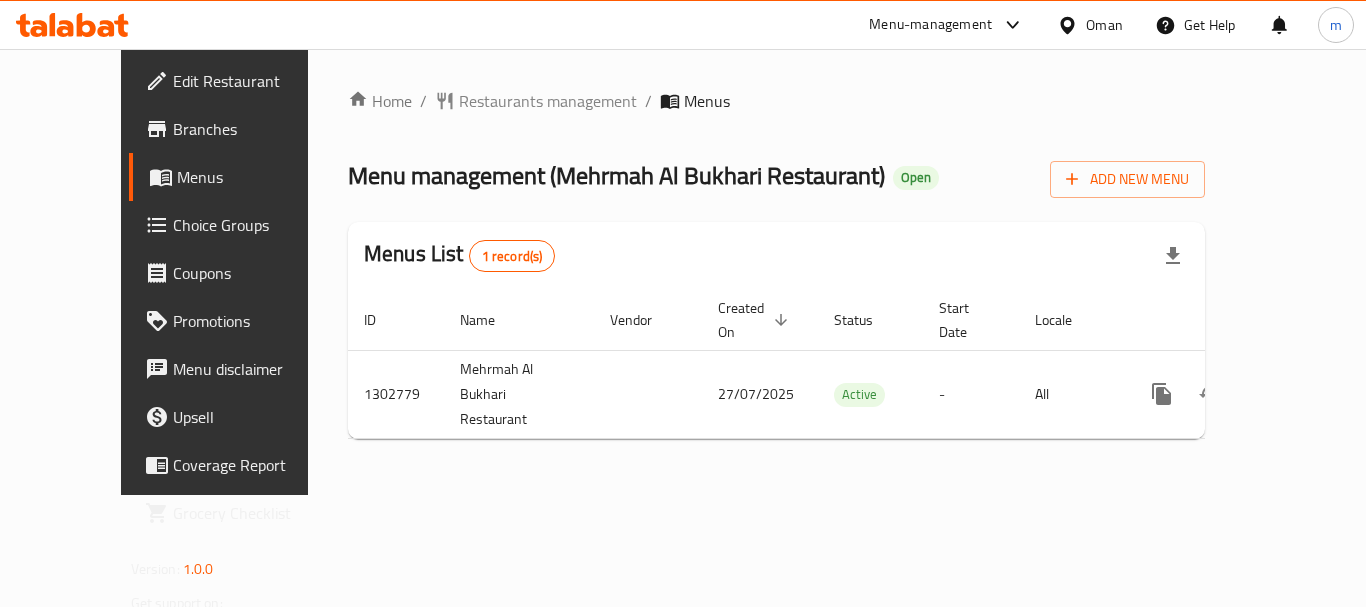 click on "Home / Restaurants management / Menus Menu management ( [NAME] )  Open Add New Menu Menus List   1 record(s) ID Name Vendor Created On sorted descending Status Start Date Locale Actions 1302779 [NAME] 27/07/2025 Active - All" at bounding box center [776, 272] 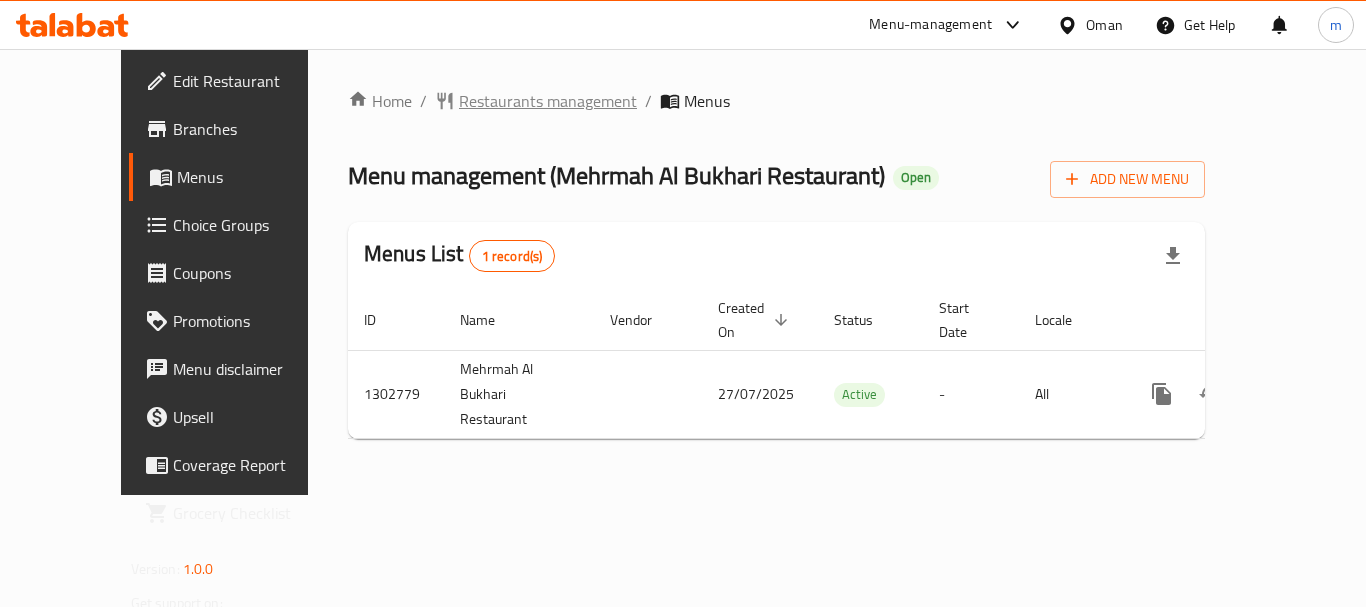 click on "Restaurants management" at bounding box center [548, 101] 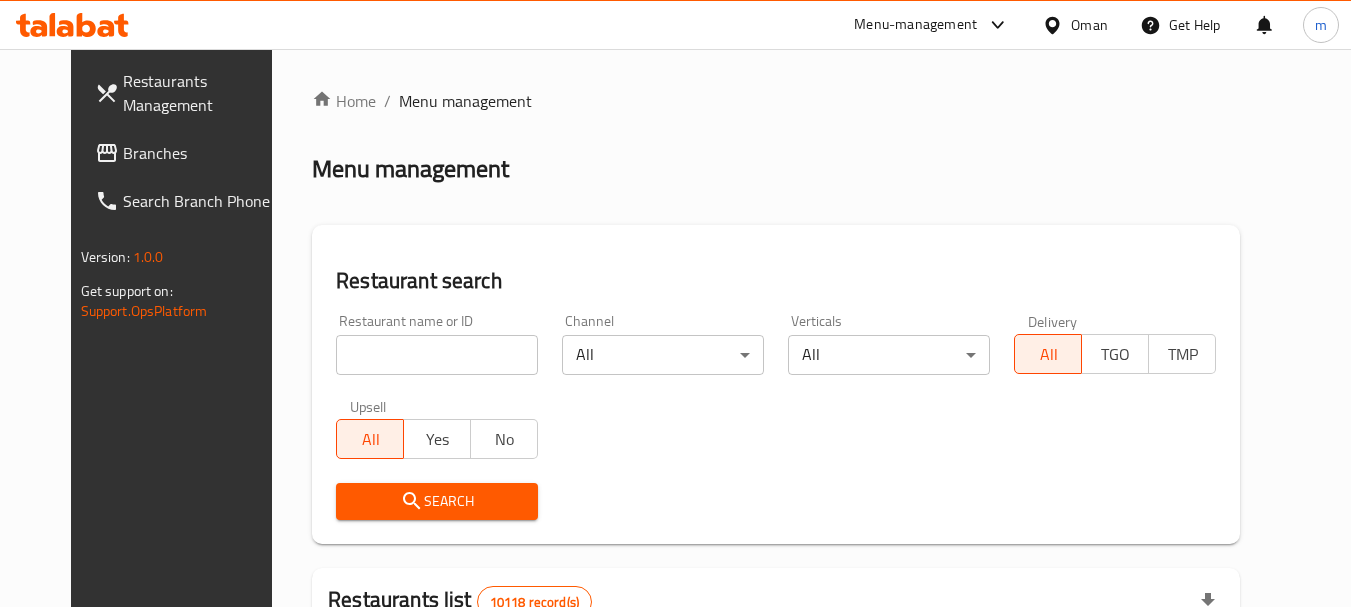 click at bounding box center (437, 355) 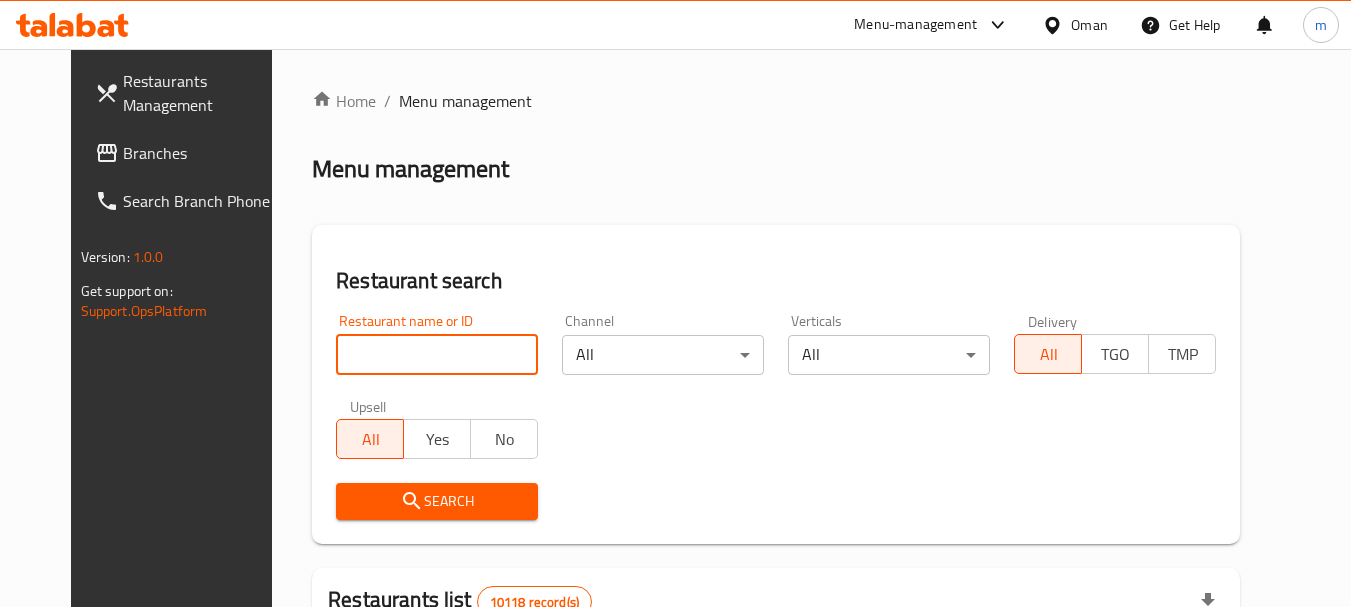 paste on "702558" 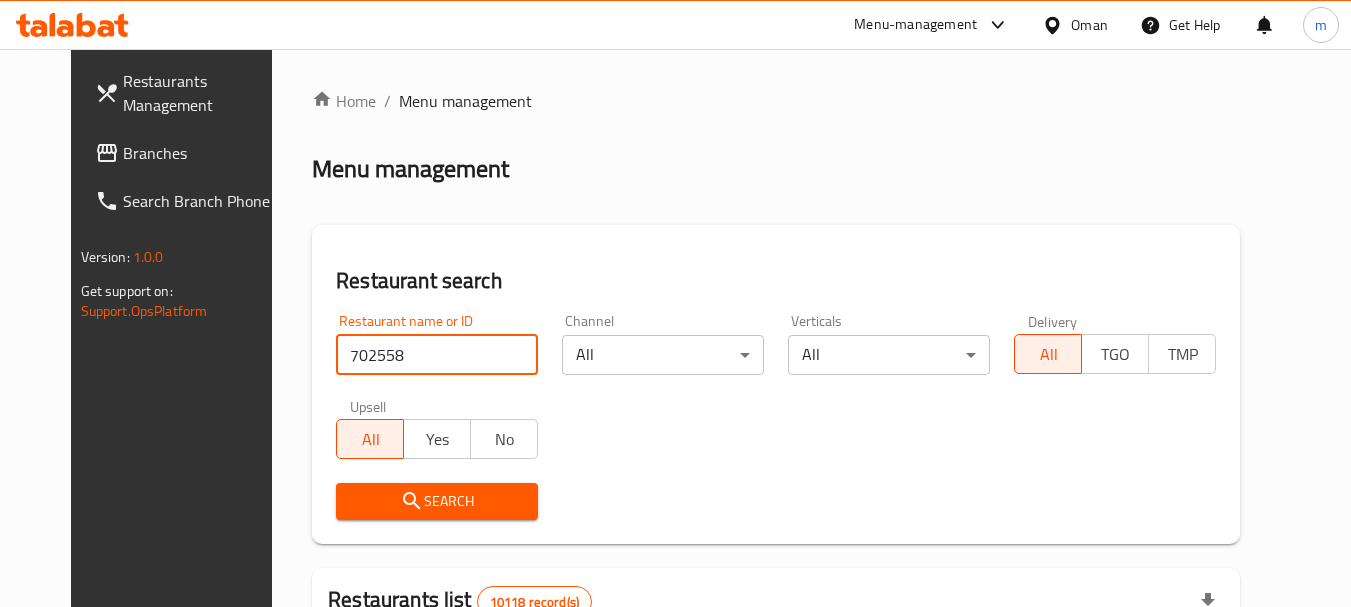 type on "702558" 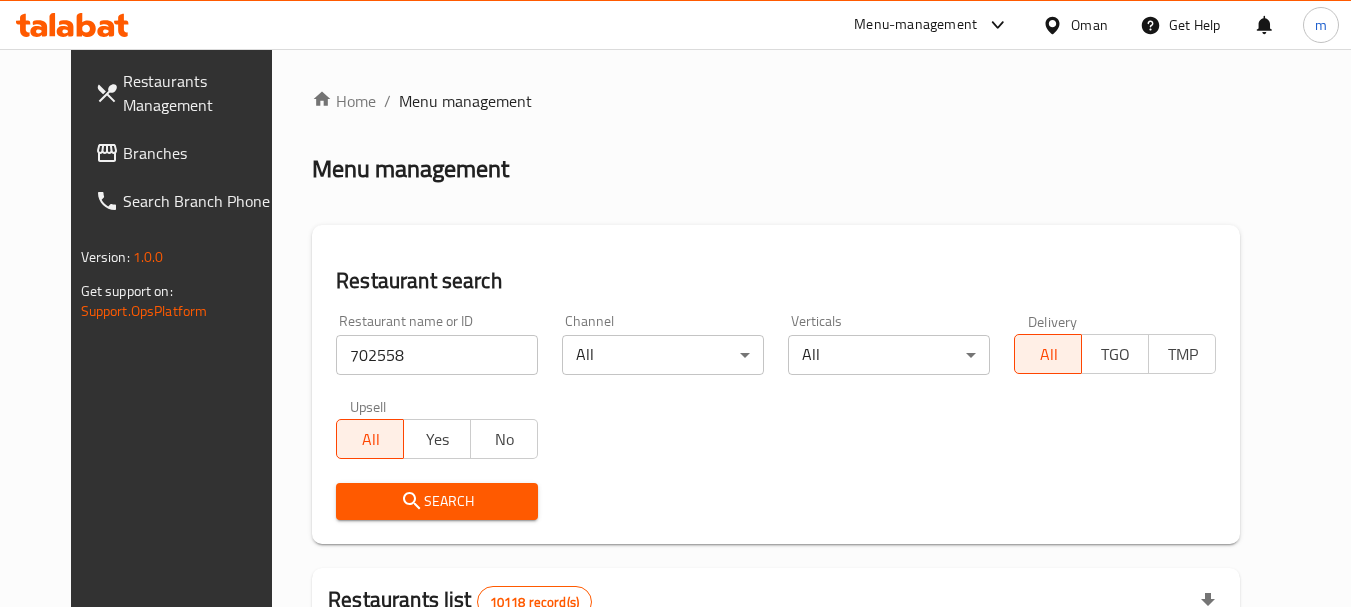 click on "Search" at bounding box center [437, 501] 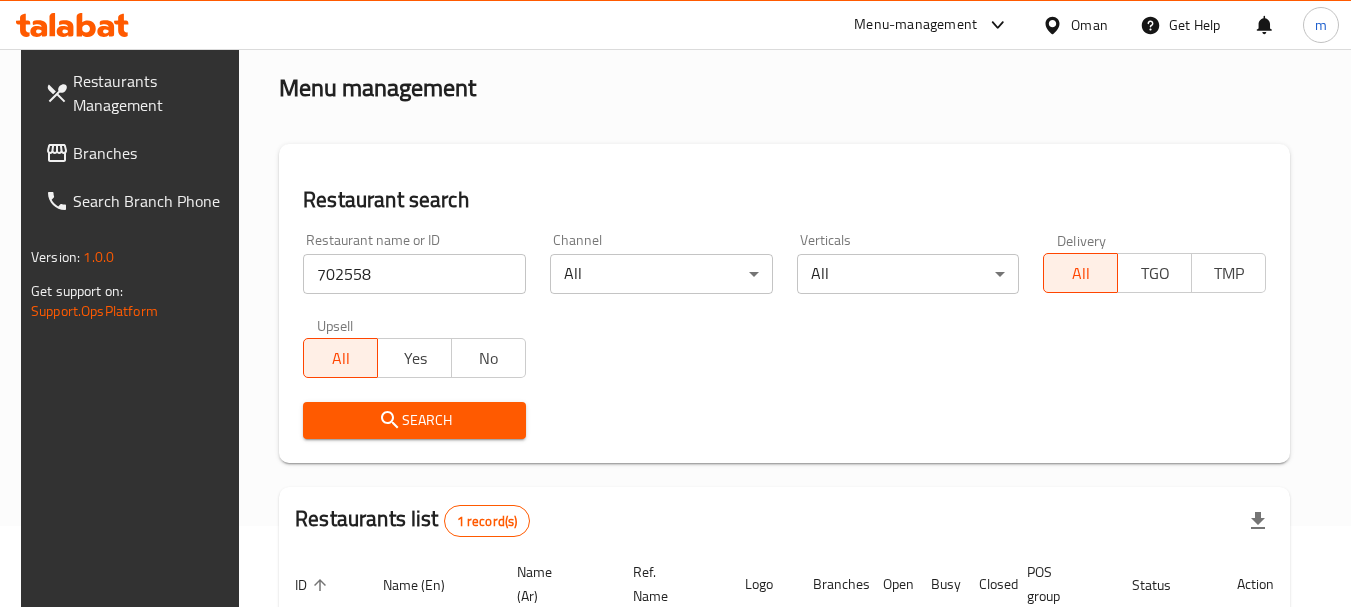 scroll, scrollTop: 285, scrollLeft: 0, axis: vertical 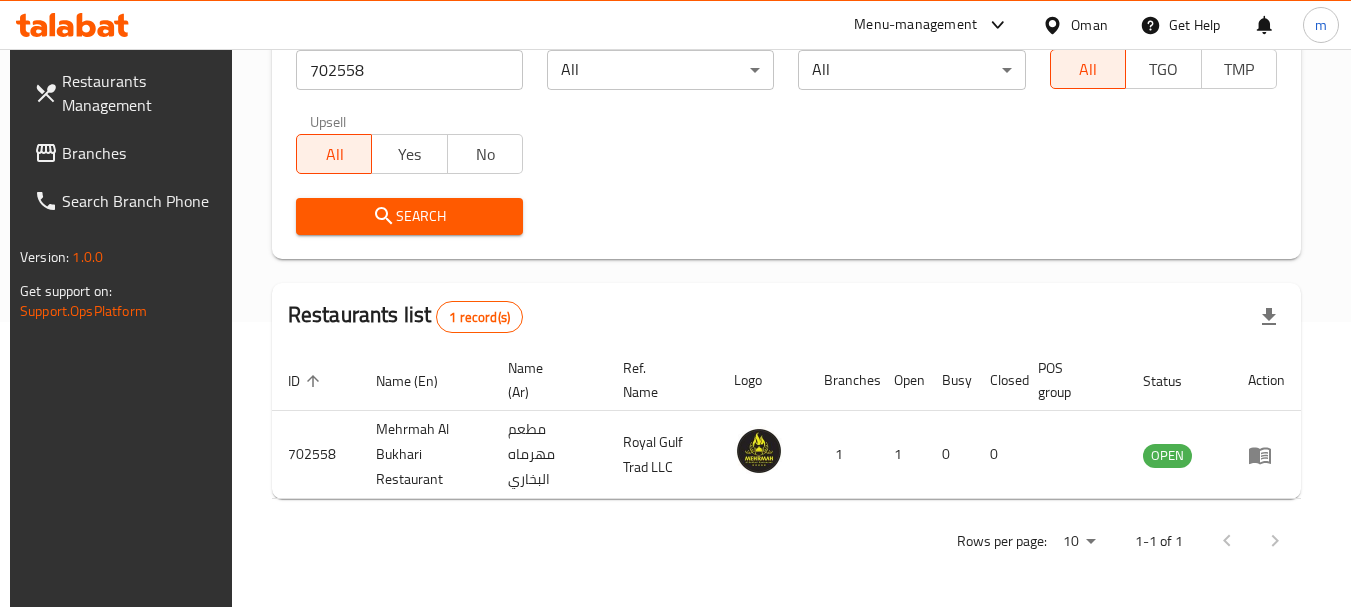 click on "Branches" at bounding box center [141, 153] 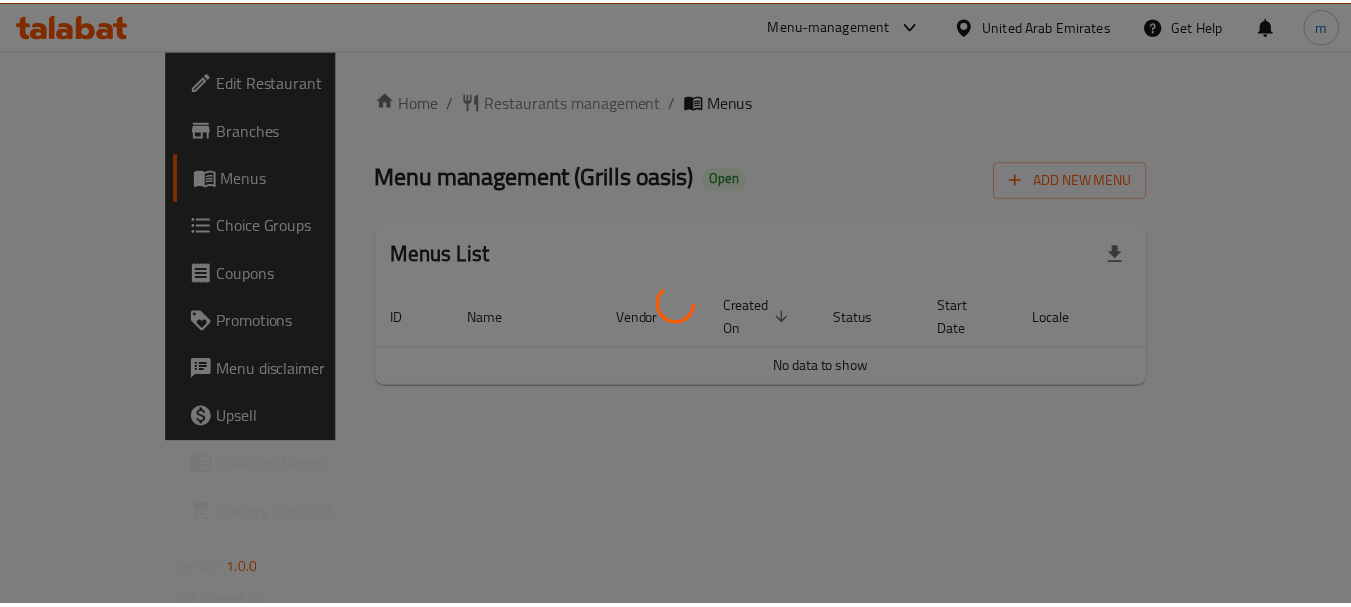 scroll, scrollTop: 0, scrollLeft: 0, axis: both 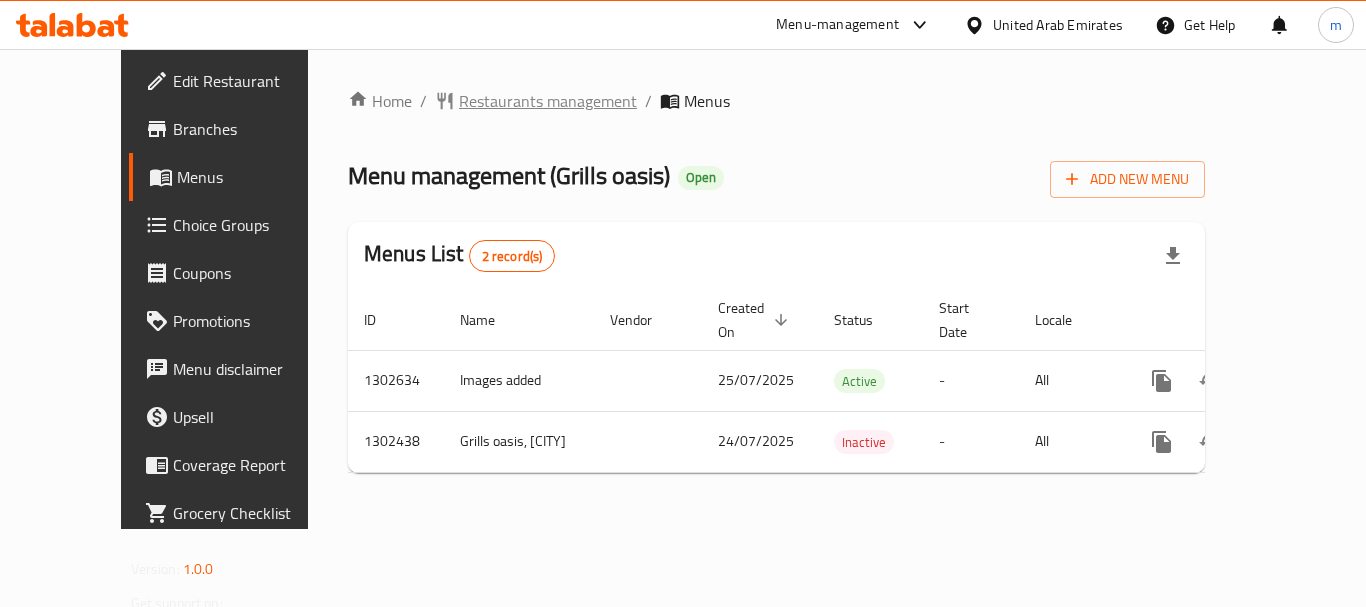 click on "Restaurants management" at bounding box center (548, 101) 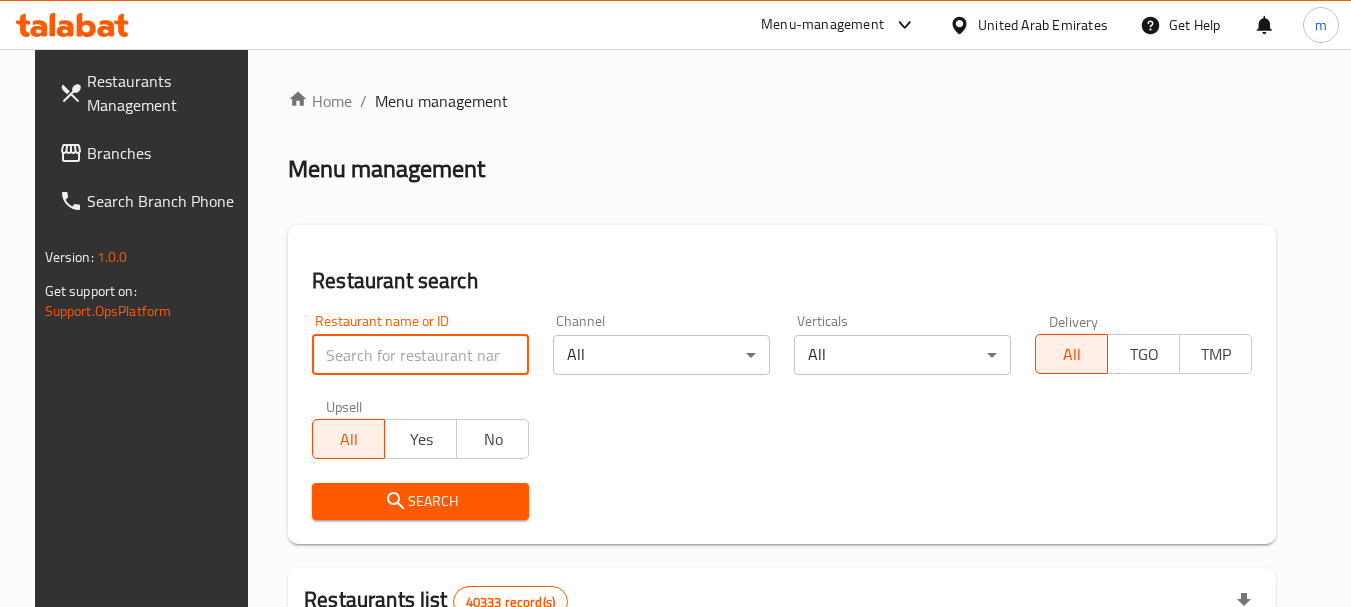 click at bounding box center [420, 355] 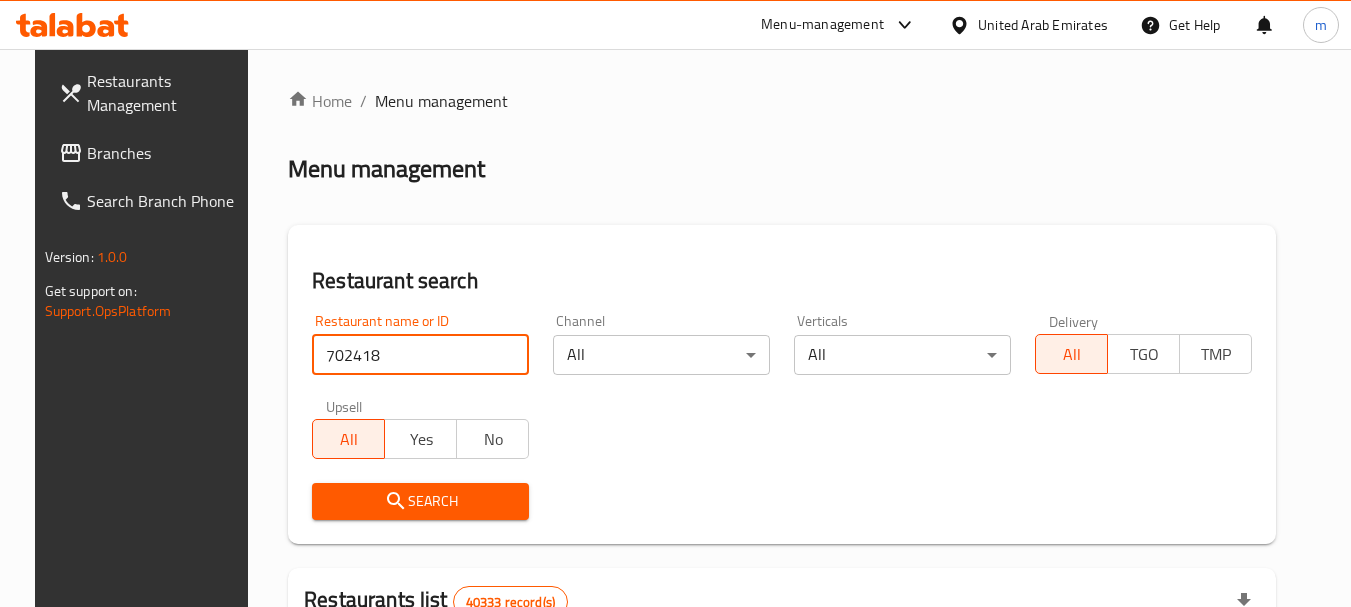 type on "702418" 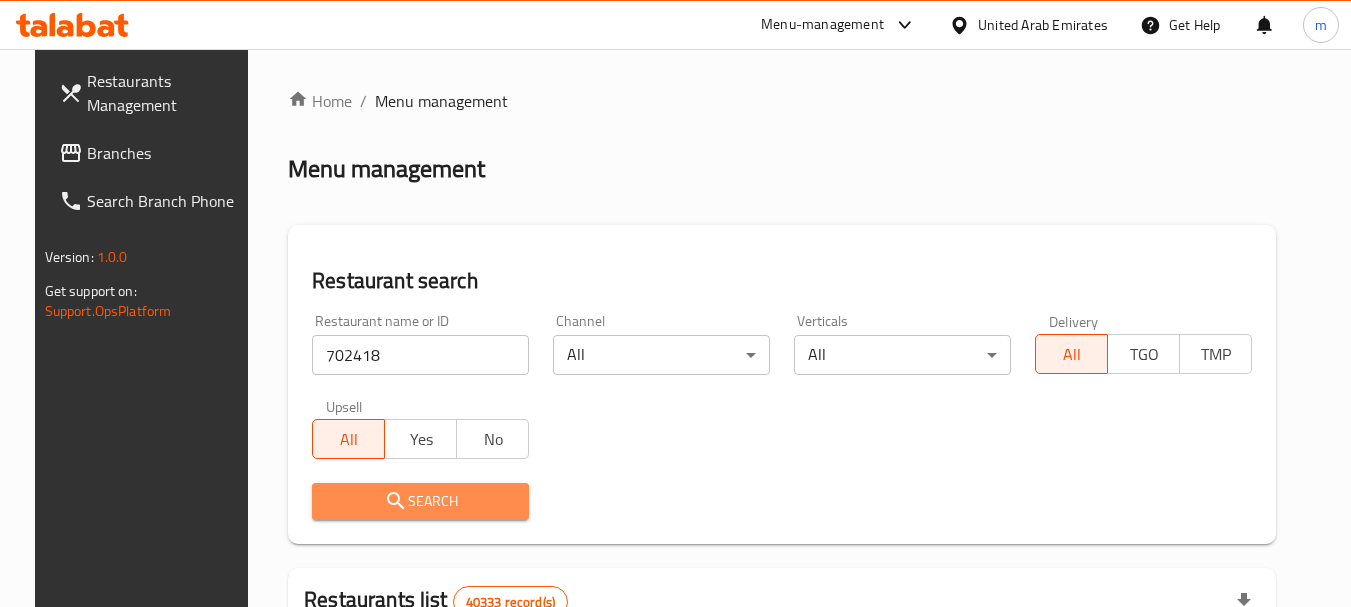 click on "Search" at bounding box center (420, 501) 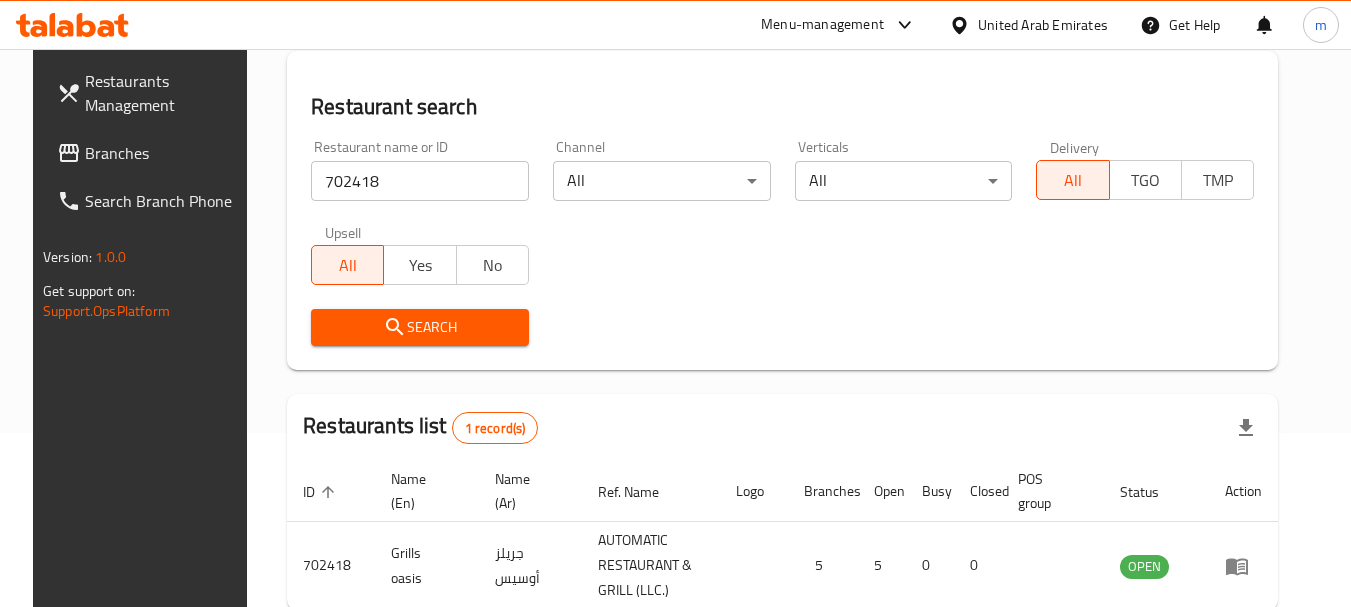 scroll, scrollTop: 285, scrollLeft: 0, axis: vertical 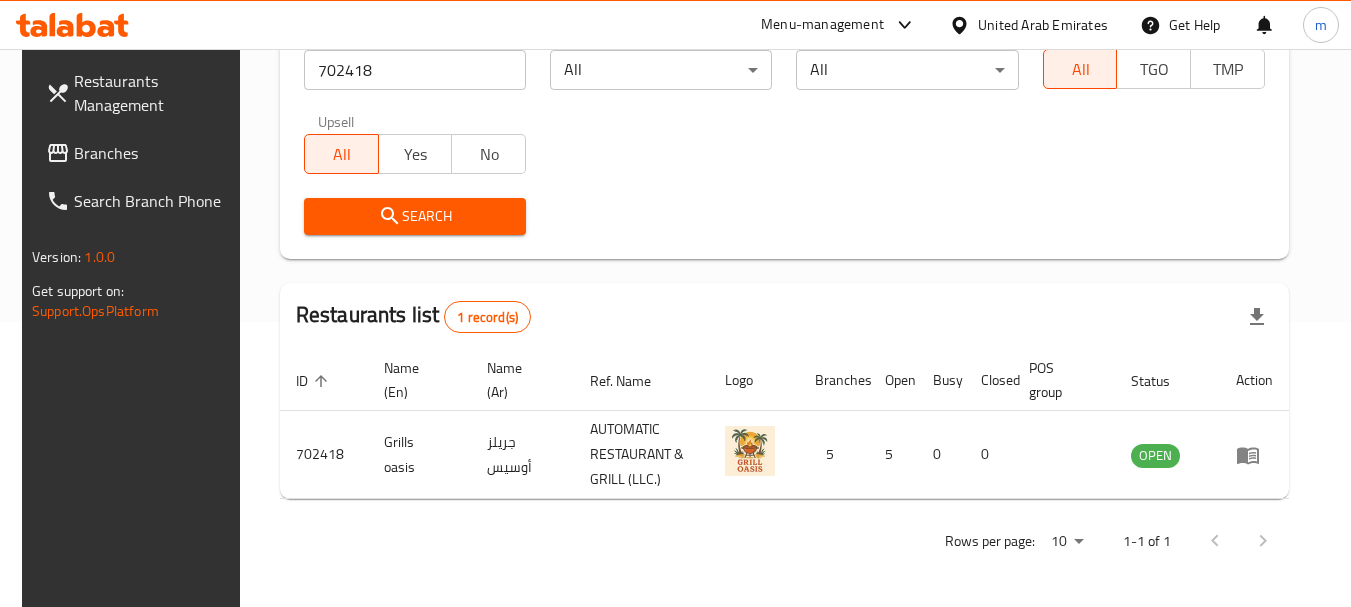 click 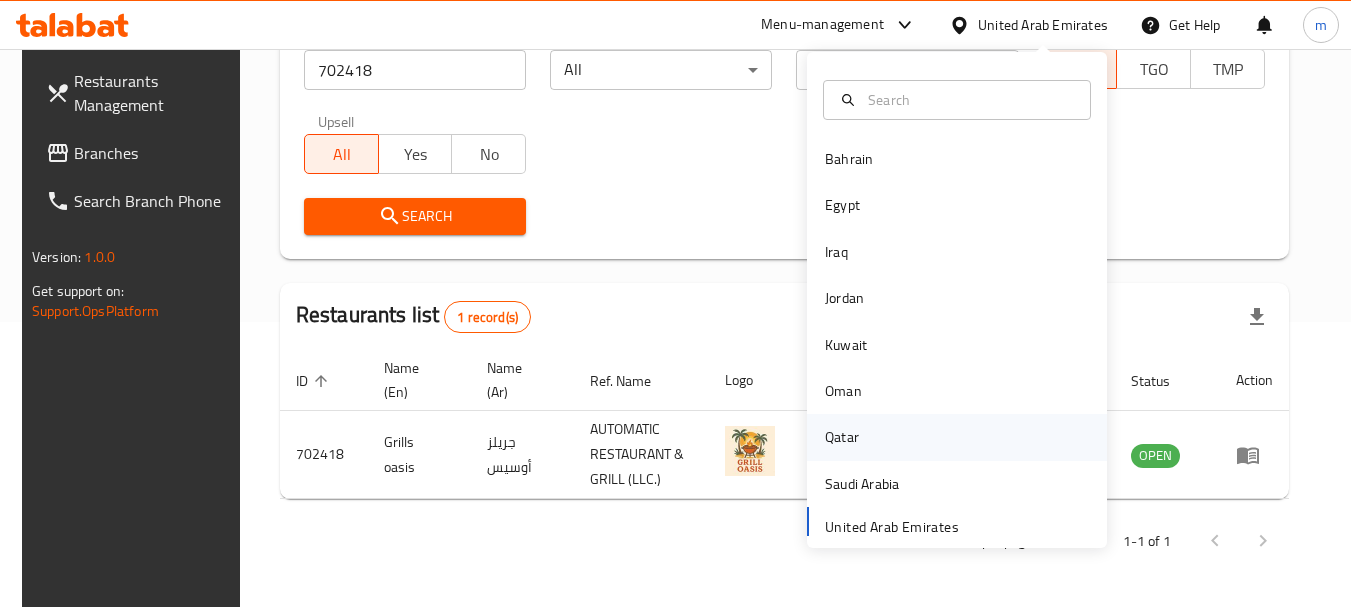 click on "Qatar" at bounding box center [842, 437] 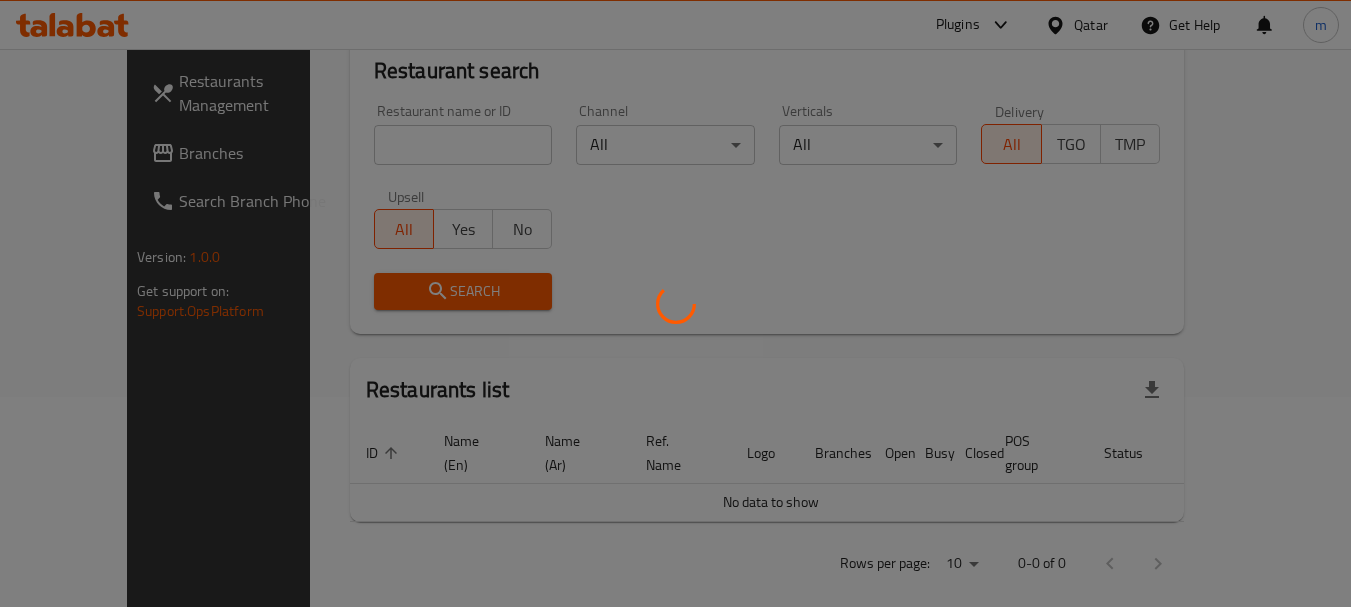 scroll, scrollTop: 285, scrollLeft: 0, axis: vertical 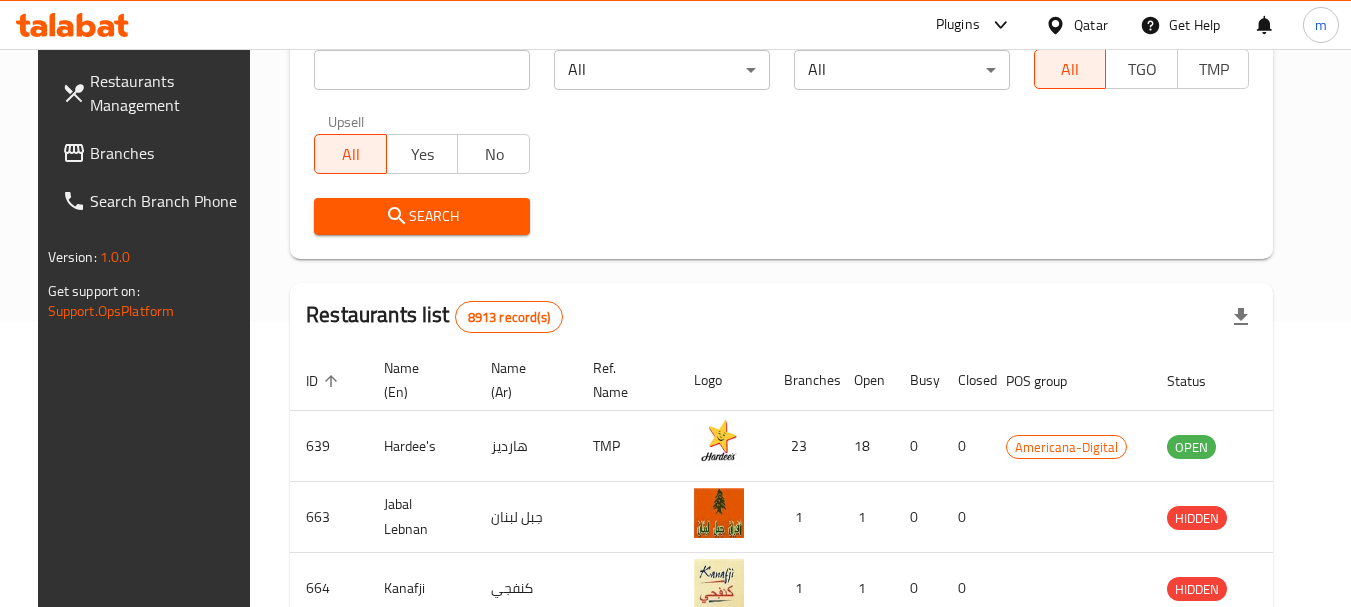 click on "Branches" at bounding box center (169, 153) 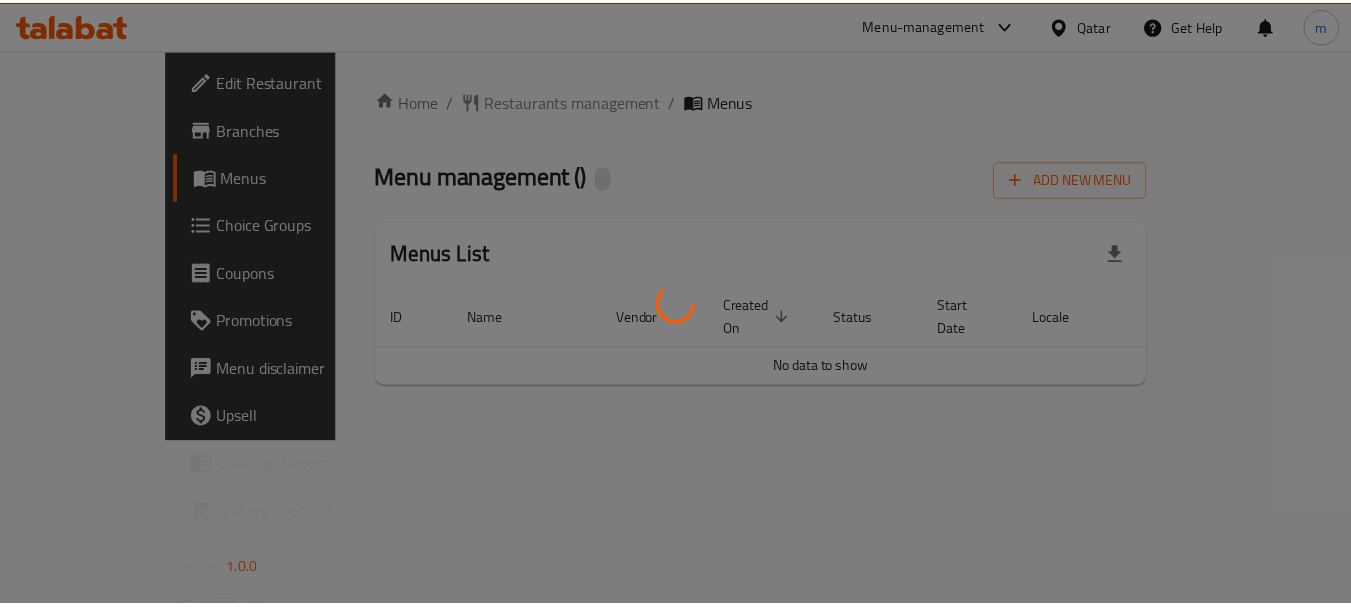 scroll, scrollTop: 0, scrollLeft: 0, axis: both 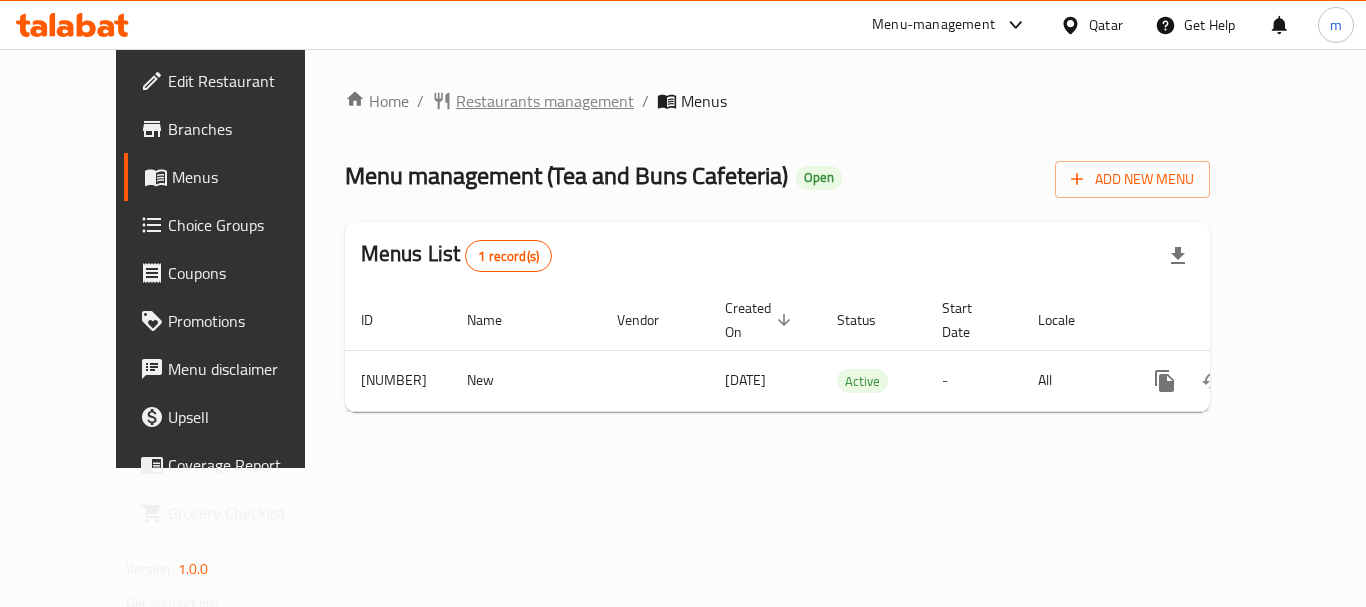 click on "Restaurants management" at bounding box center [545, 101] 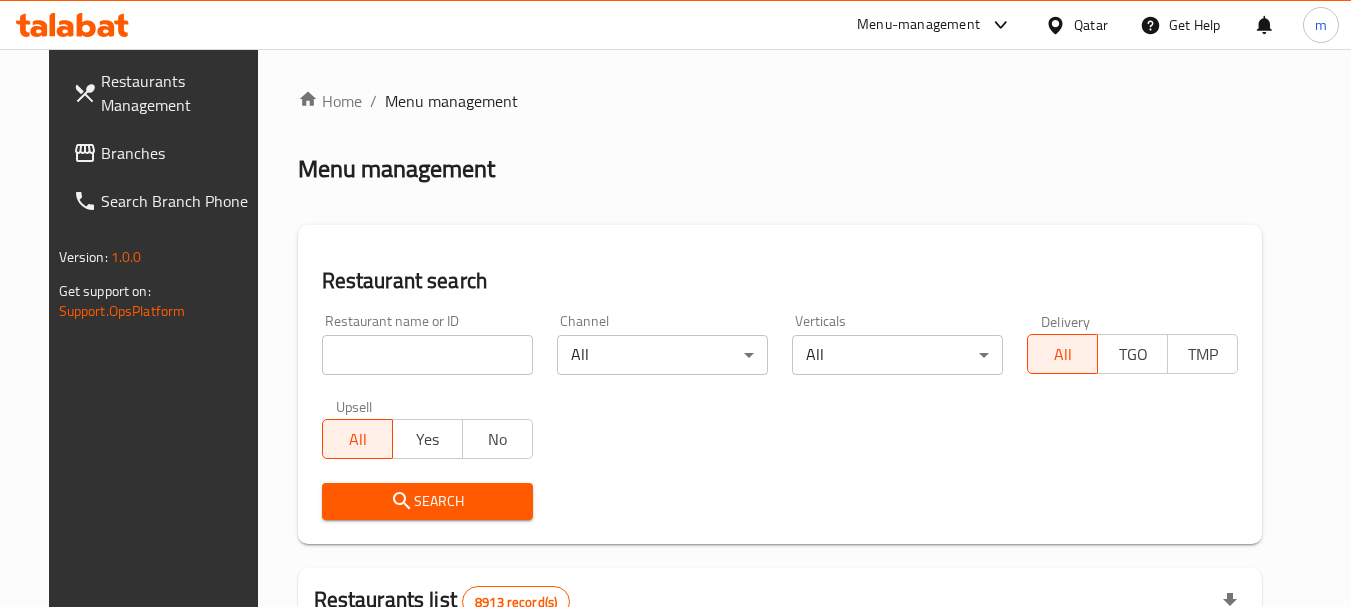 click at bounding box center (427, 355) 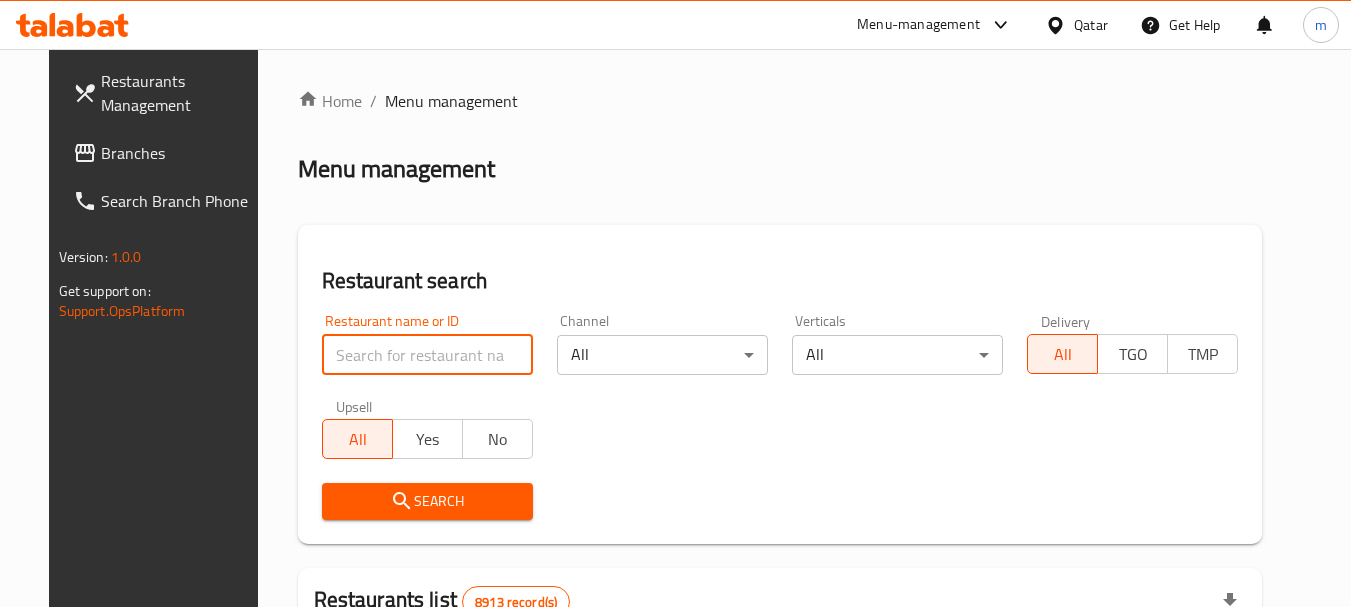 paste on "[NUMBER]" 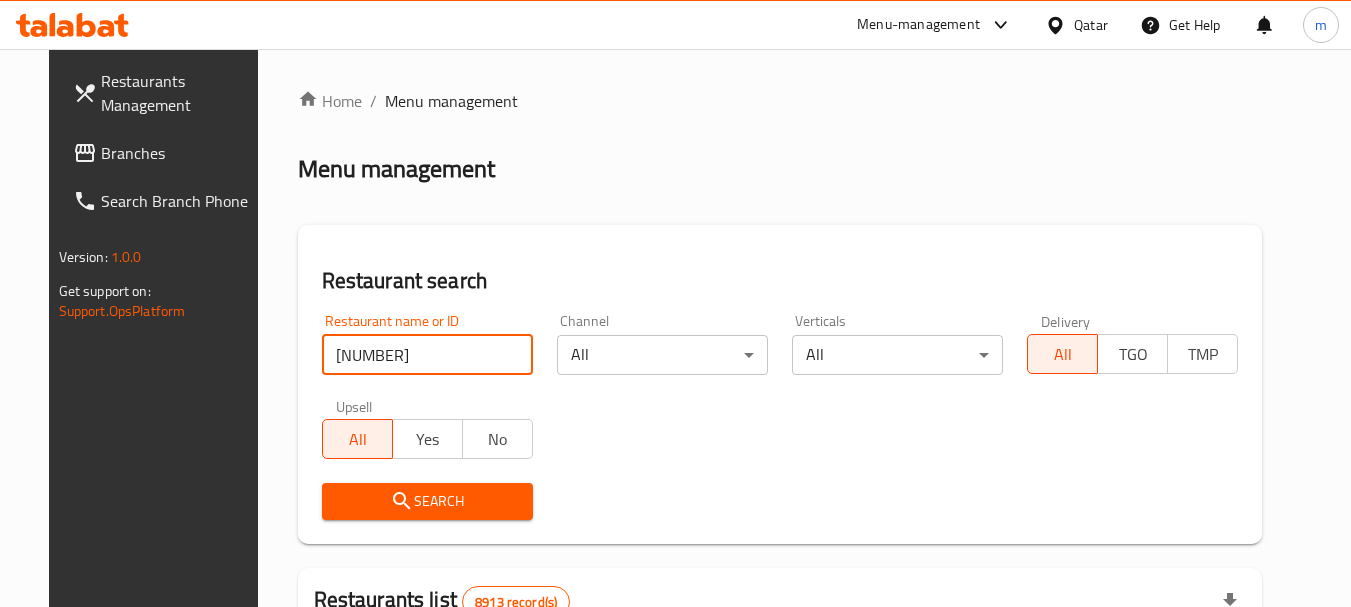 type on "[NUMBER]" 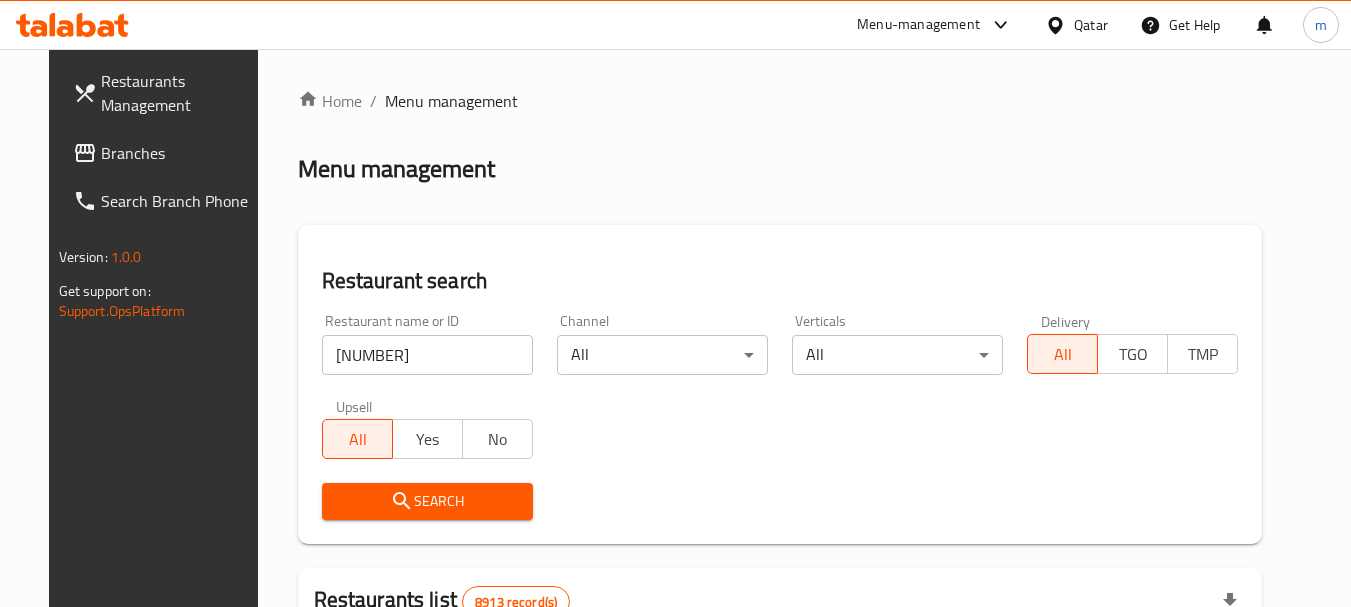 click on "Search" at bounding box center [427, 501] 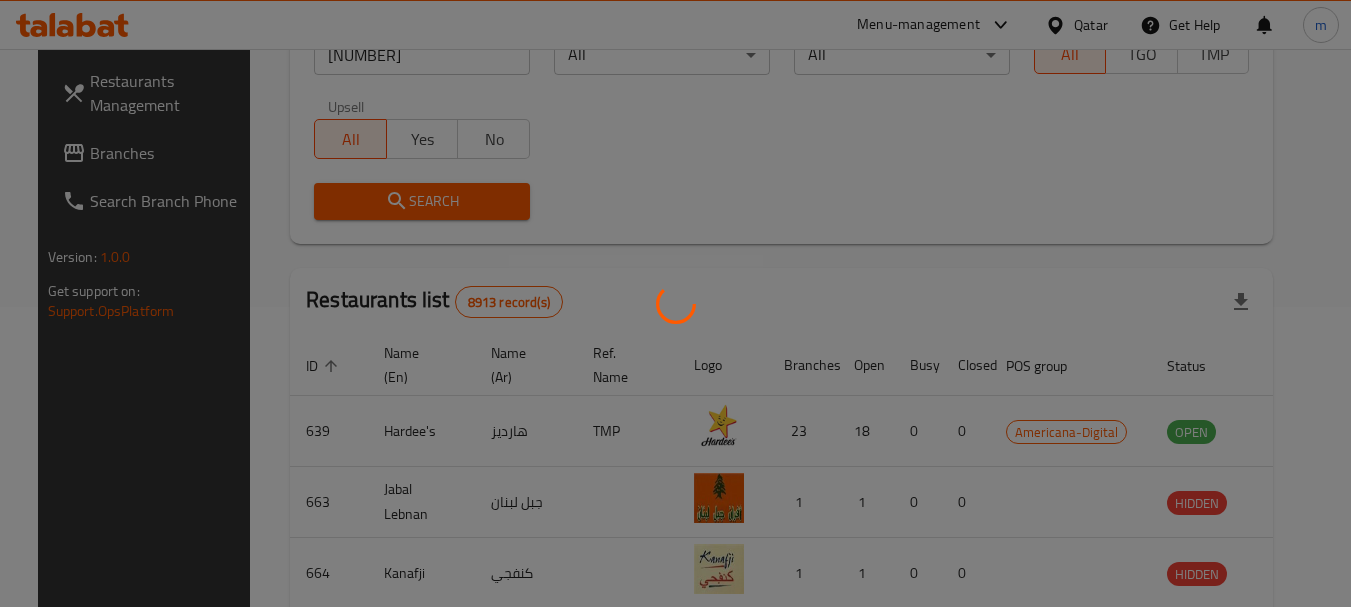 scroll, scrollTop: 268, scrollLeft: 0, axis: vertical 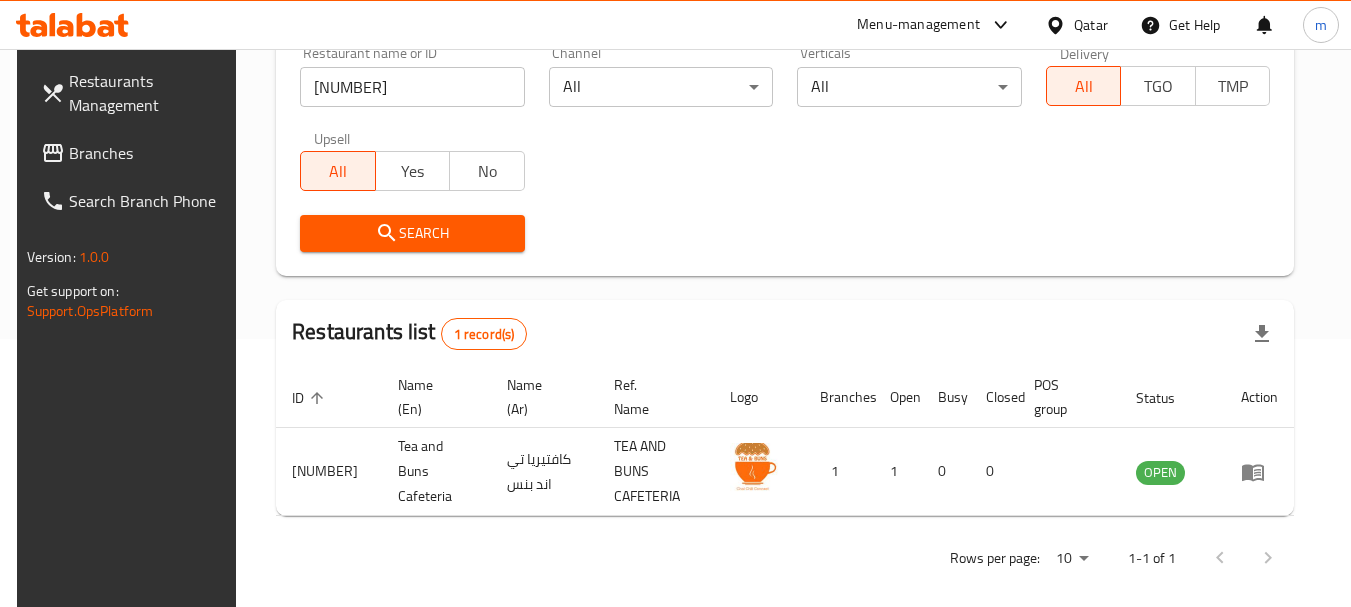 click 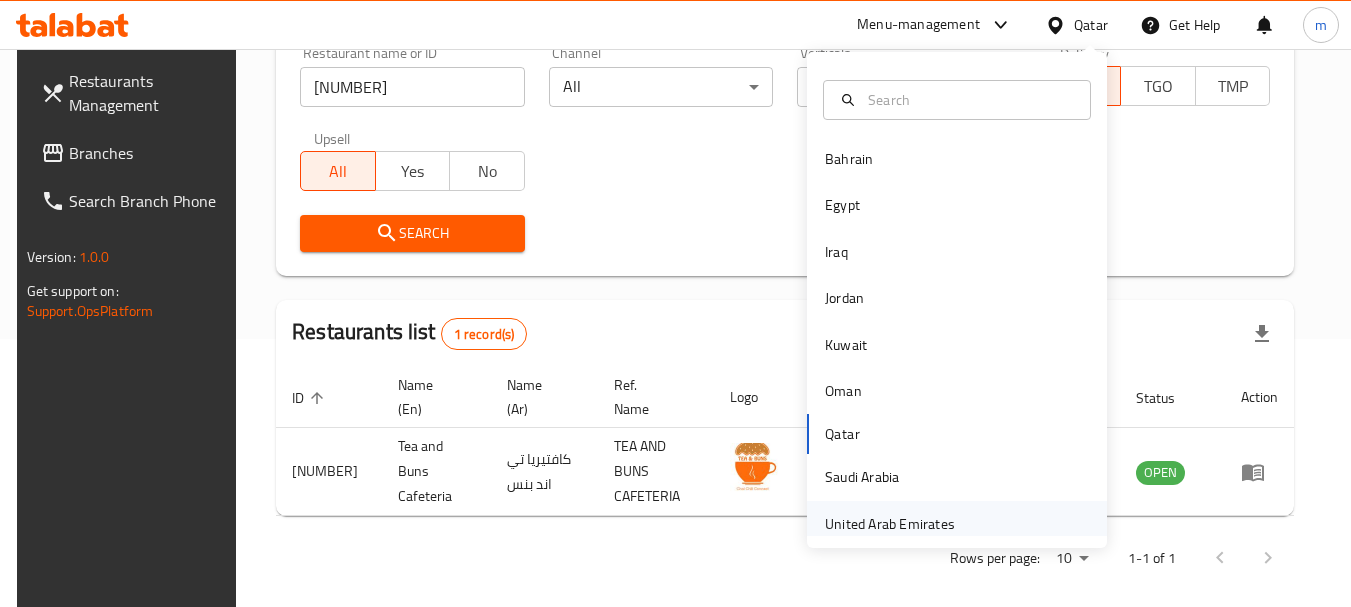click on "United Arab Emirates" at bounding box center [890, 524] 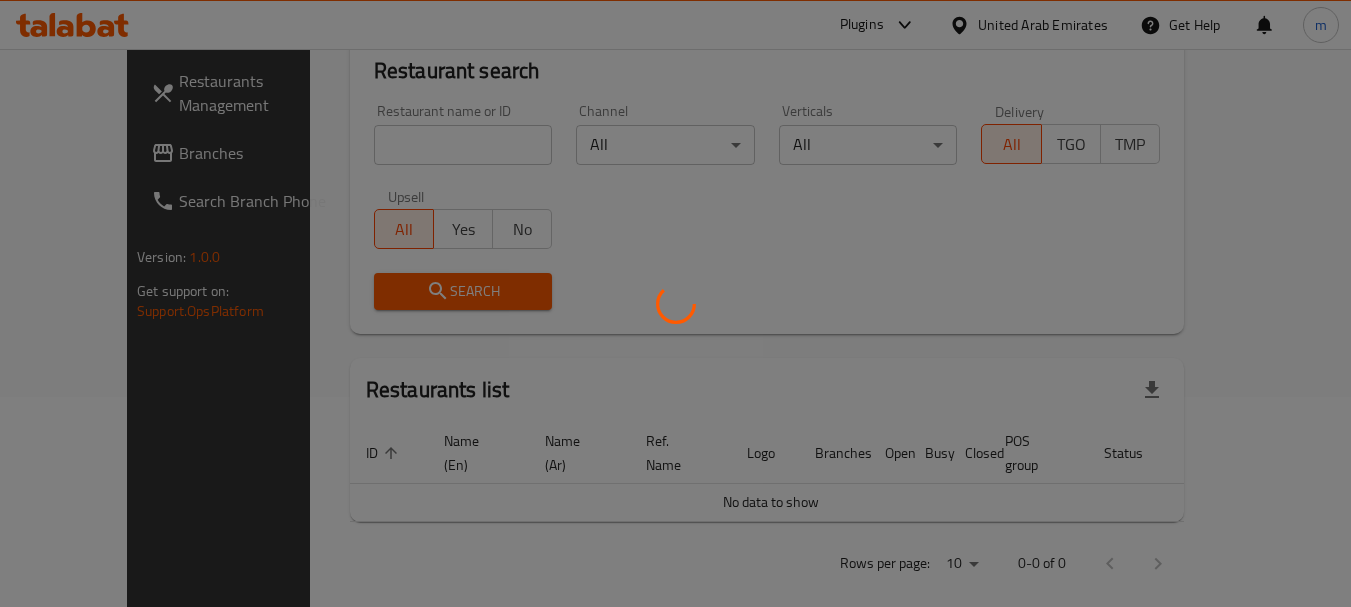 scroll, scrollTop: 268, scrollLeft: 0, axis: vertical 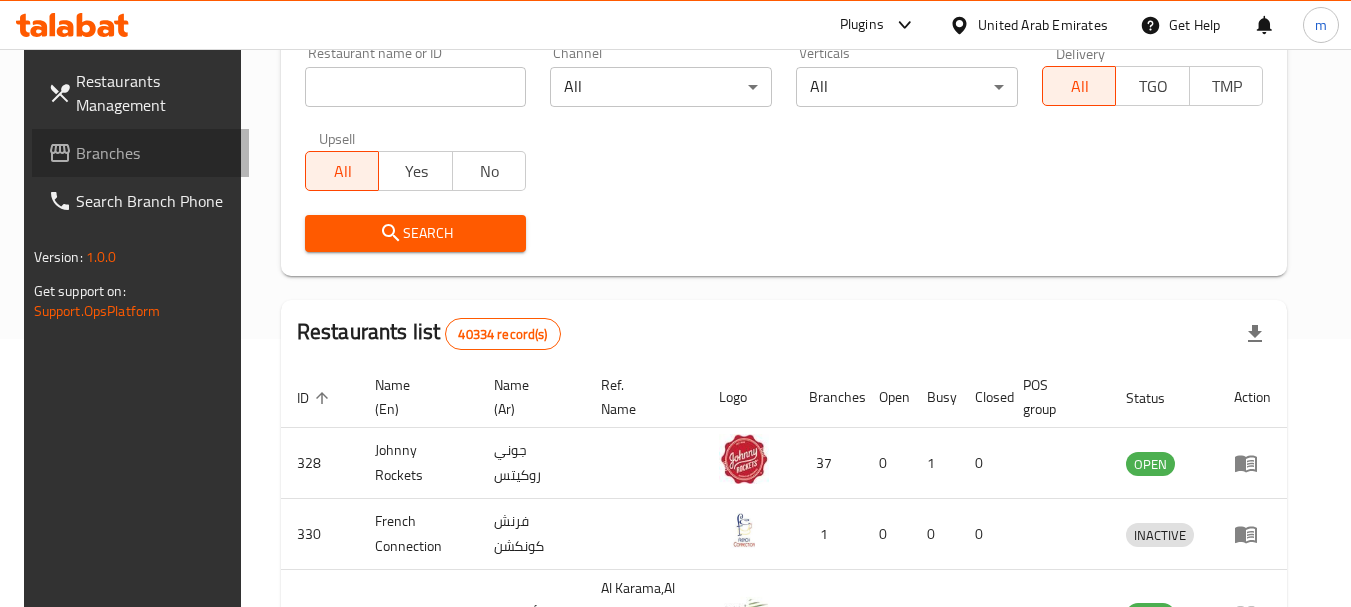 click on "Branches" at bounding box center (155, 153) 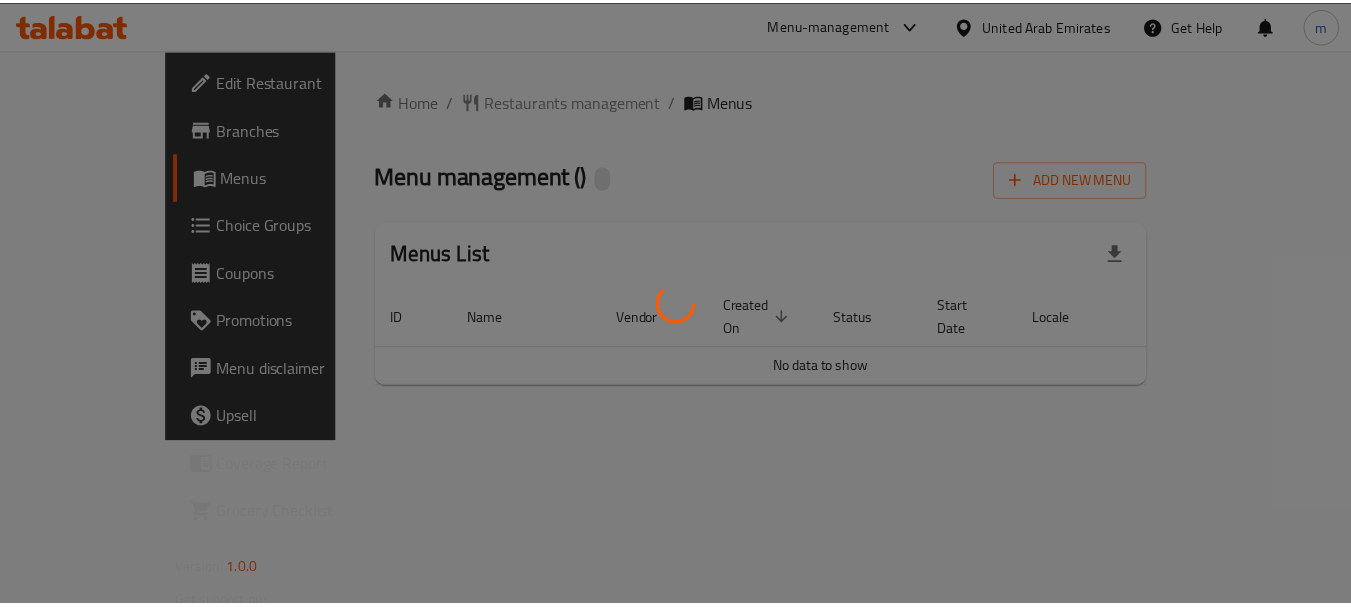 scroll, scrollTop: 0, scrollLeft: 0, axis: both 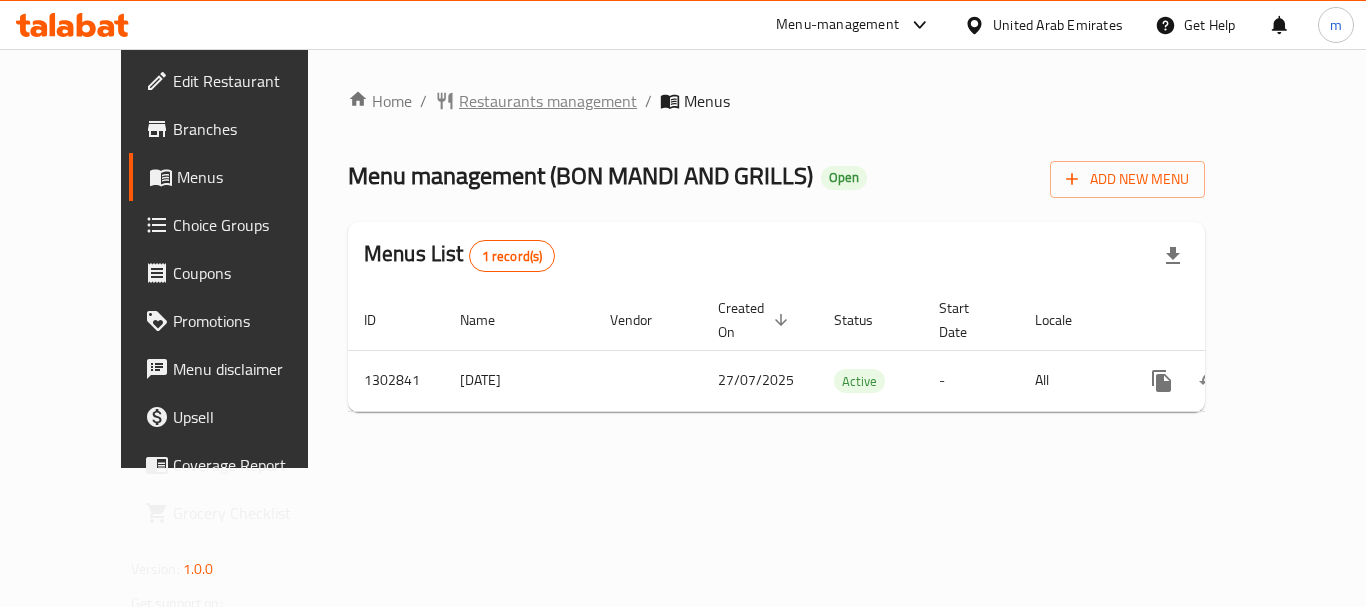 click on "Restaurants management" at bounding box center (548, 101) 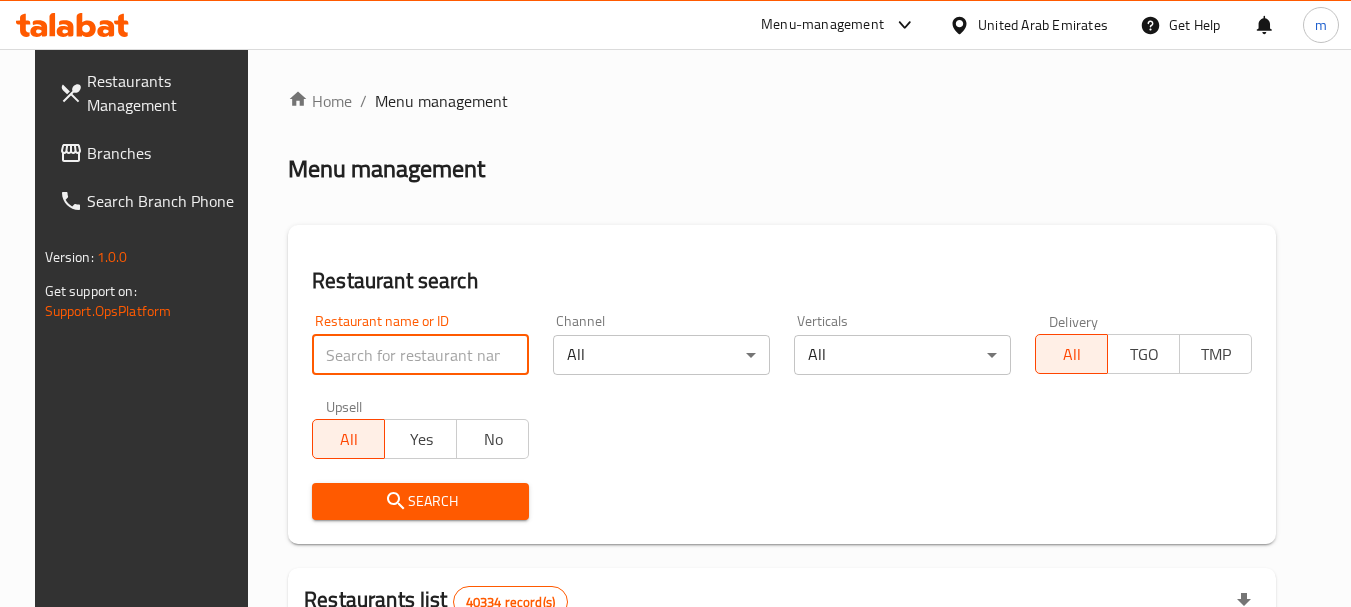 click at bounding box center [420, 355] 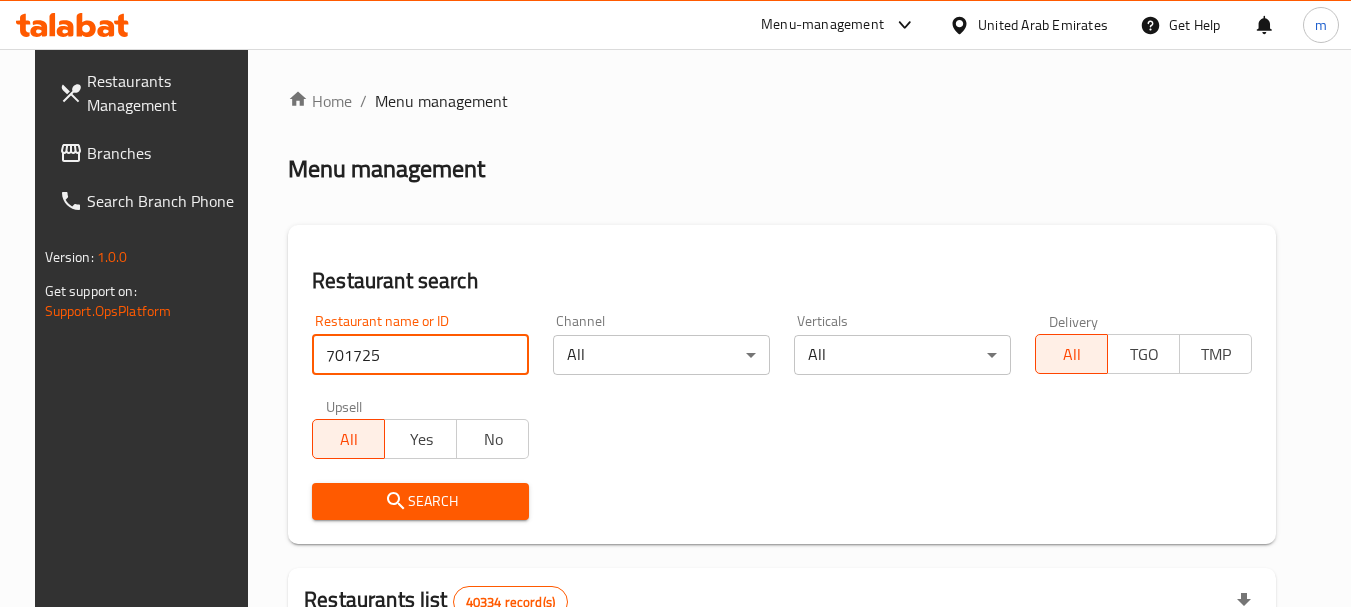 type on "701725" 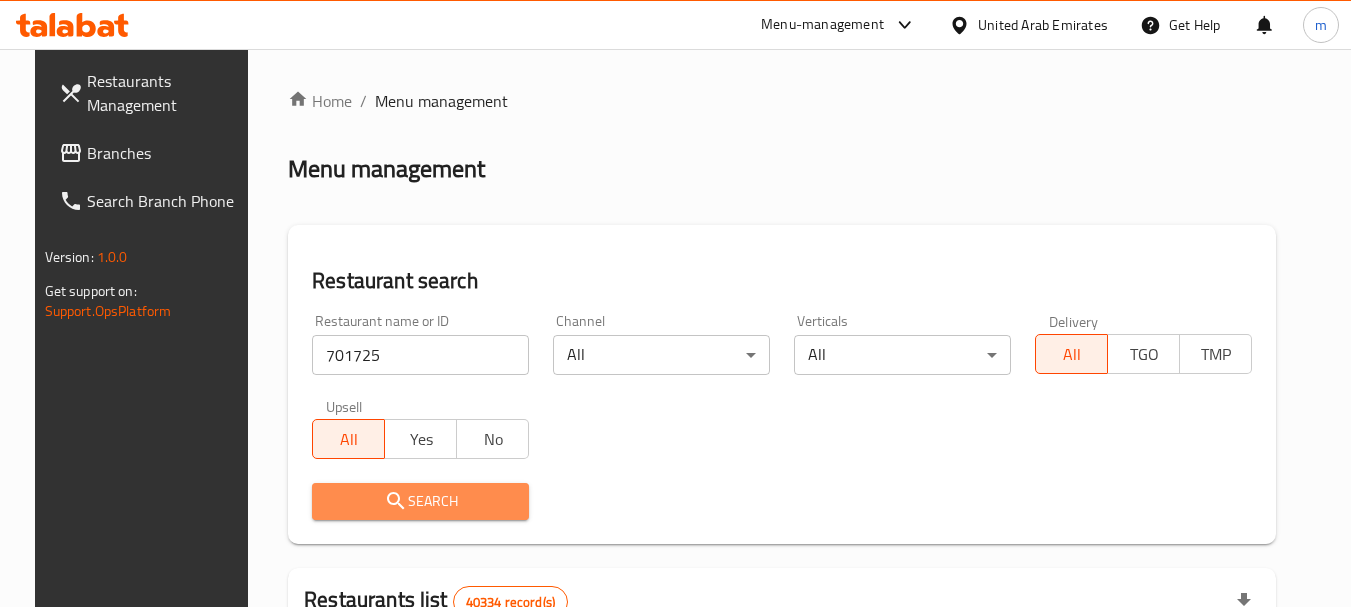 click on "Search" at bounding box center (420, 501) 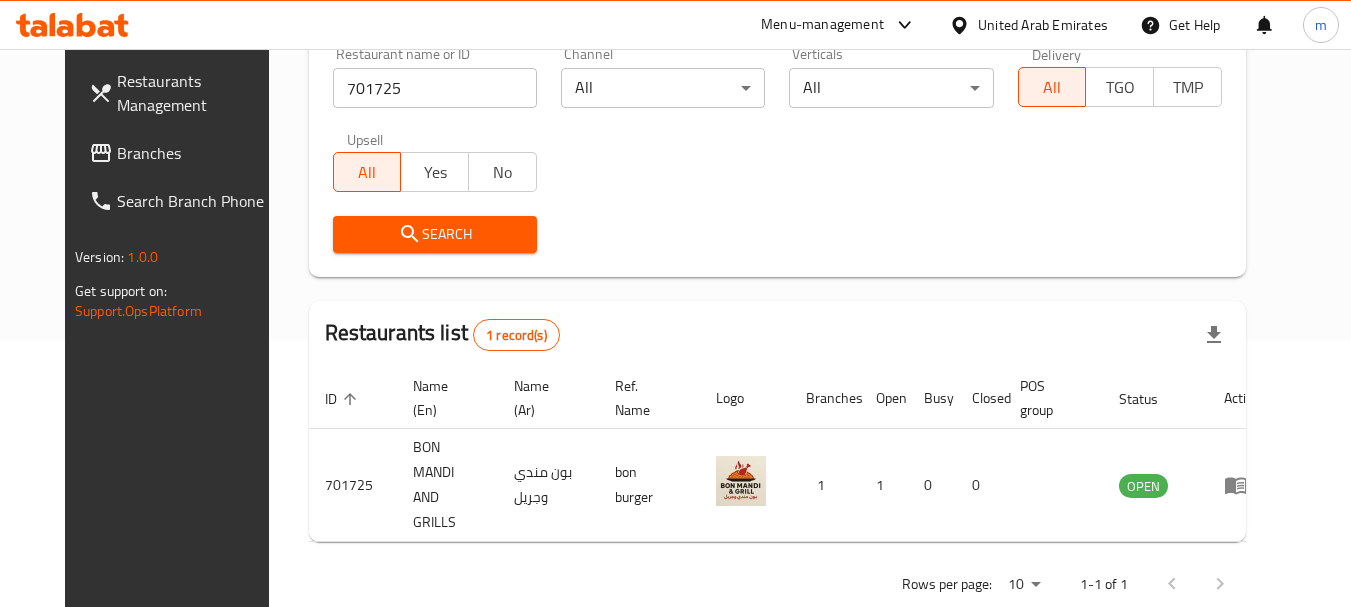 scroll, scrollTop: 268, scrollLeft: 0, axis: vertical 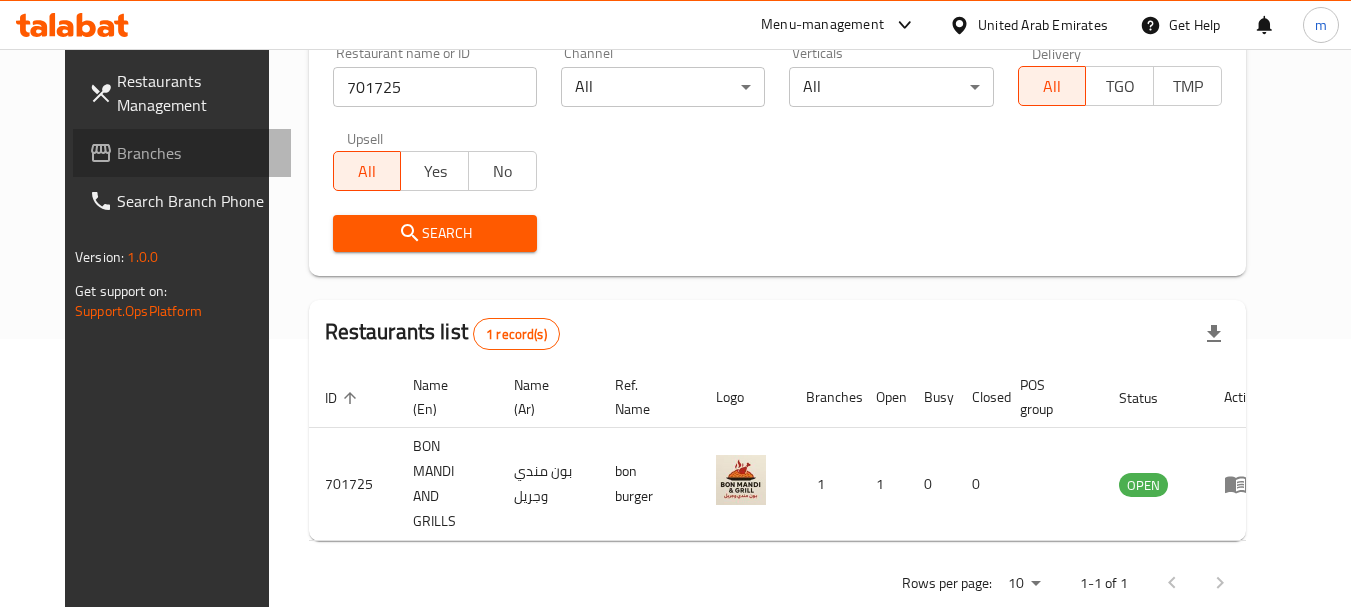 click on "Branches" at bounding box center [196, 153] 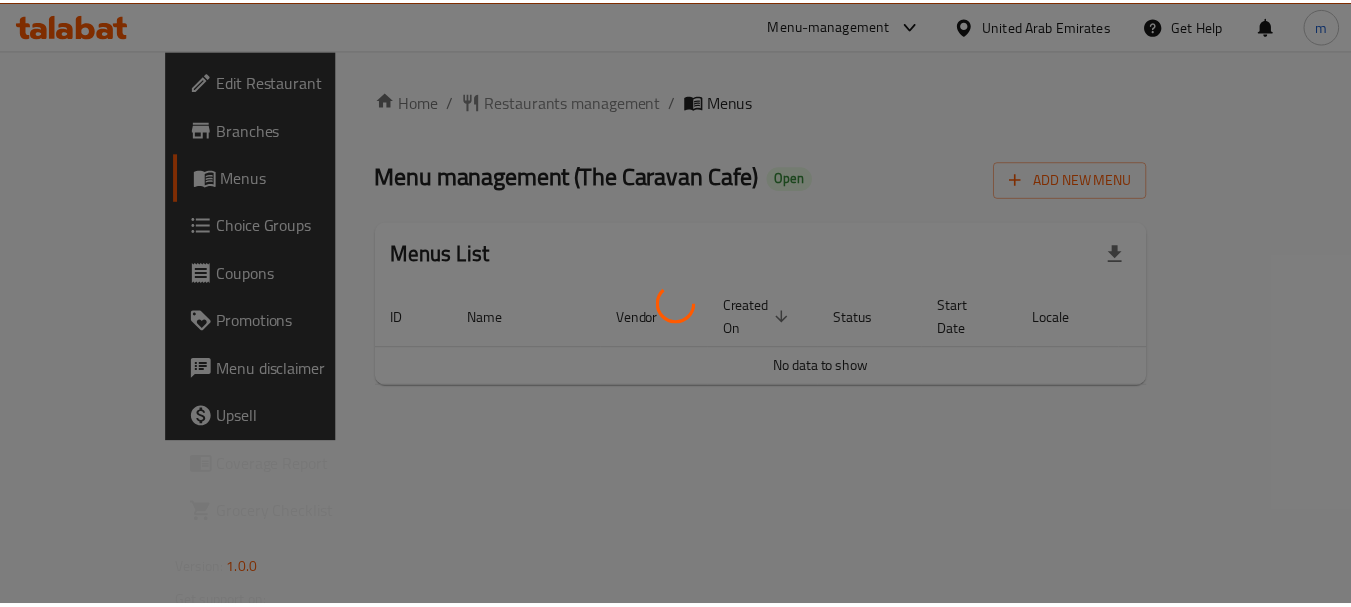 scroll, scrollTop: 0, scrollLeft: 0, axis: both 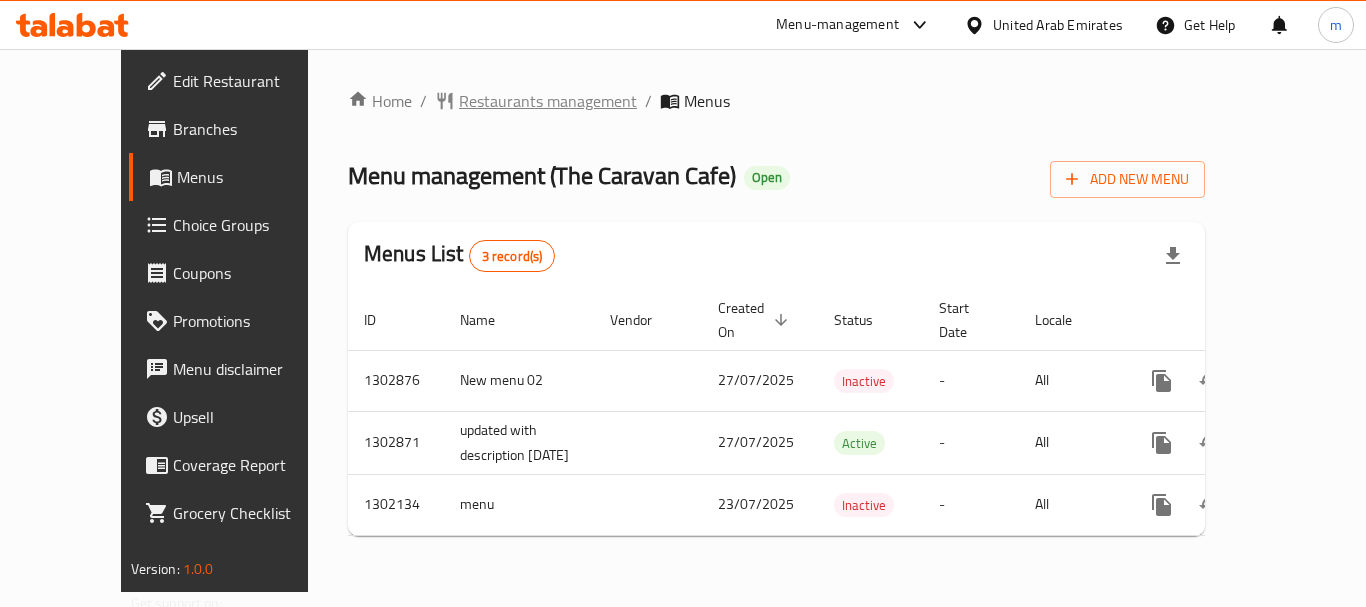 click on "Restaurants management" at bounding box center (548, 101) 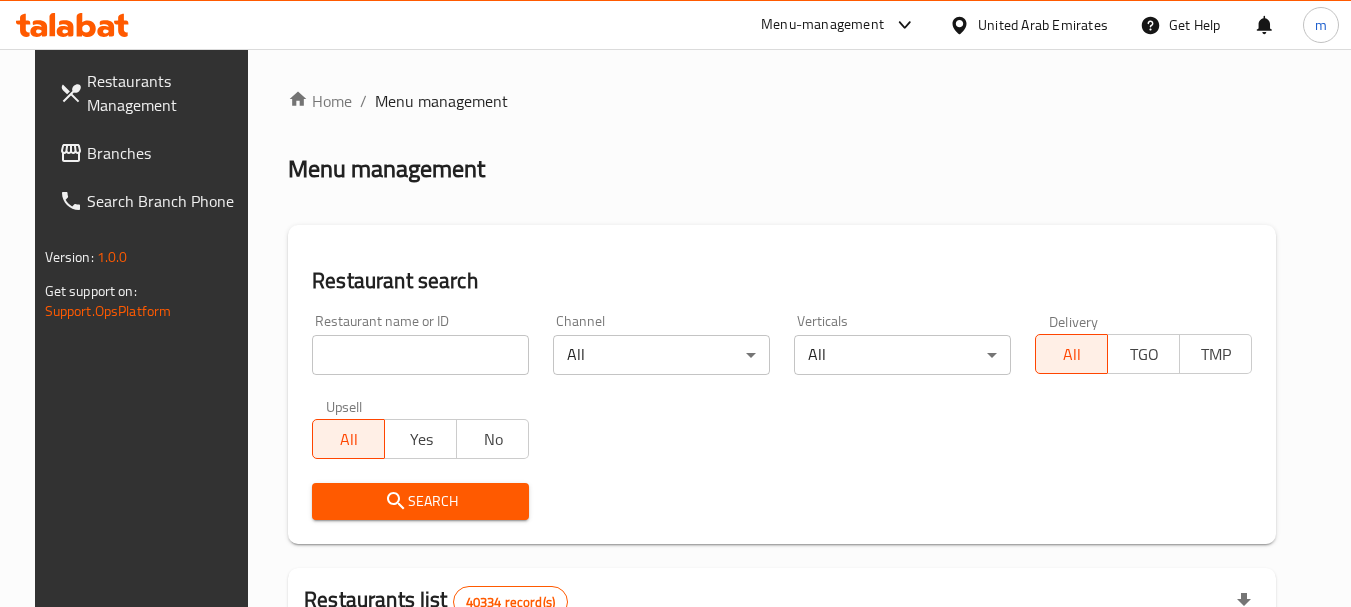 click at bounding box center [420, 355] 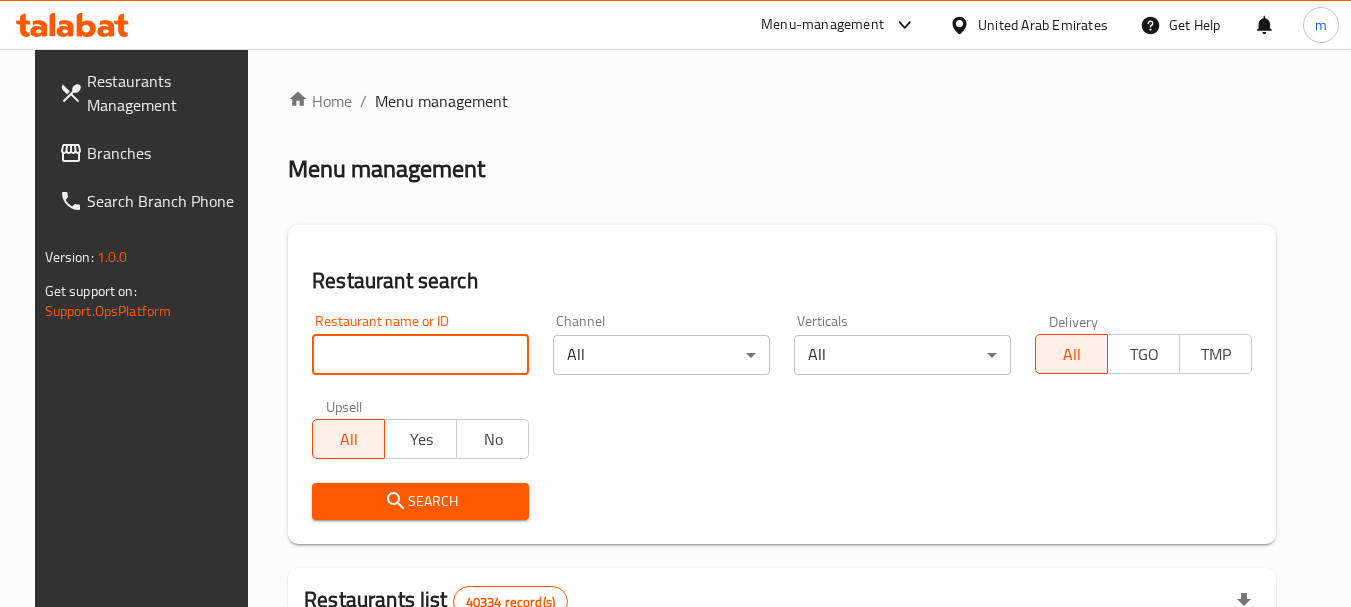 paste on "702243" 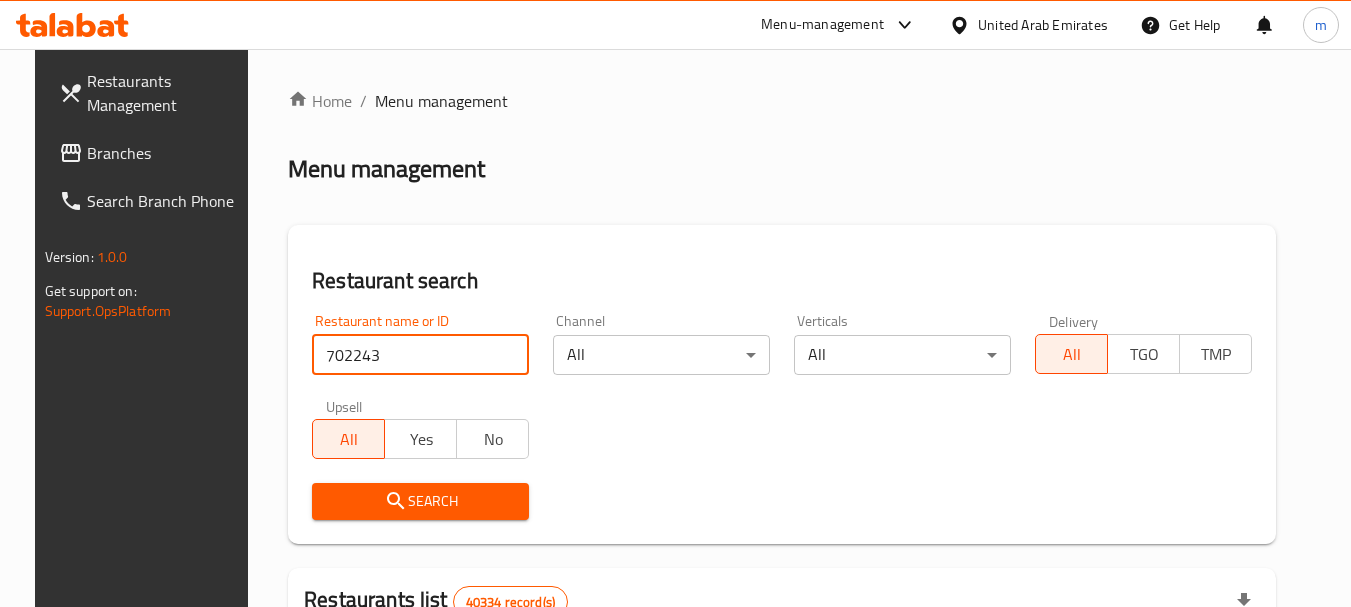 type on "702243" 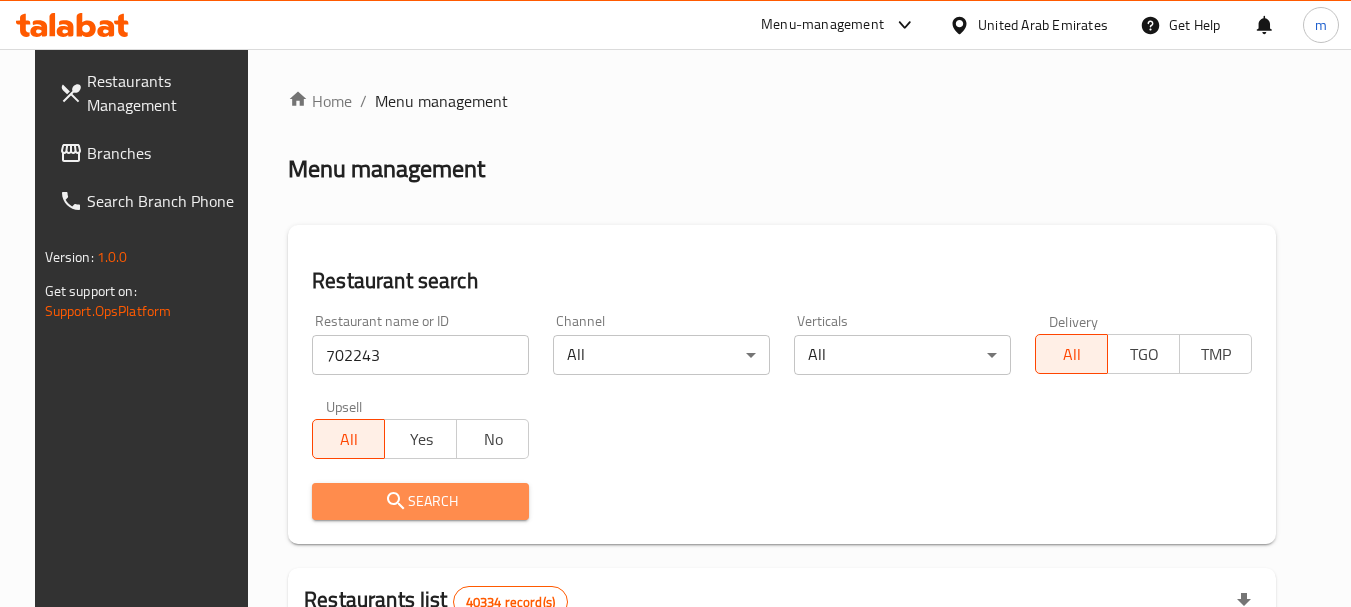 click on "Search" at bounding box center (420, 501) 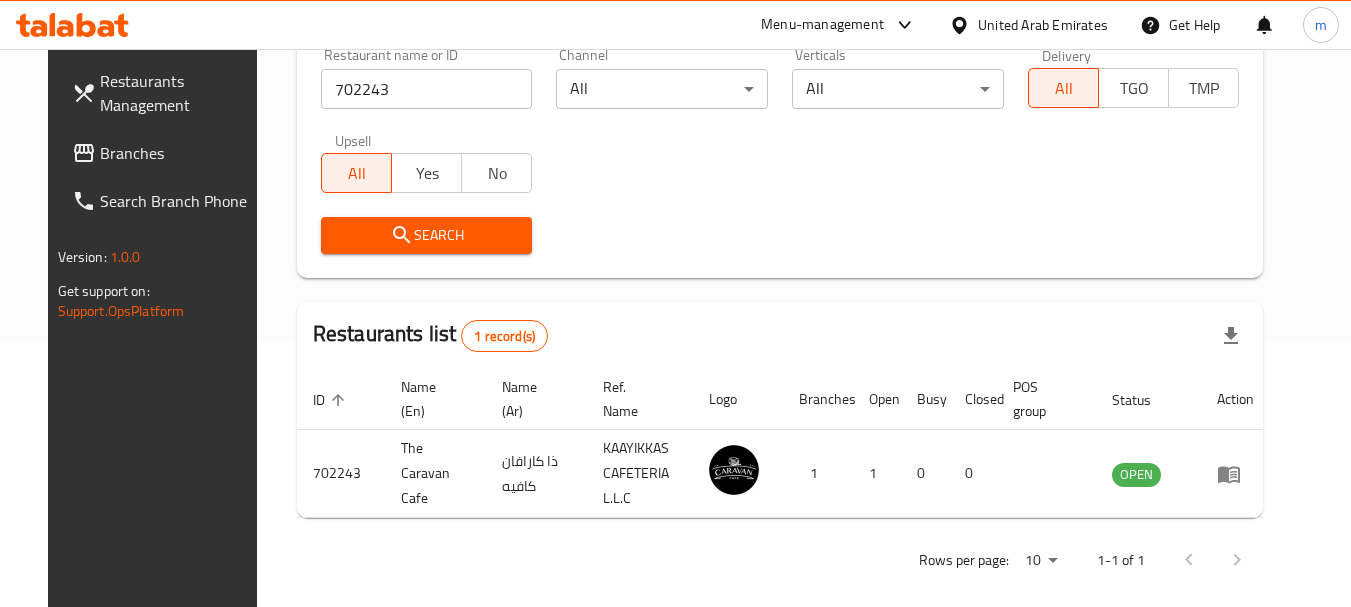 scroll, scrollTop: 268, scrollLeft: 0, axis: vertical 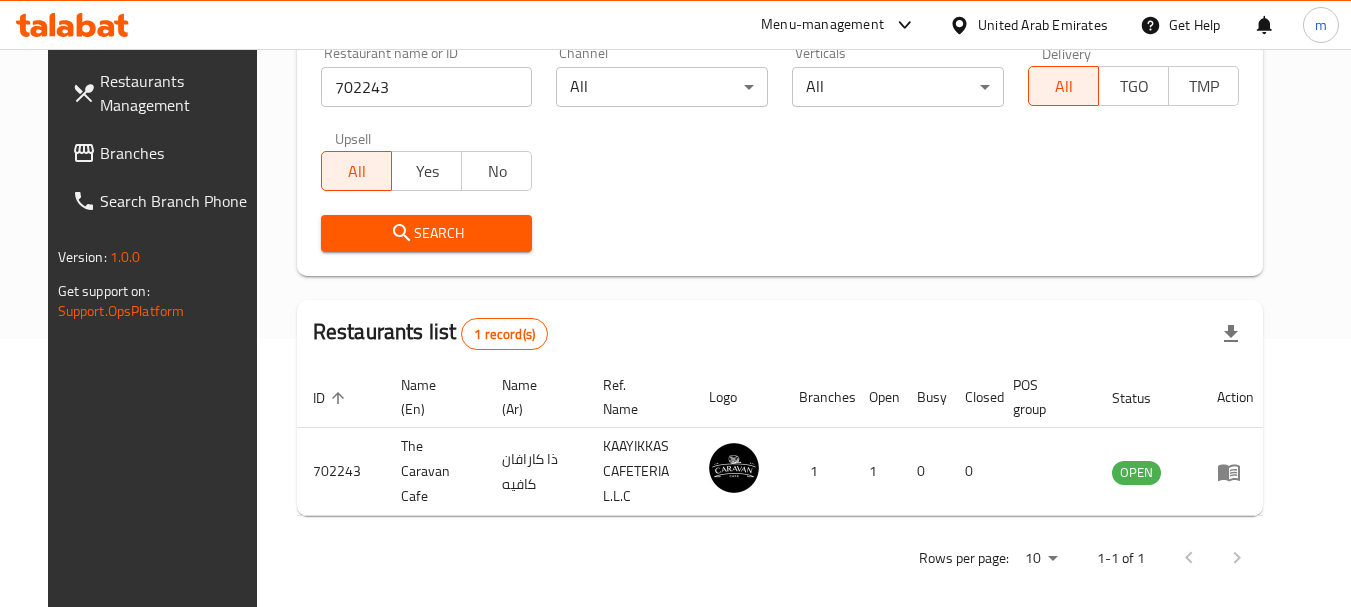 click 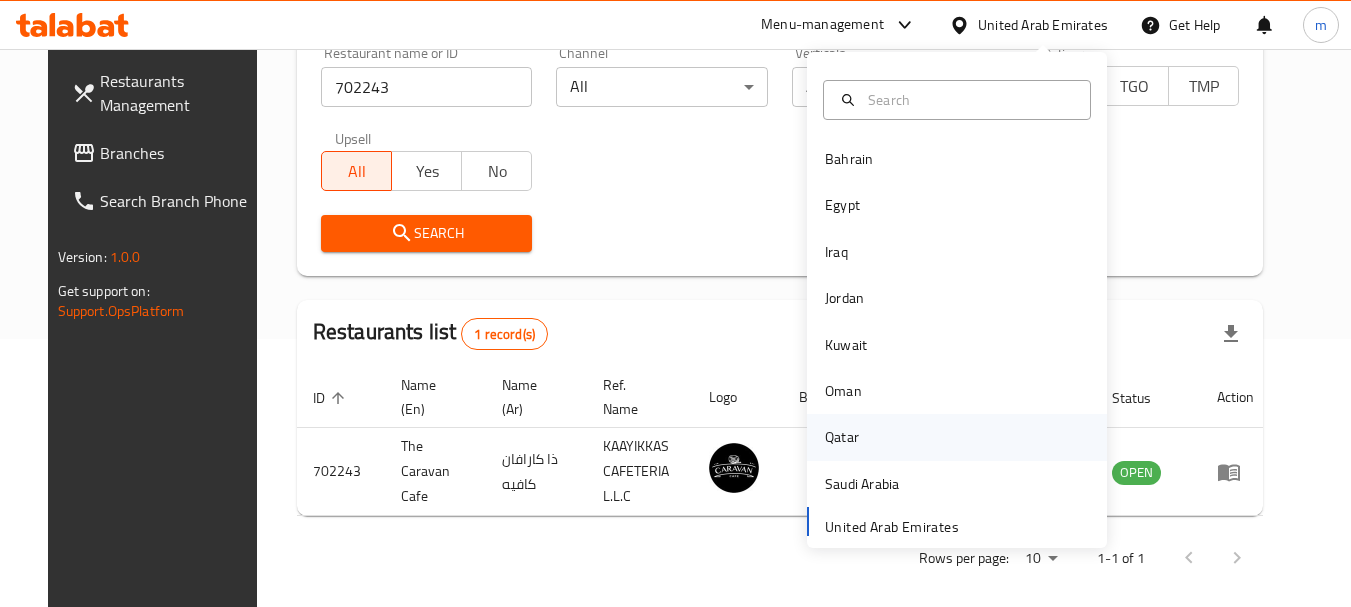 click on "Qatar" at bounding box center [842, 437] 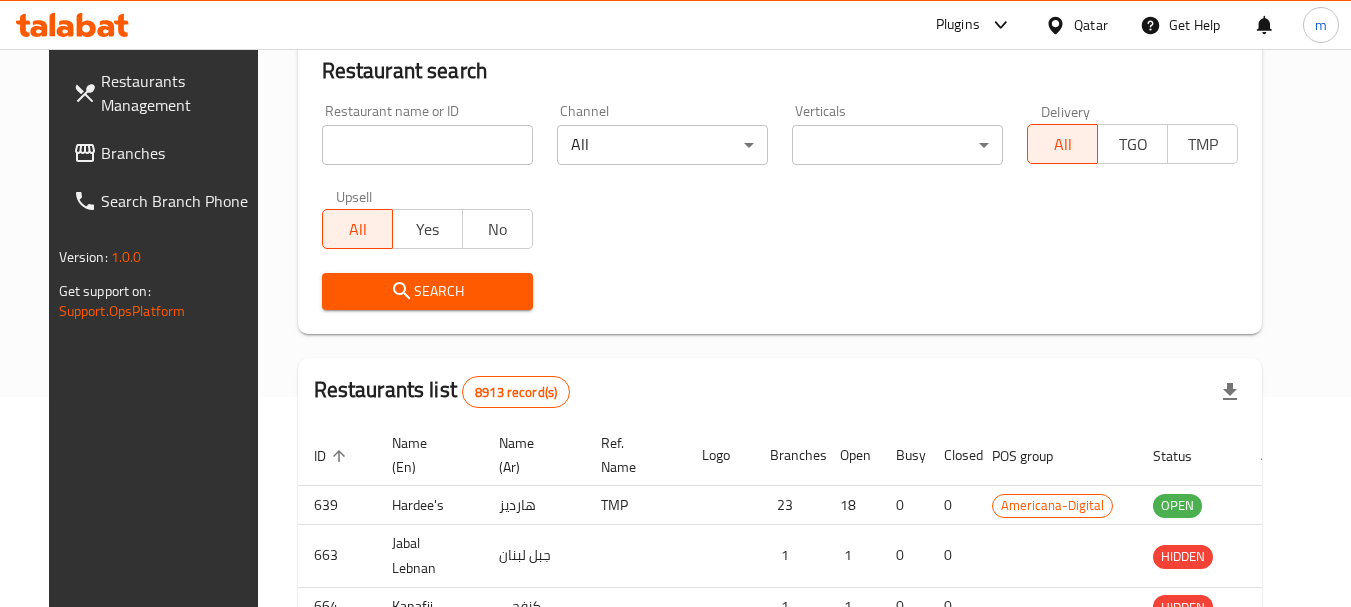 scroll, scrollTop: 268, scrollLeft: 0, axis: vertical 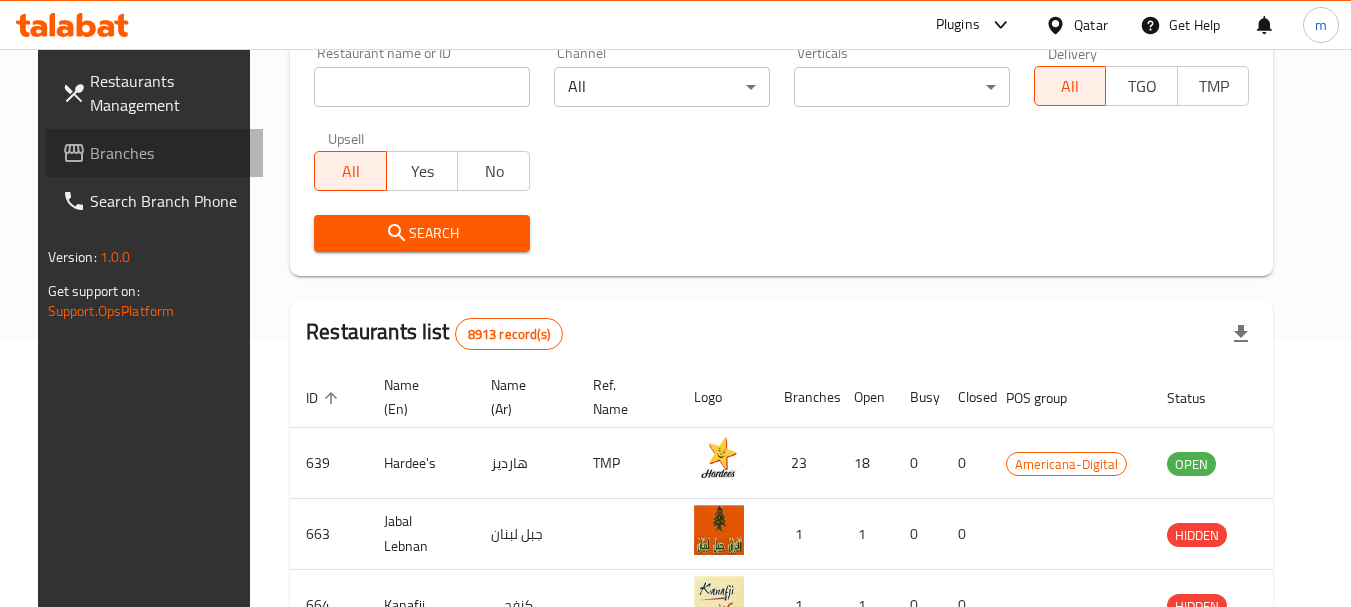 click on "Branches" at bounding box center [169, 153] 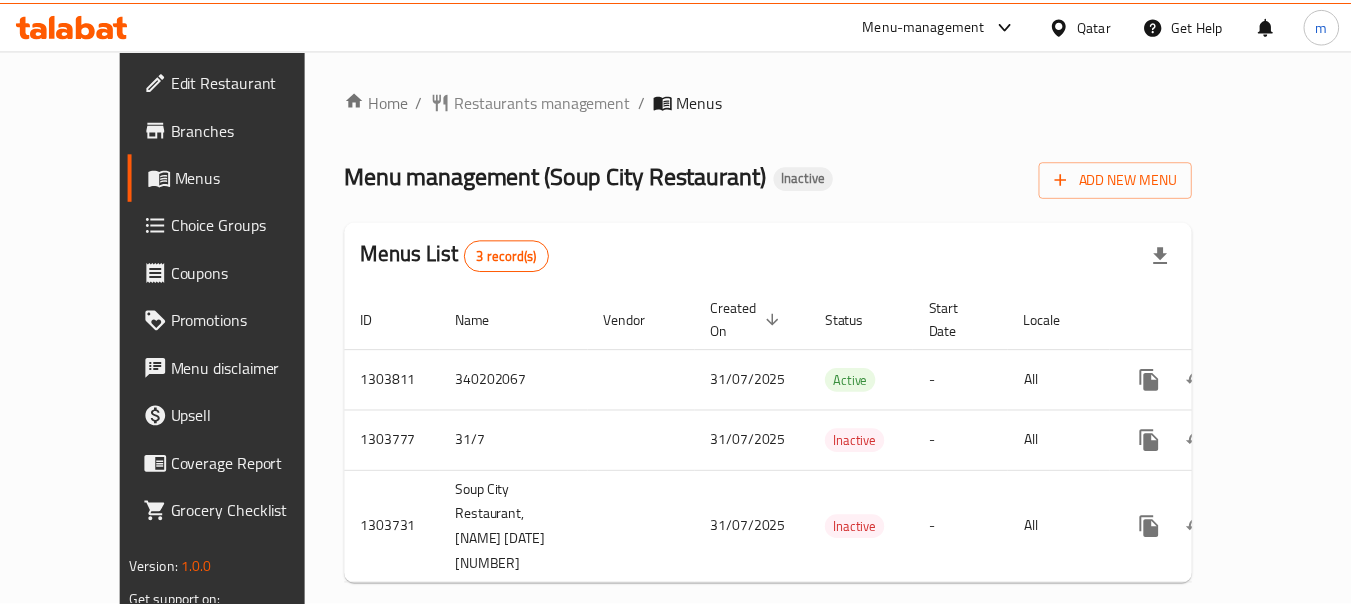 scroll, scrollTop: 0, scrollLeft: 0, axis: both 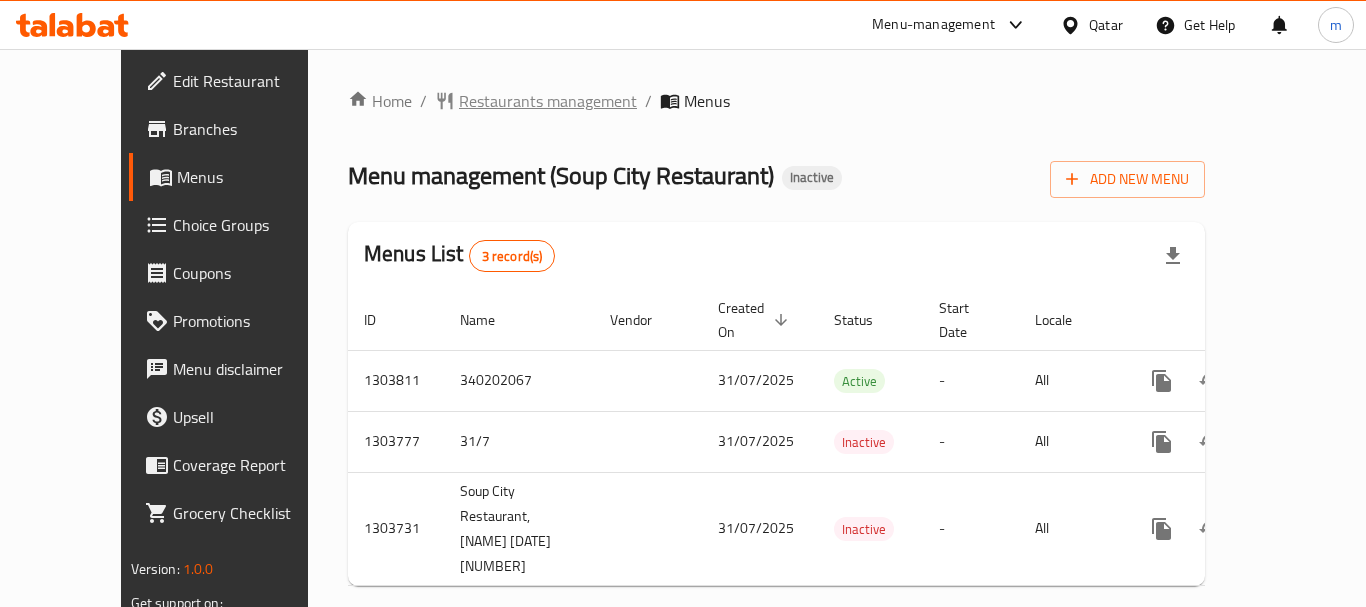 click on "Restaurants management" at bounding box center (548, 101) 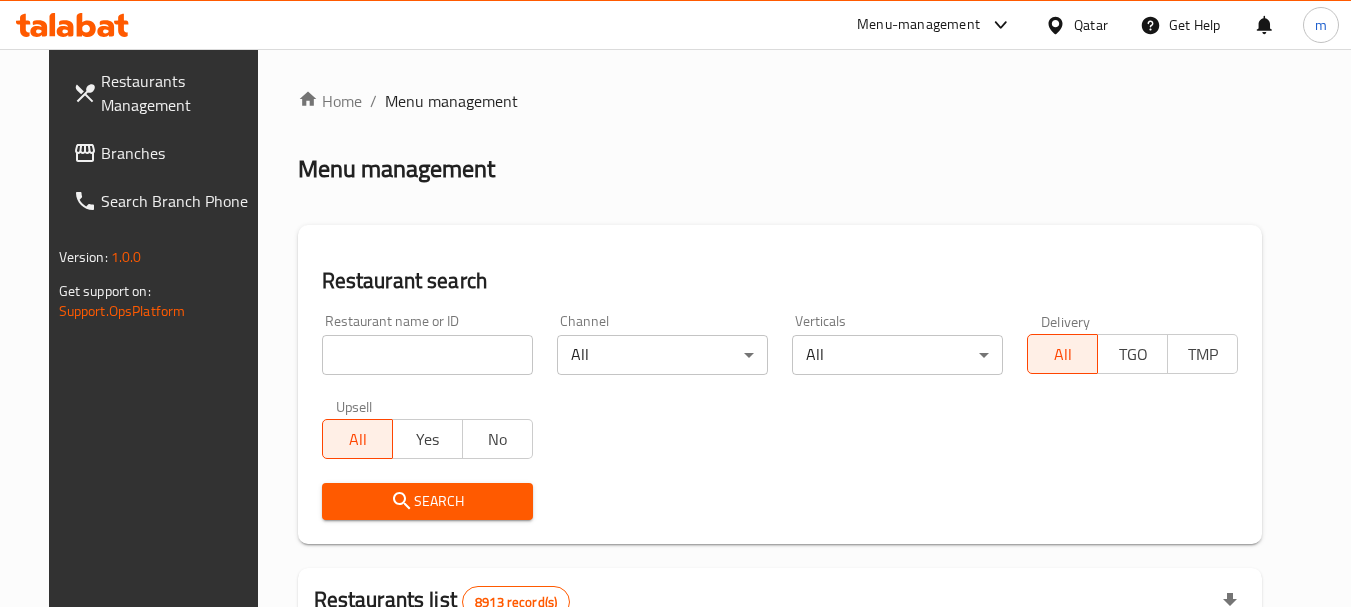 click at bounding box center (427, 355) 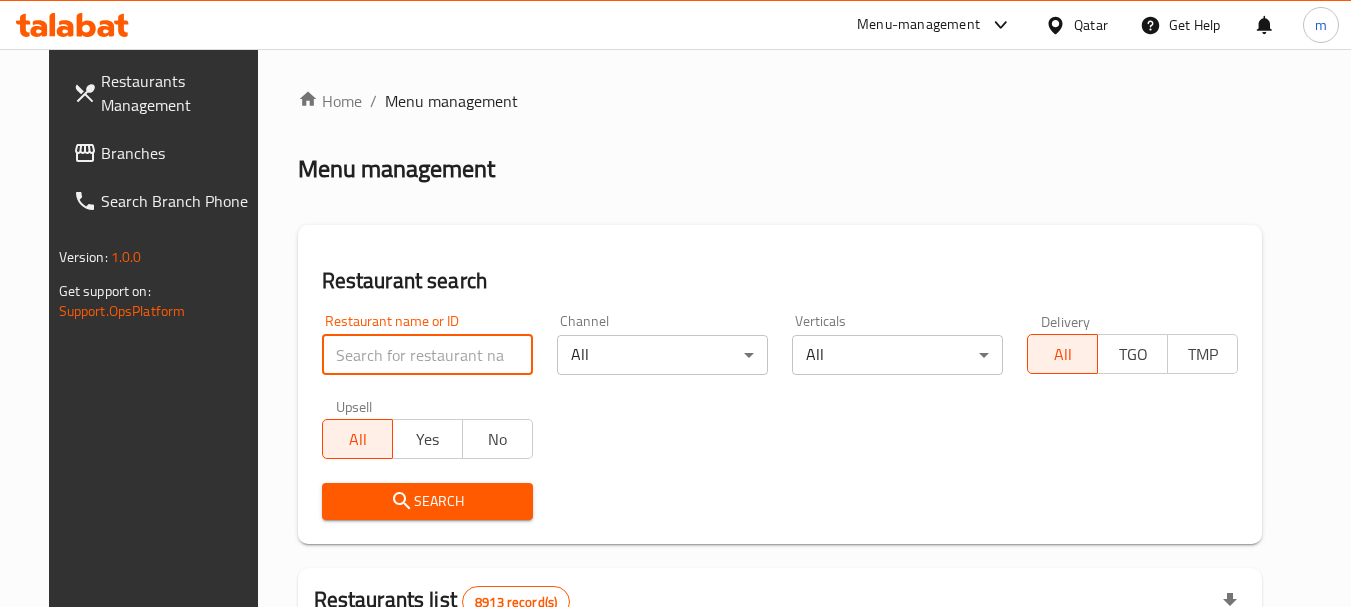 paste on "702957" 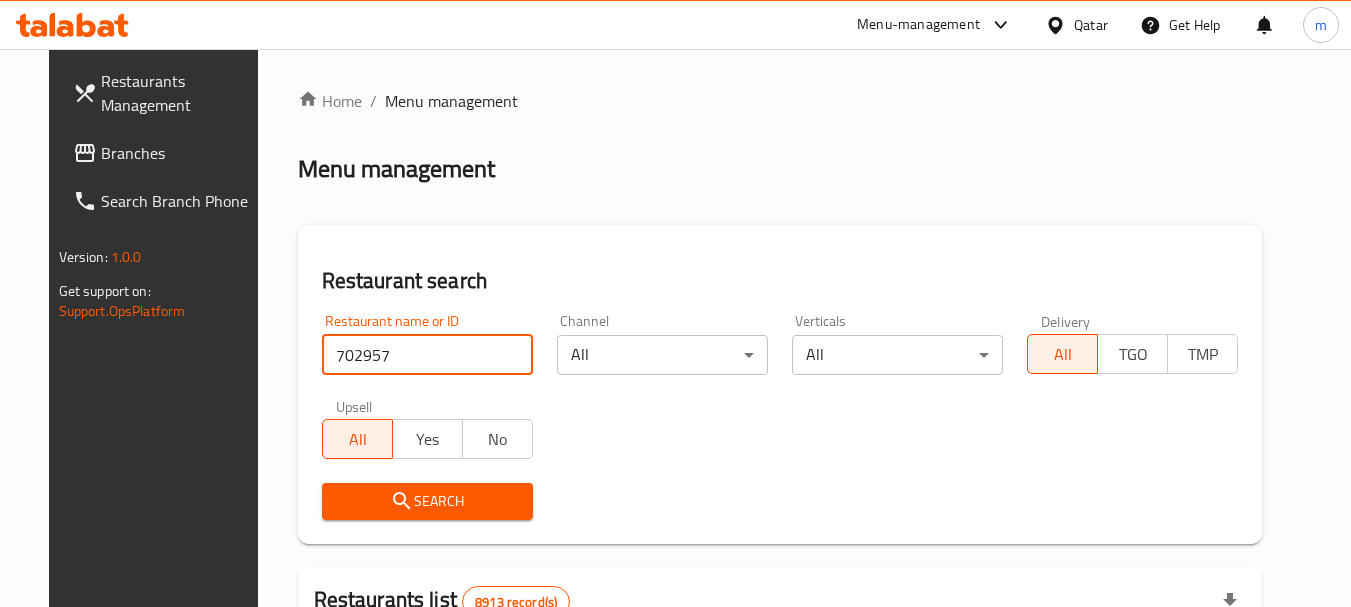 type on "702957" 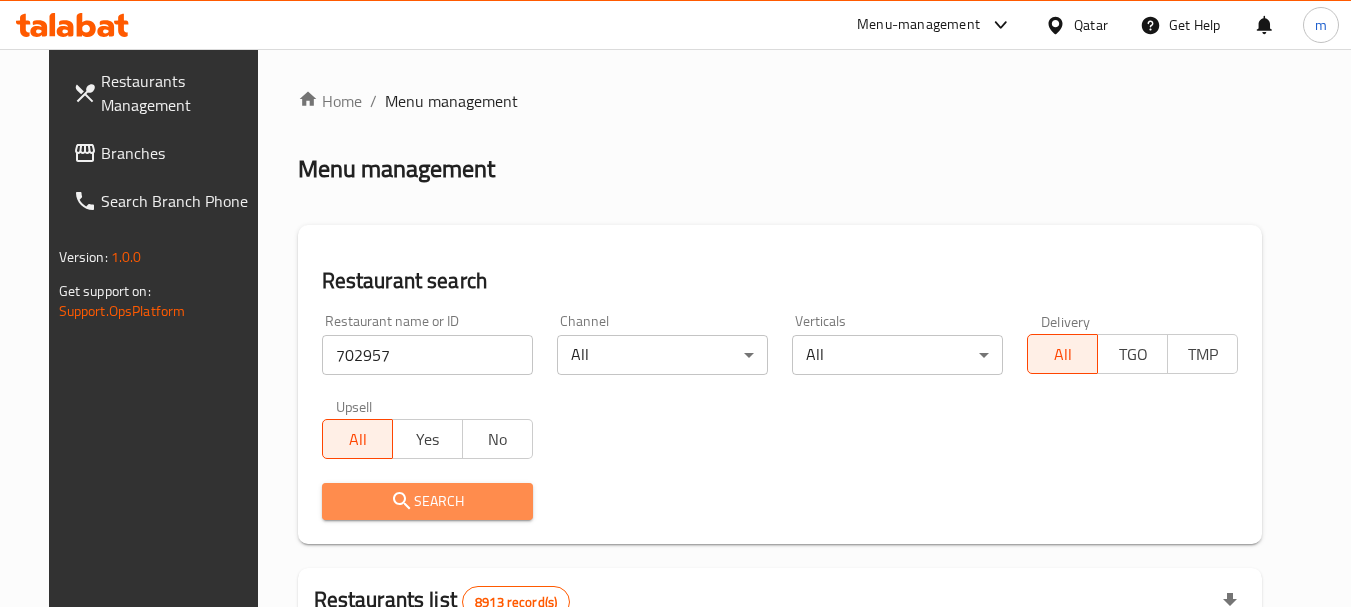 click on "Search" at bounding box center (427, 501) 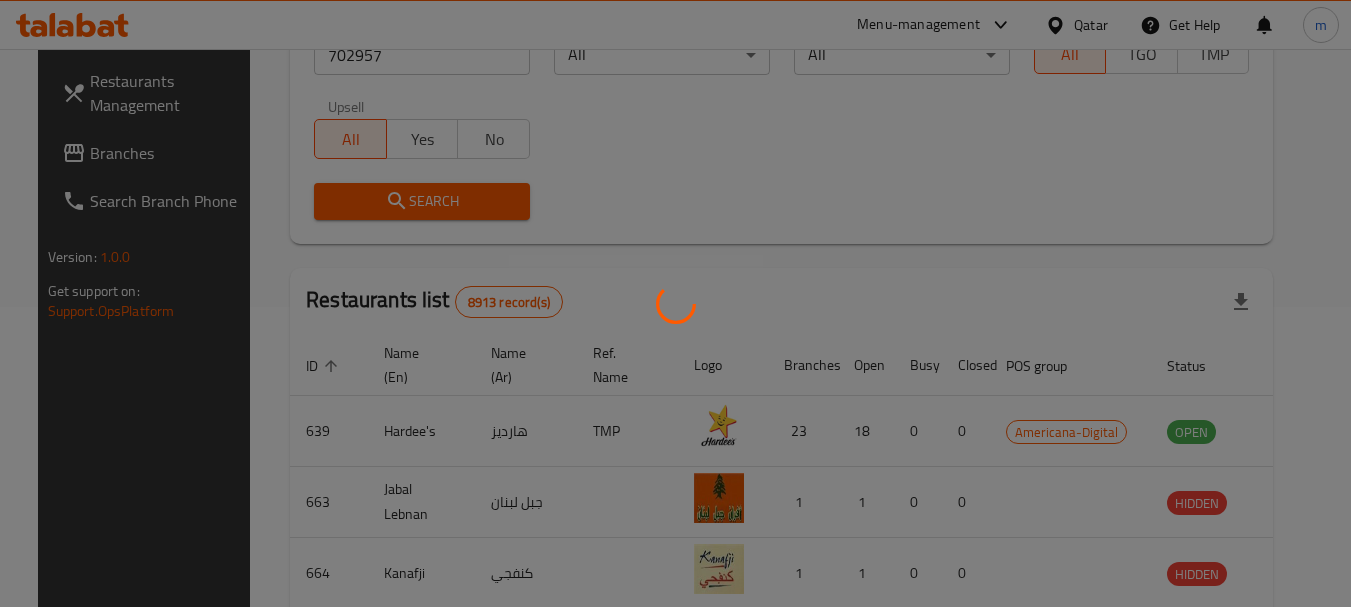 scroll, scrollTop: 268, scrollLeft: 0, axis: vertical 